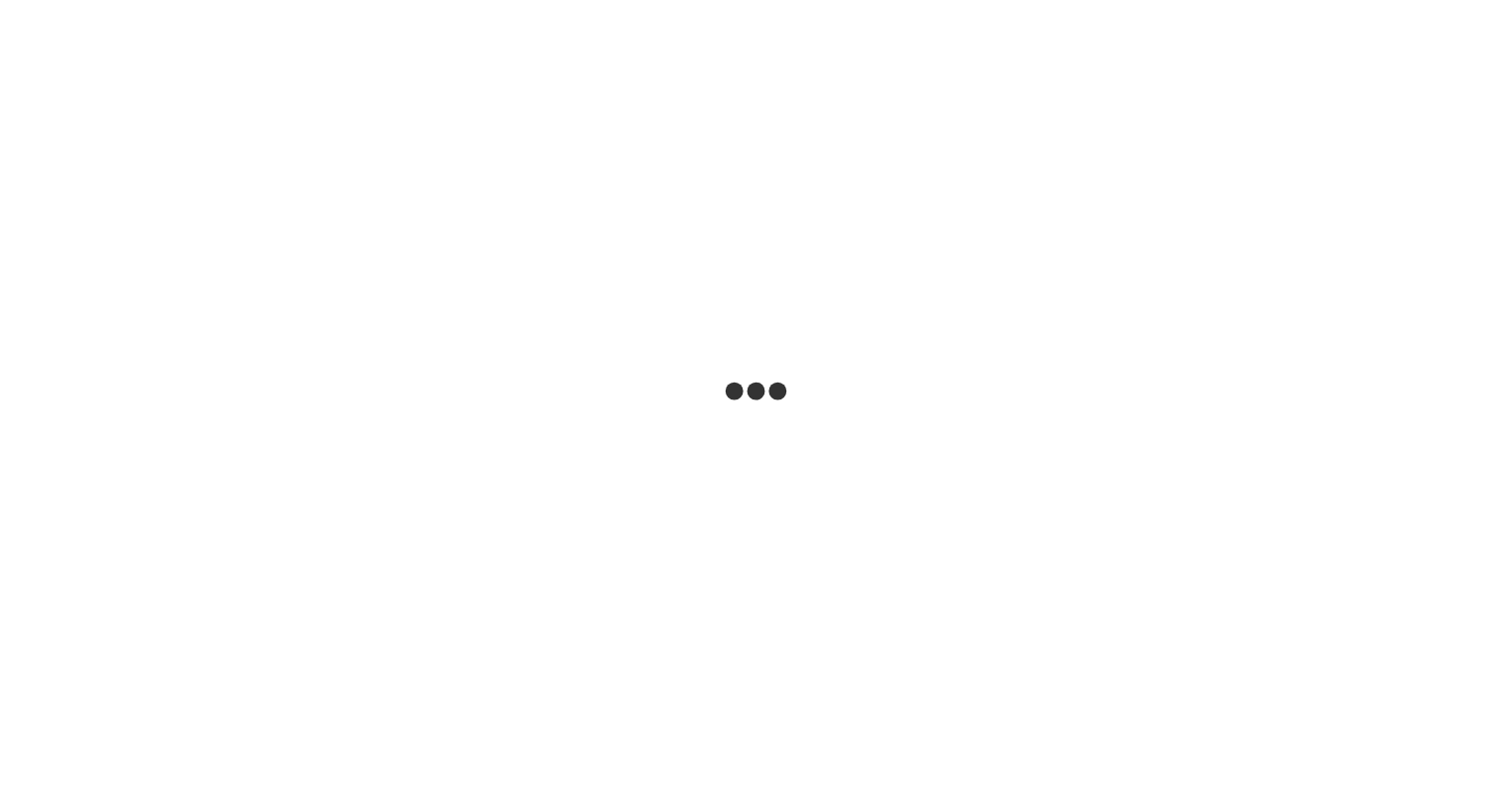 scroll, scrollTop: 0, scrollLeft: 0, axis: both 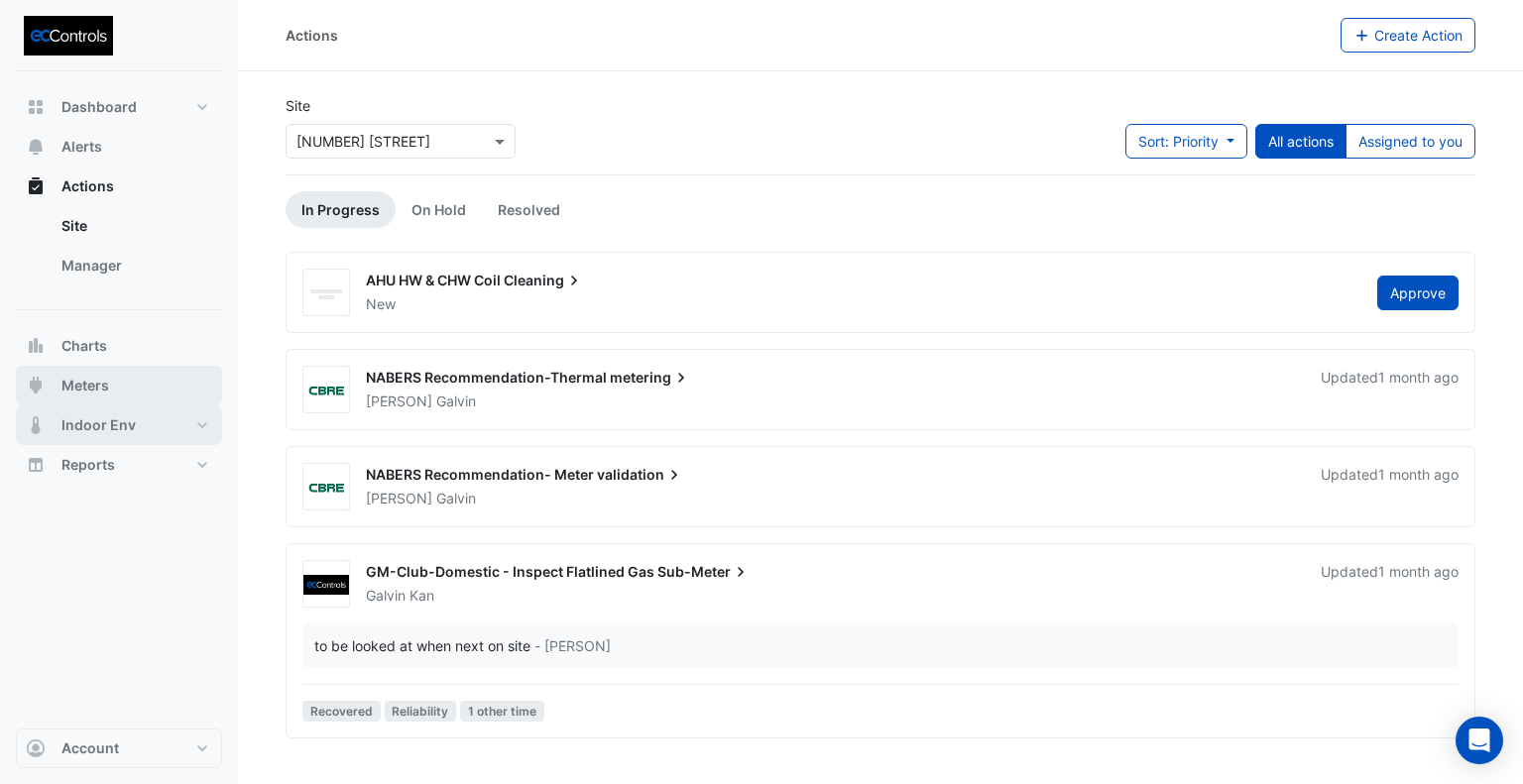 drag, startPoint x: 75, startPoint y: 371, endPoint x: 75, endPoint y: 384, distance: 13 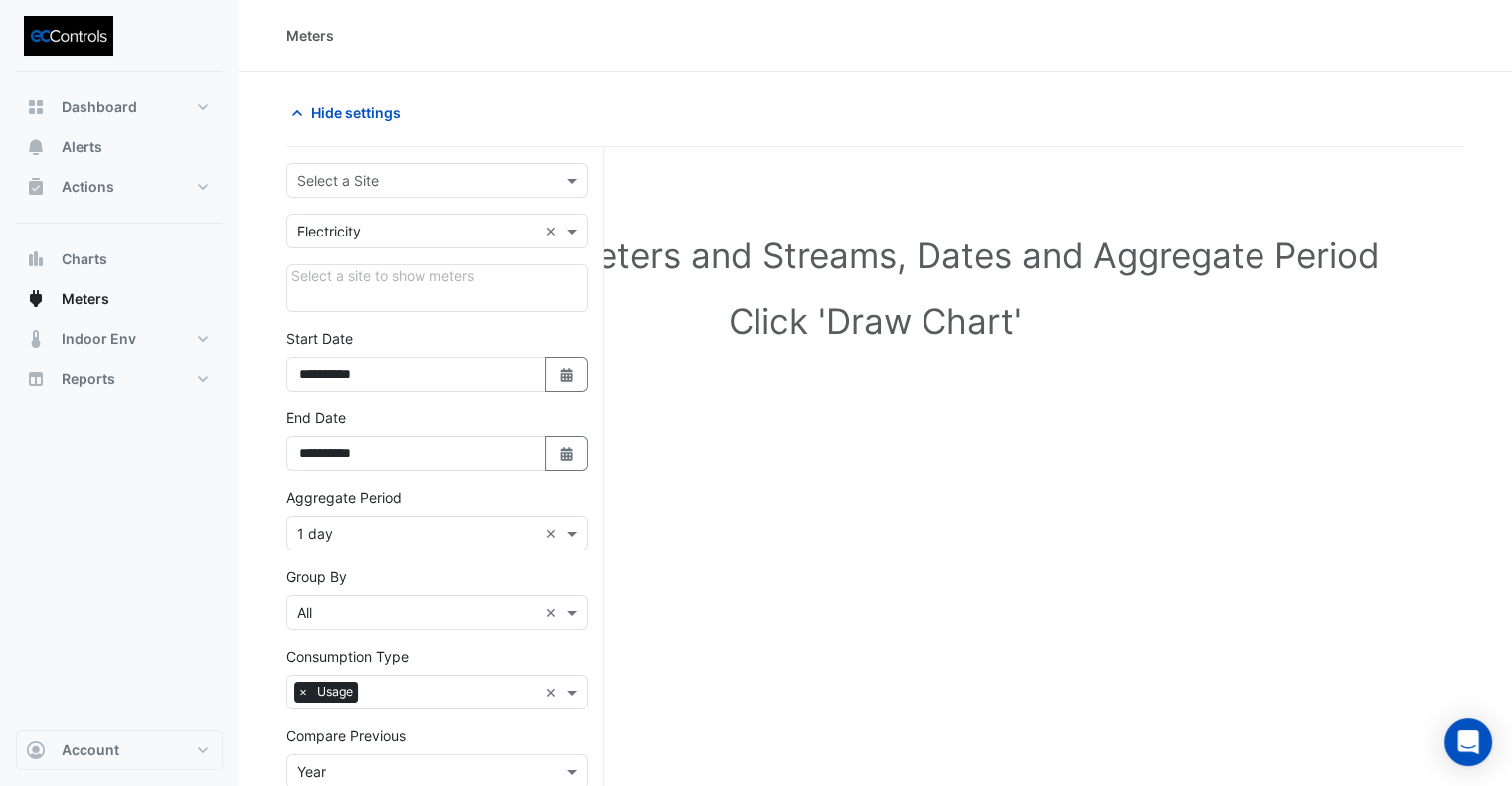 click at bounding box center [417, 181] 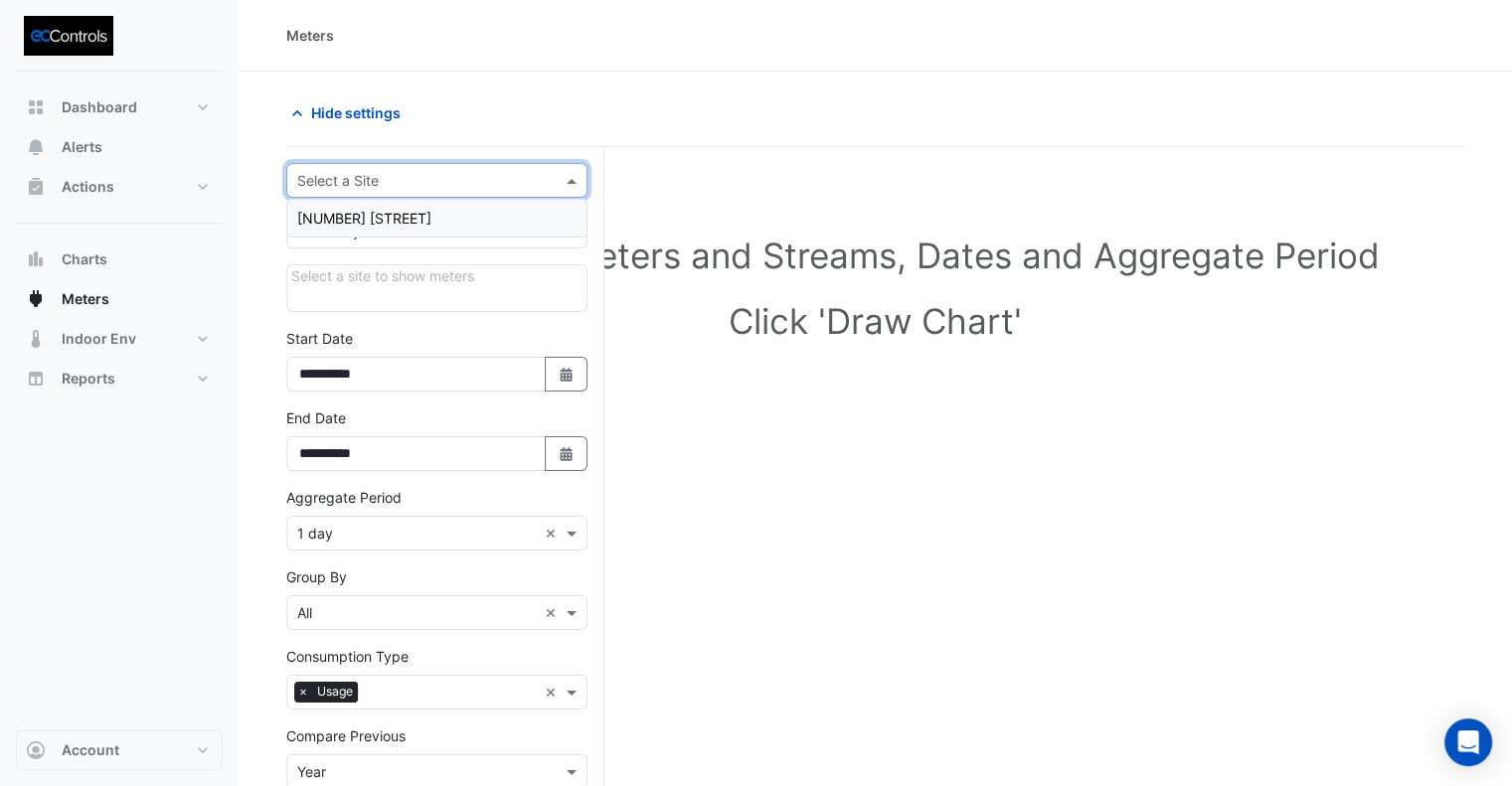 click on "[NUMBER] [STREET]" at bounding box center (436, 218) 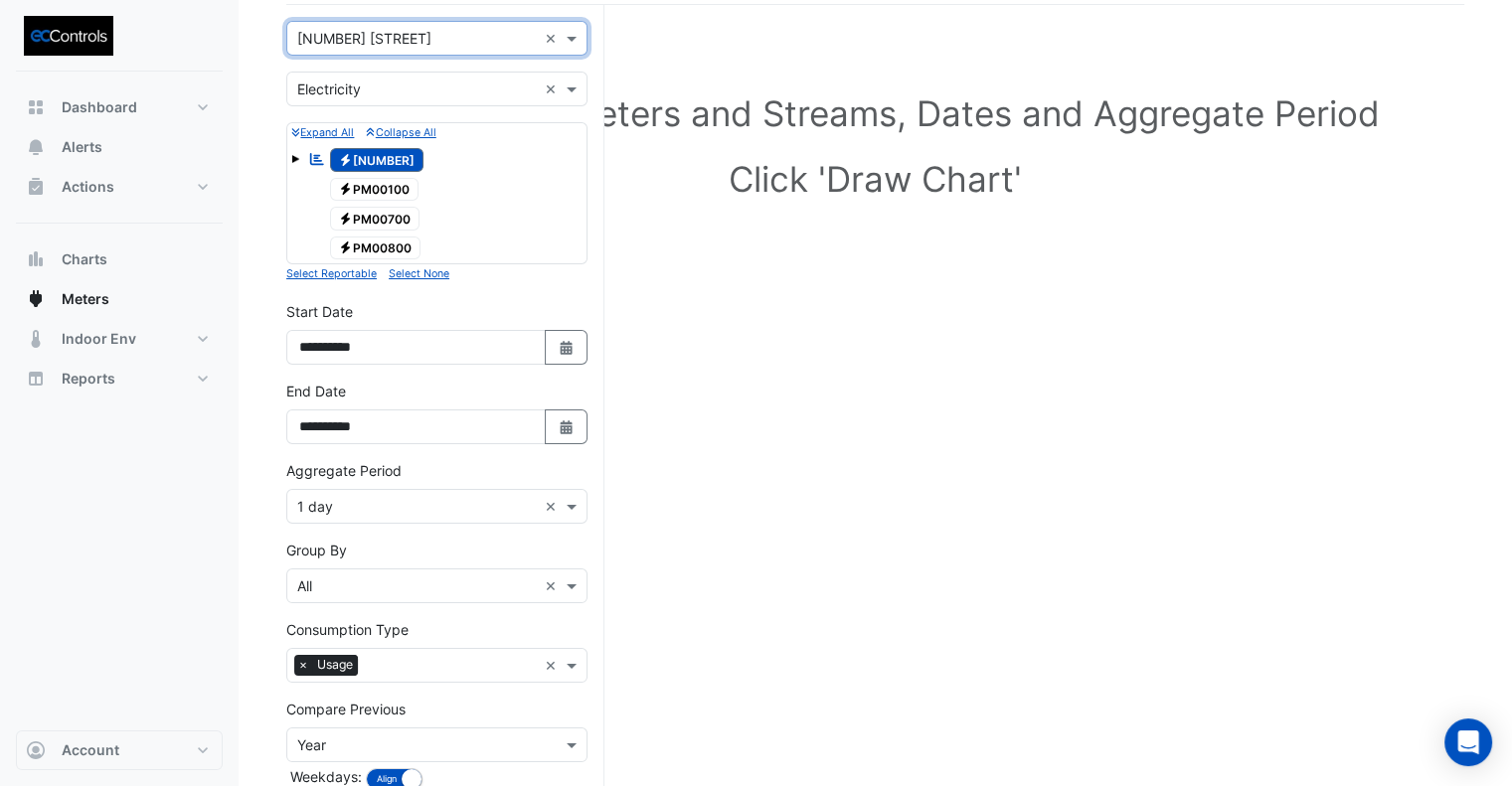 scroll, scrollTop: 250, scrollLeft: 0, axis: vertical 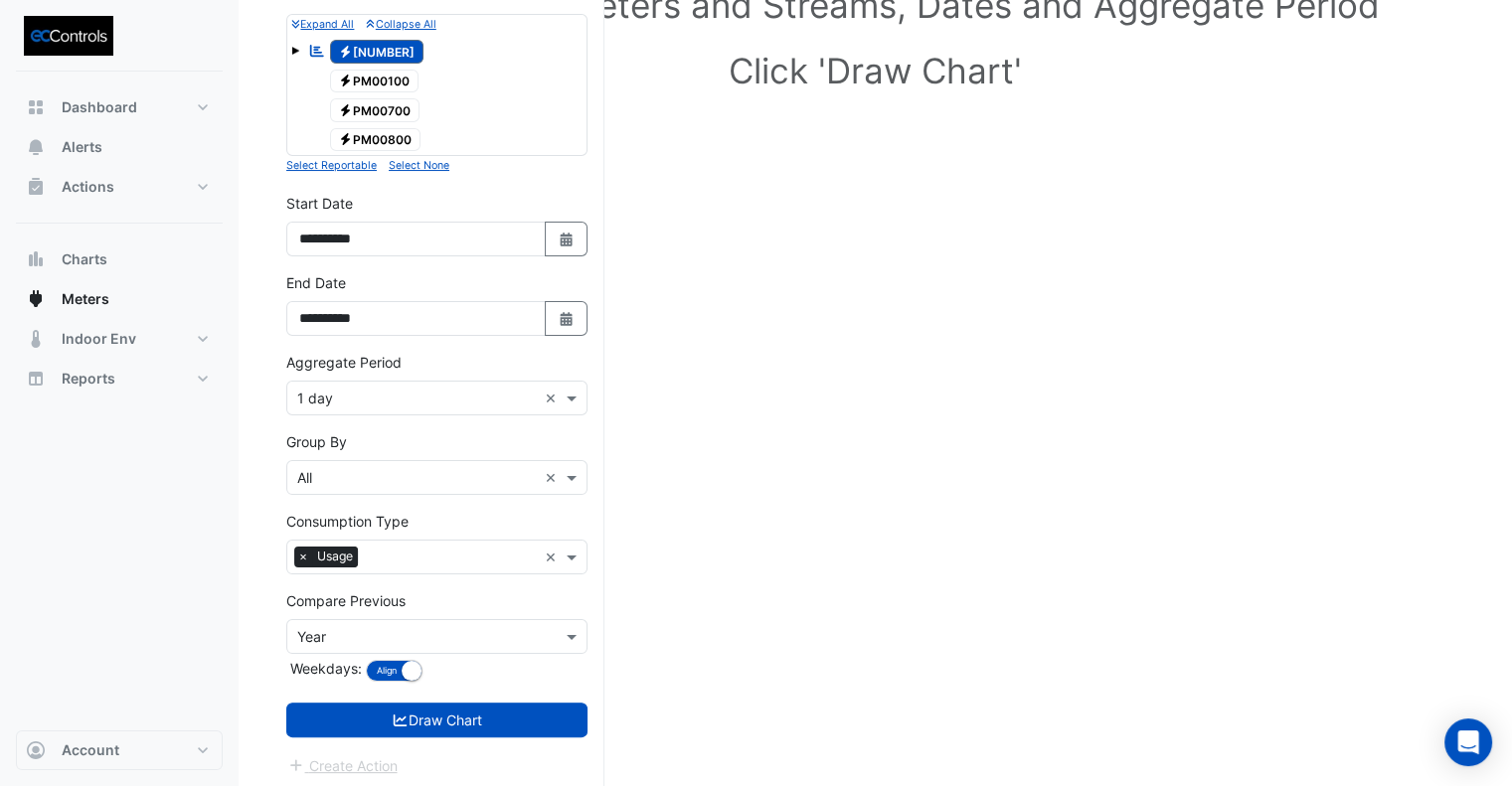 drag, startPoint x: 583, startPoint y: 318, endPoint x: 578, endPoint y: 264, distance: 54.230987 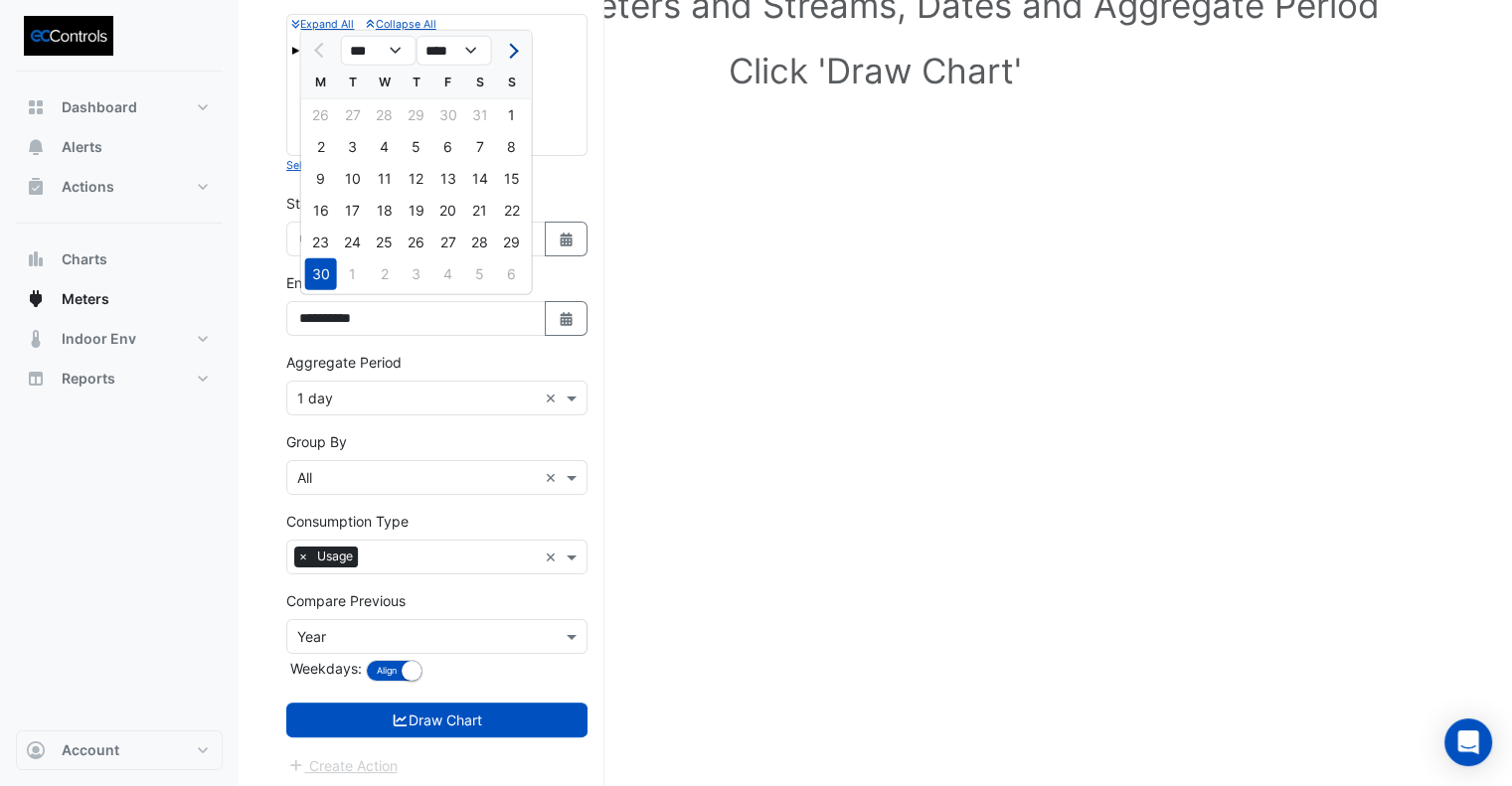 click 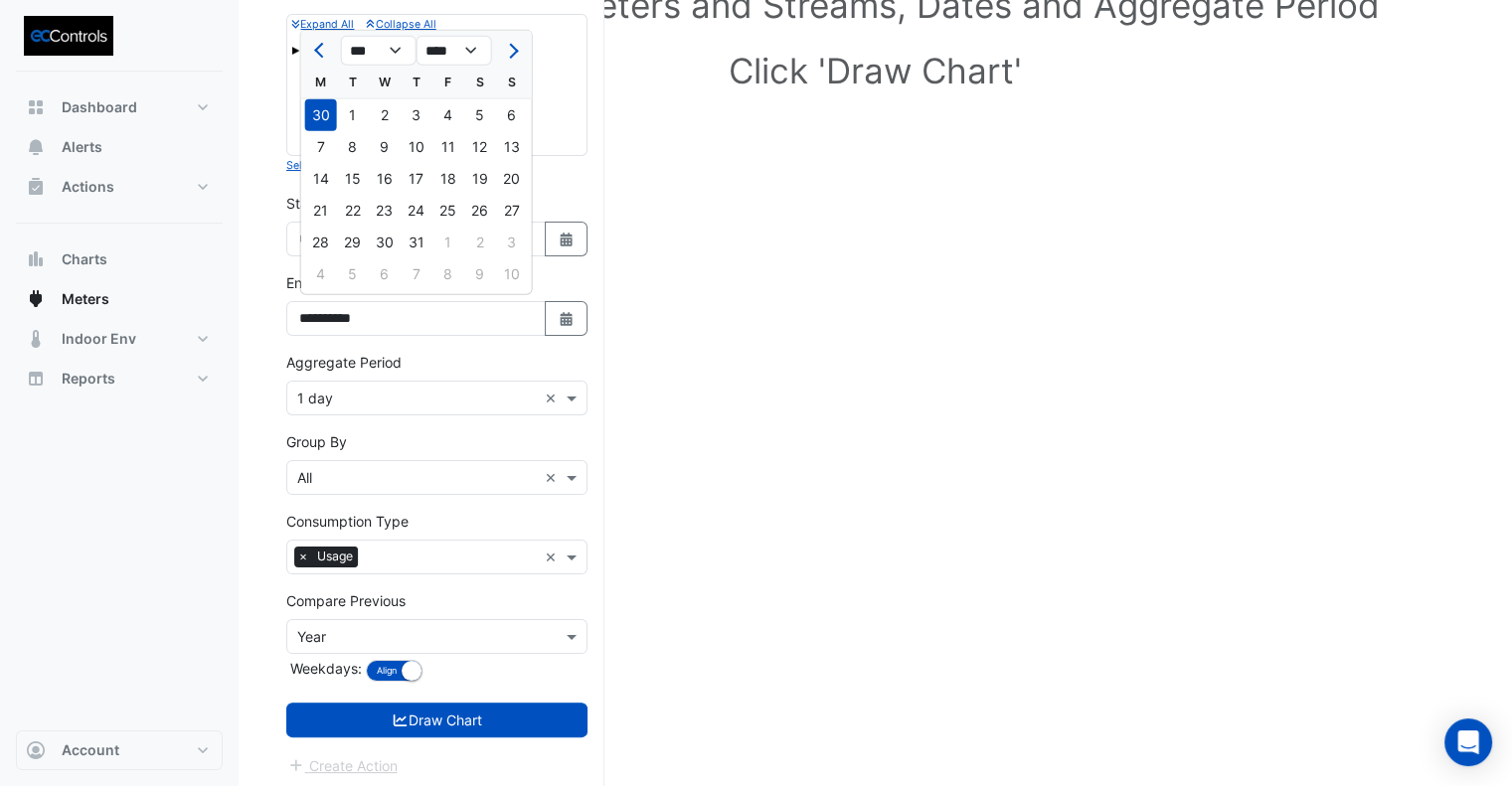 drag, startPoint x: 521, startPoint y: 145, endPoint x: 461, endPoint y: 520, distance: 379.7697 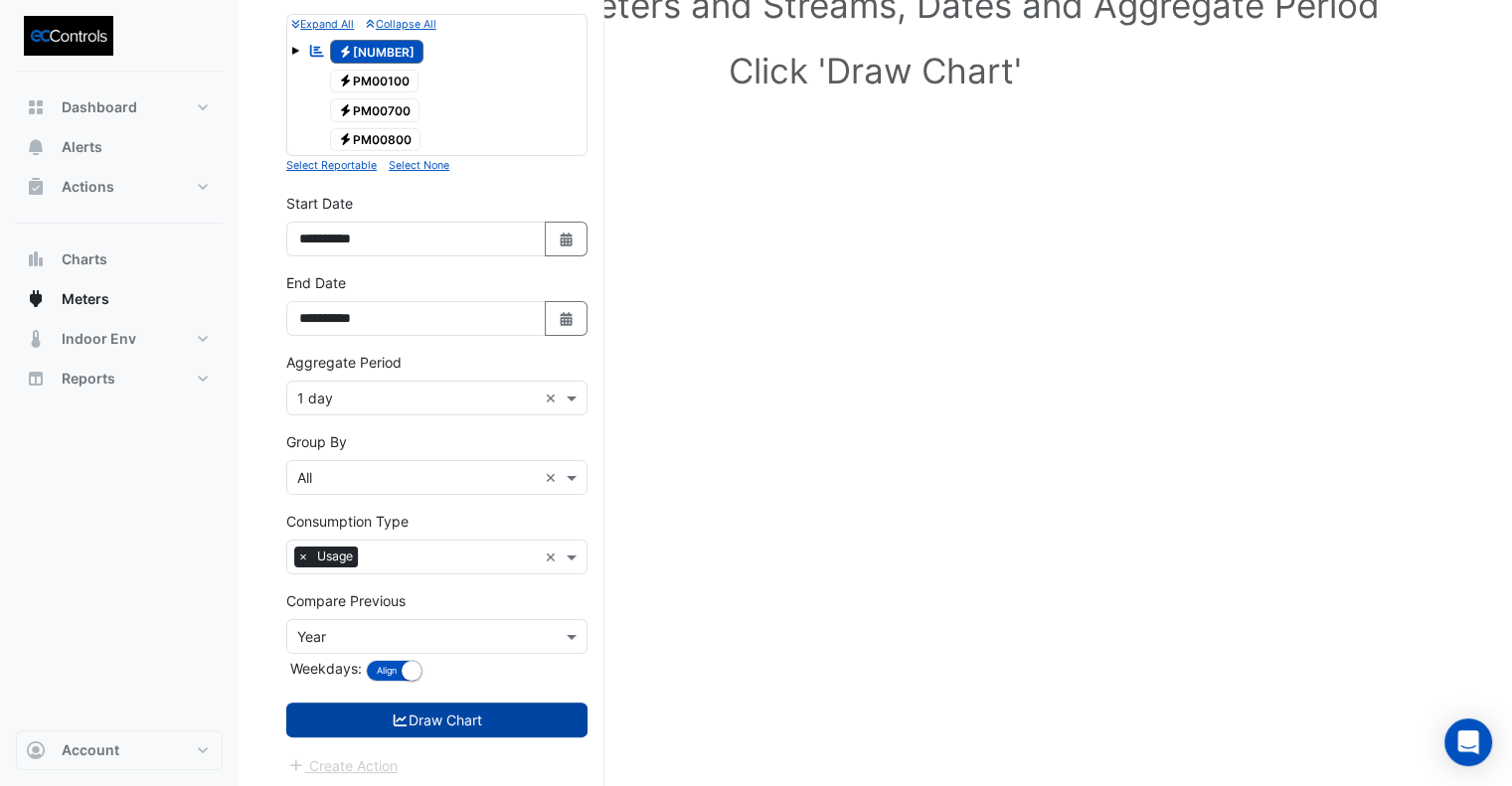 click on "Draw Chart" at bounding box center [436, 719] 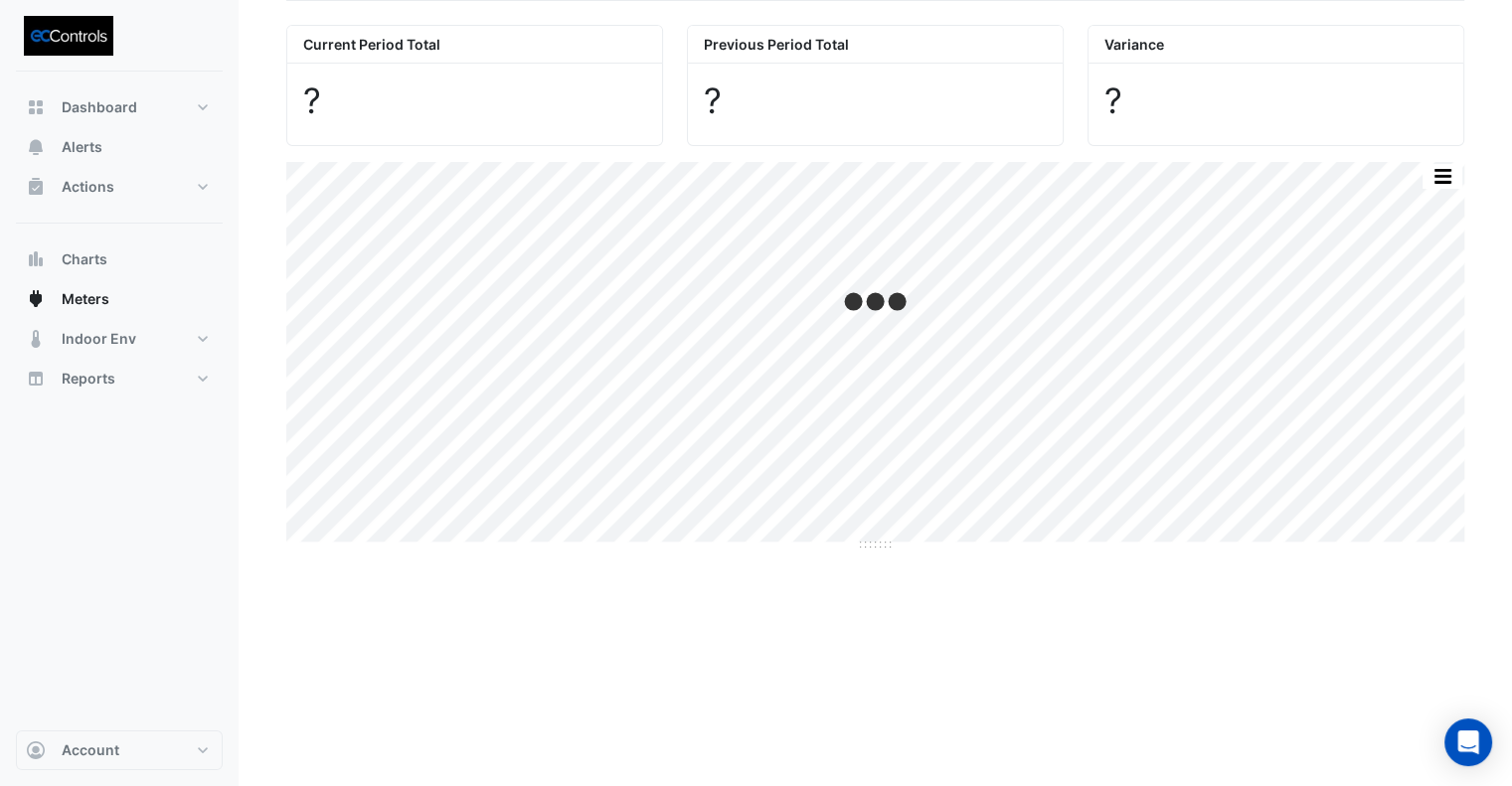 scroll, scrollTop: 0, scrollLeft: 0, axis: both 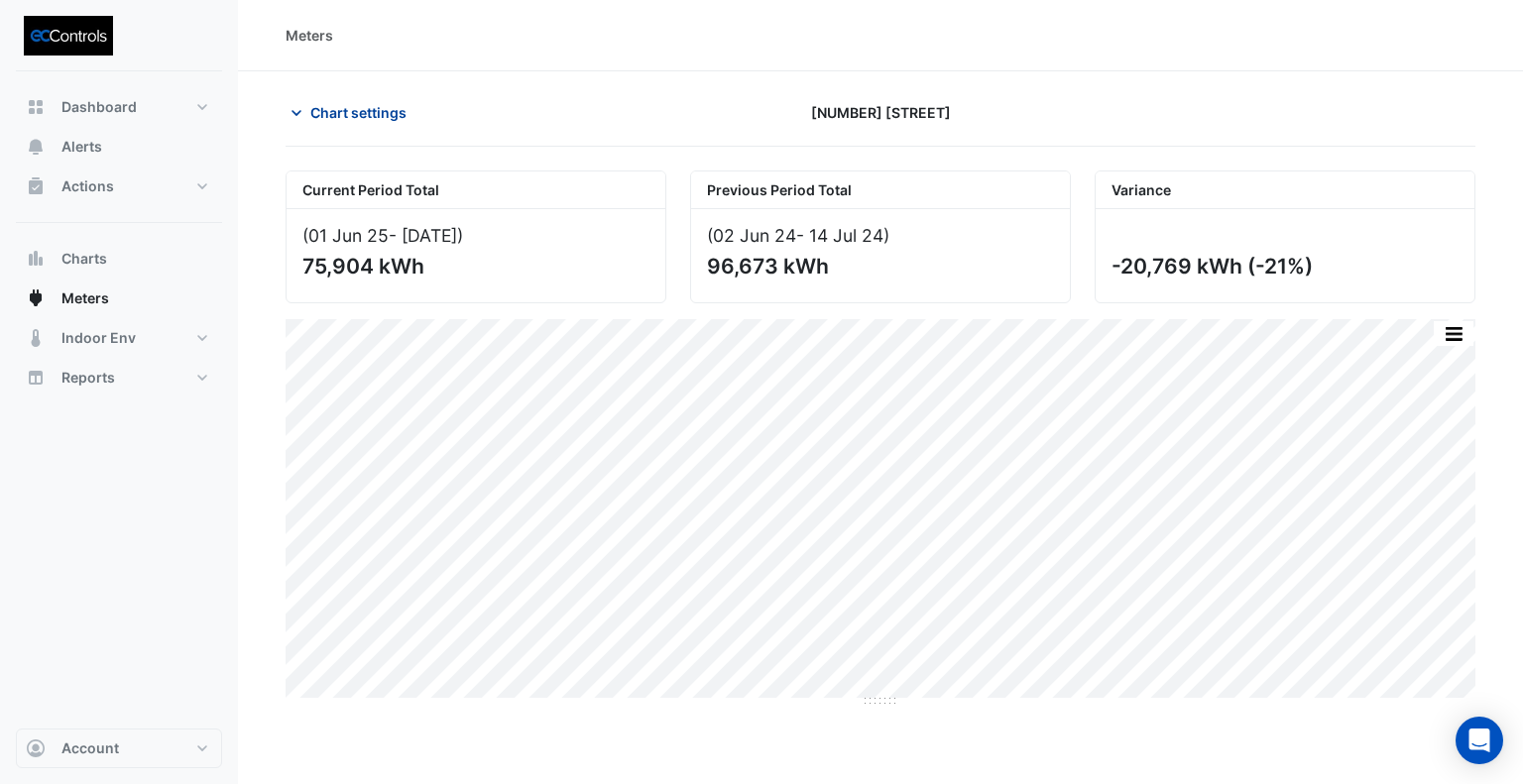 click on "Chart settings" 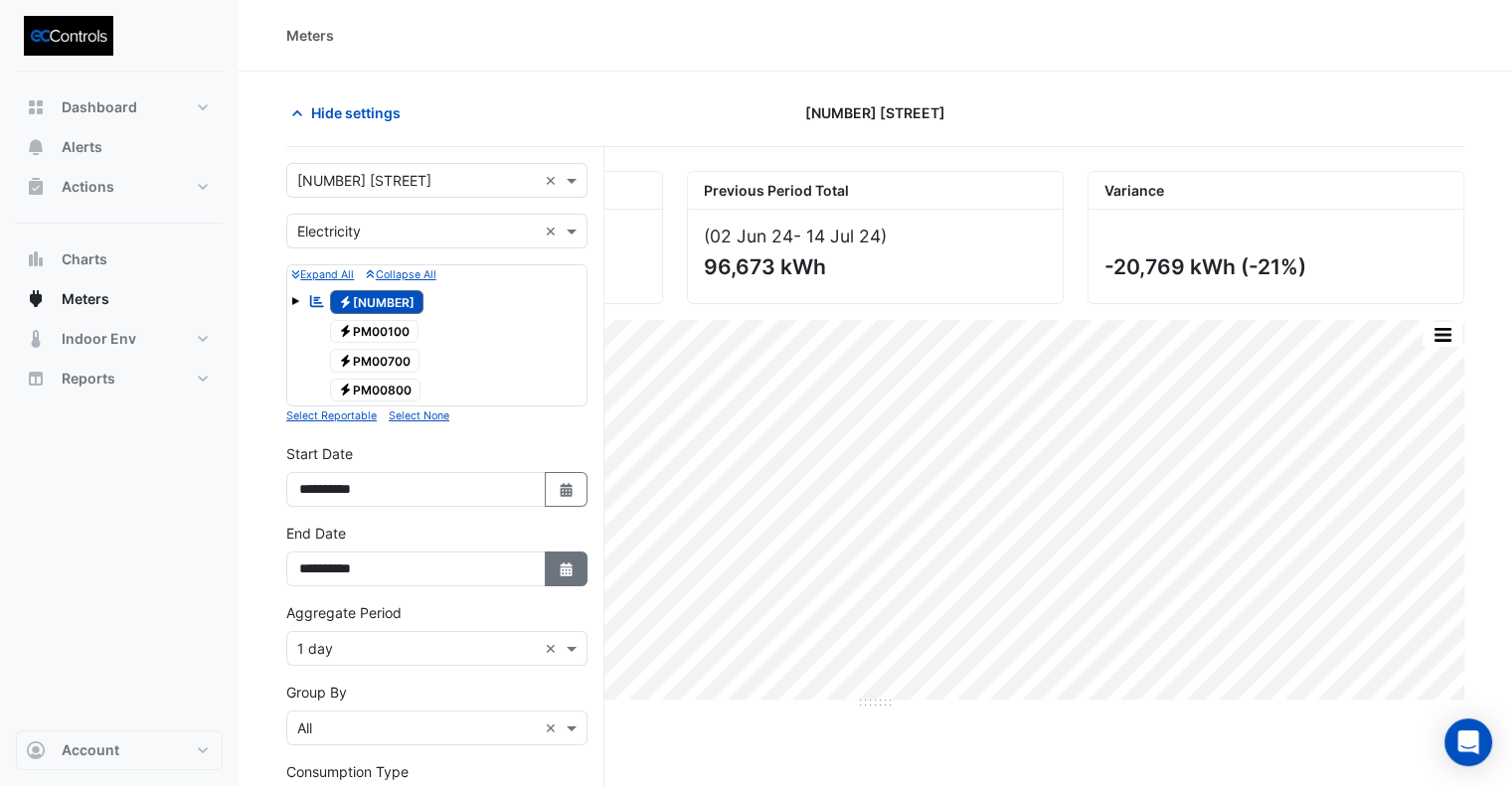 click on "Select Date" at bounding box center (567, 568) 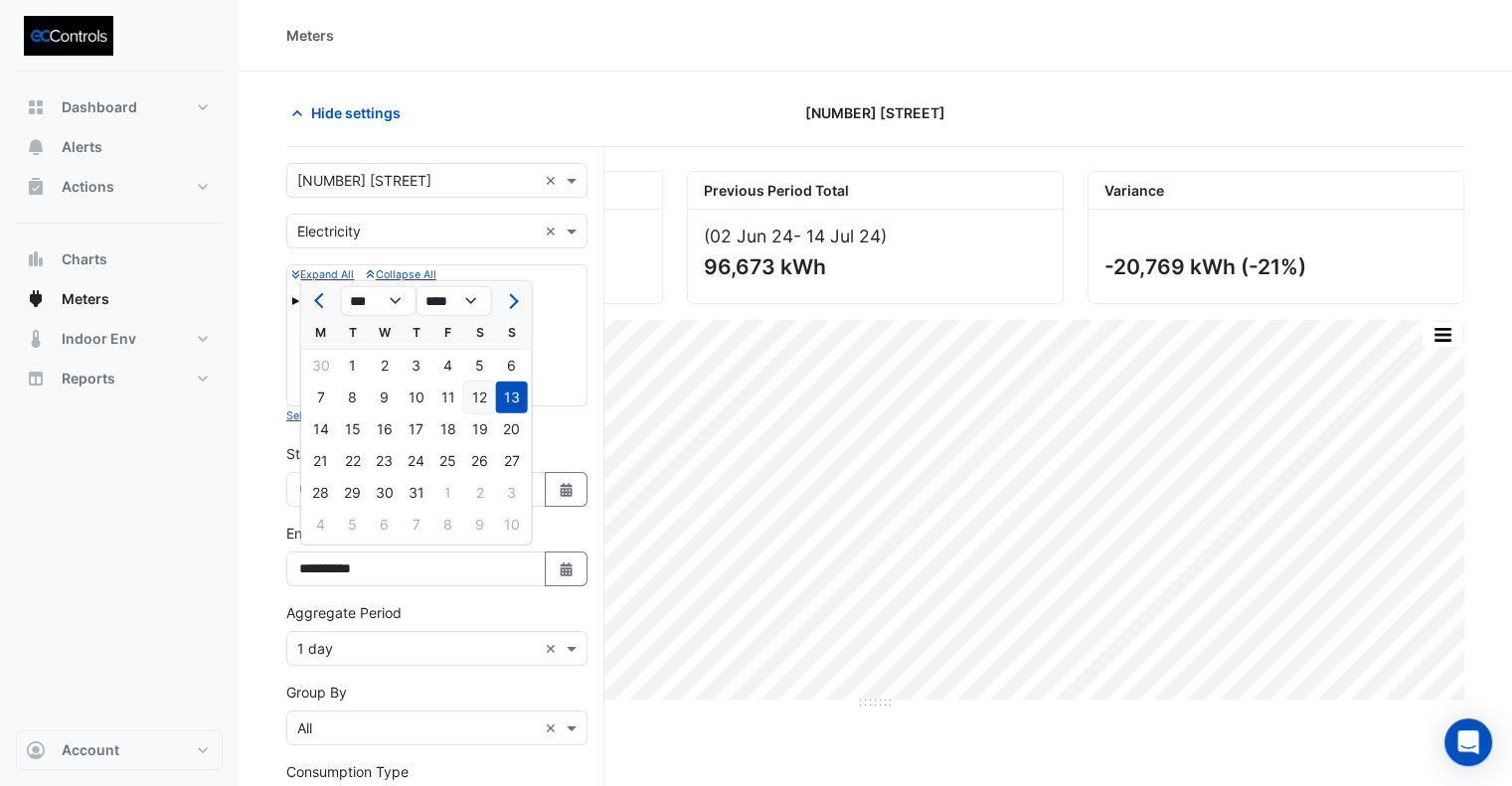 click on "12" 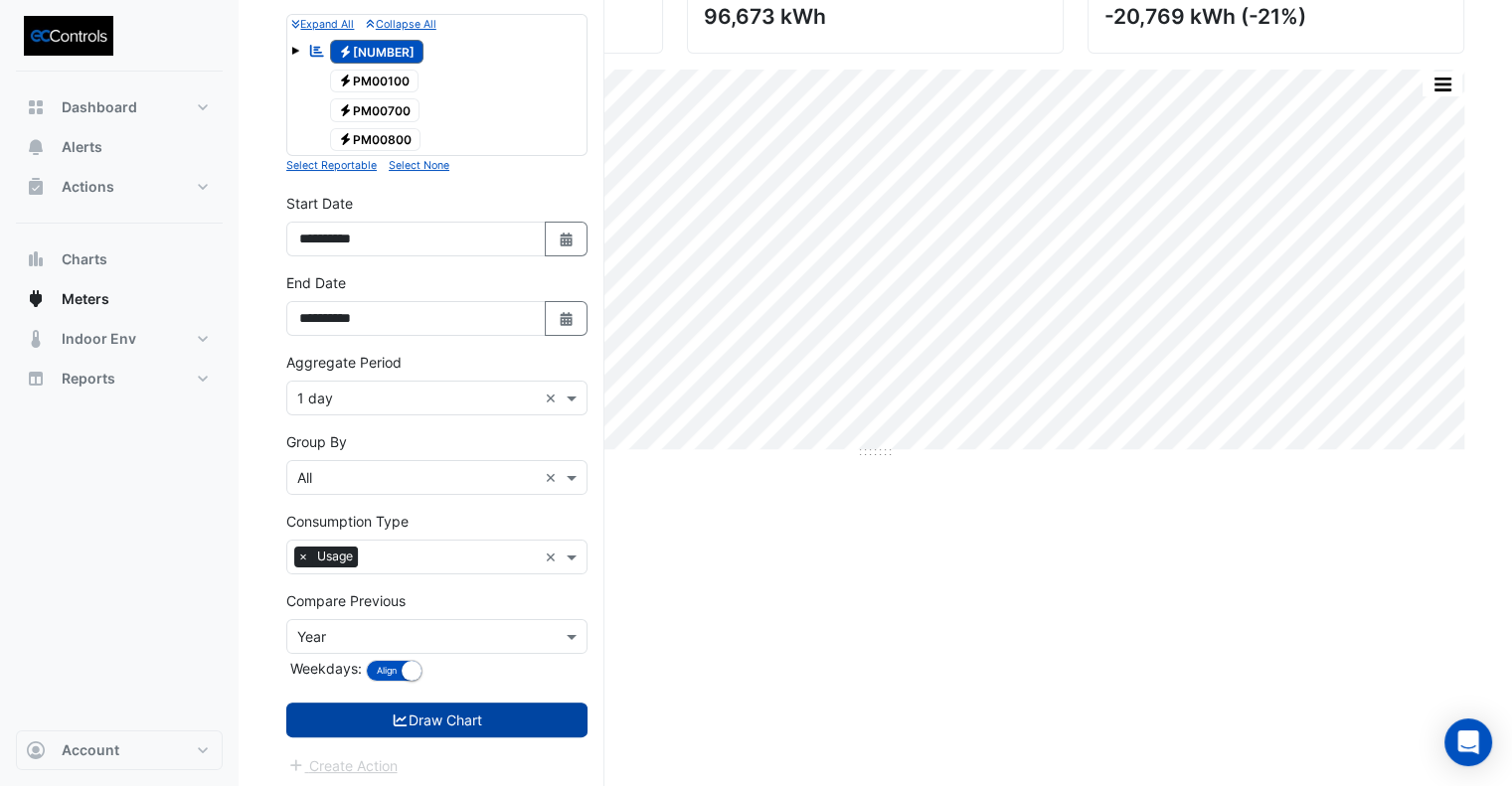 click on "Draw Chart" at bounding box center (436, 719) 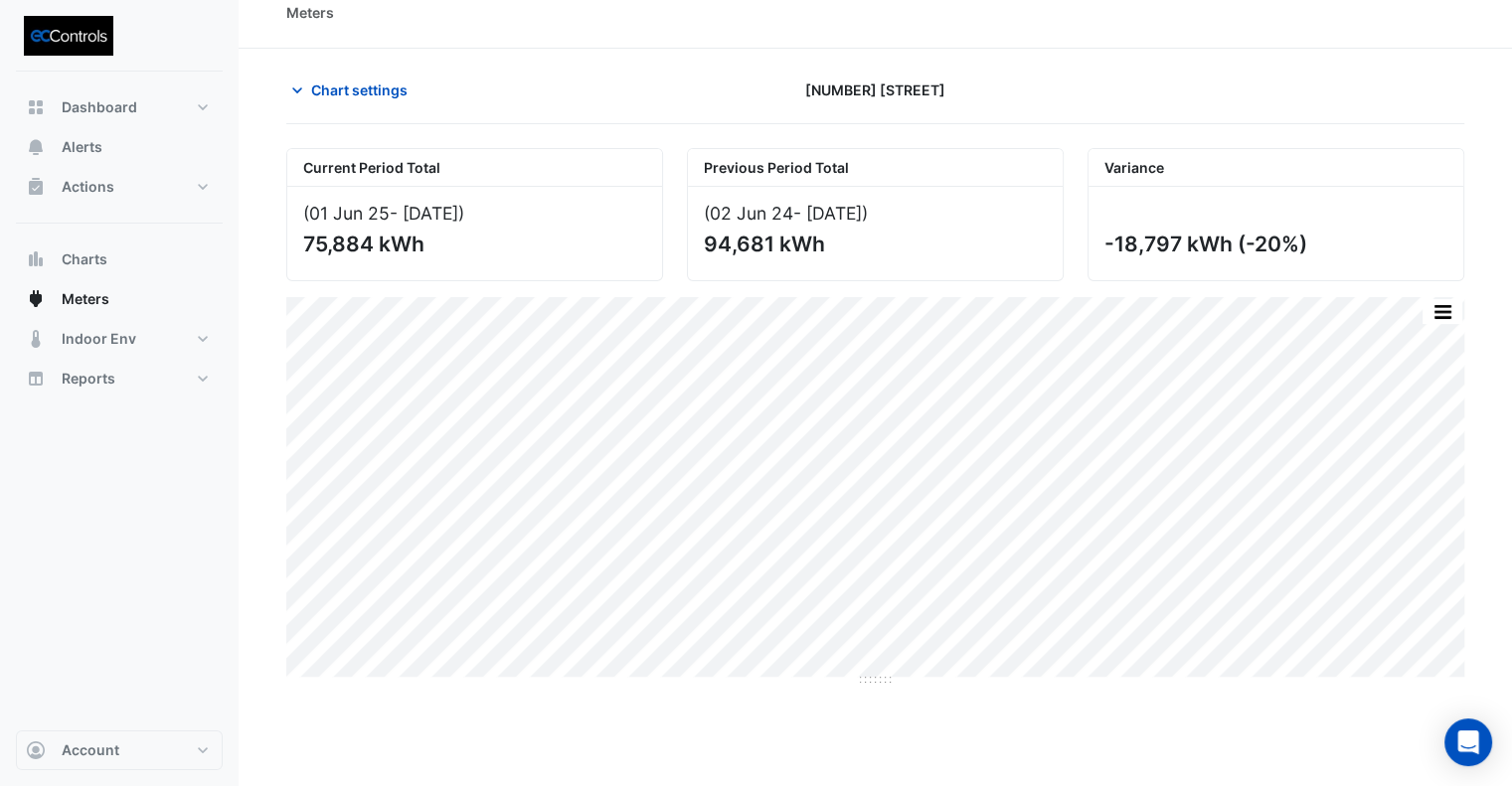 scroll, scrollTop: 0, scrollLeft: 0, axis: both 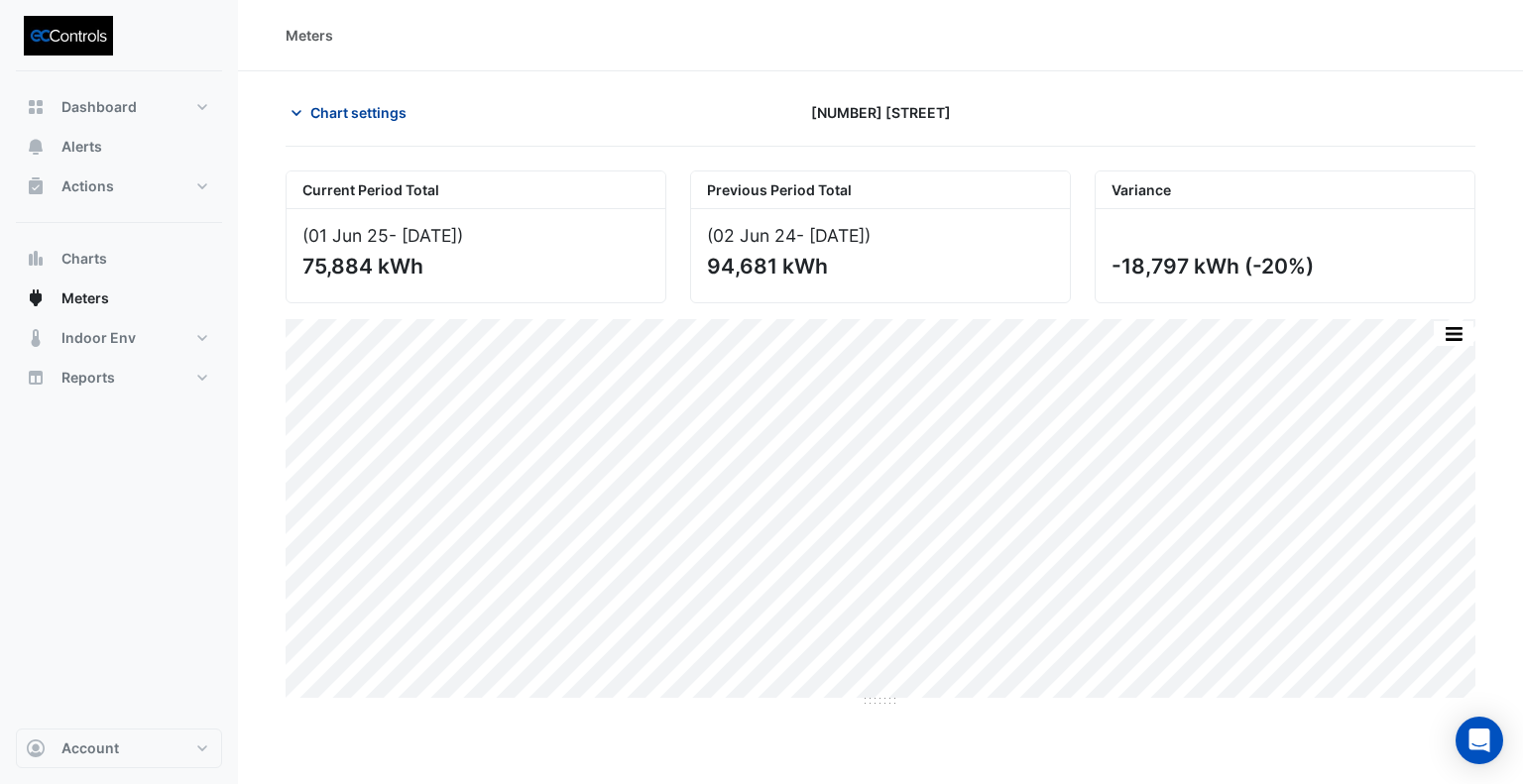 click on "Chart settings" 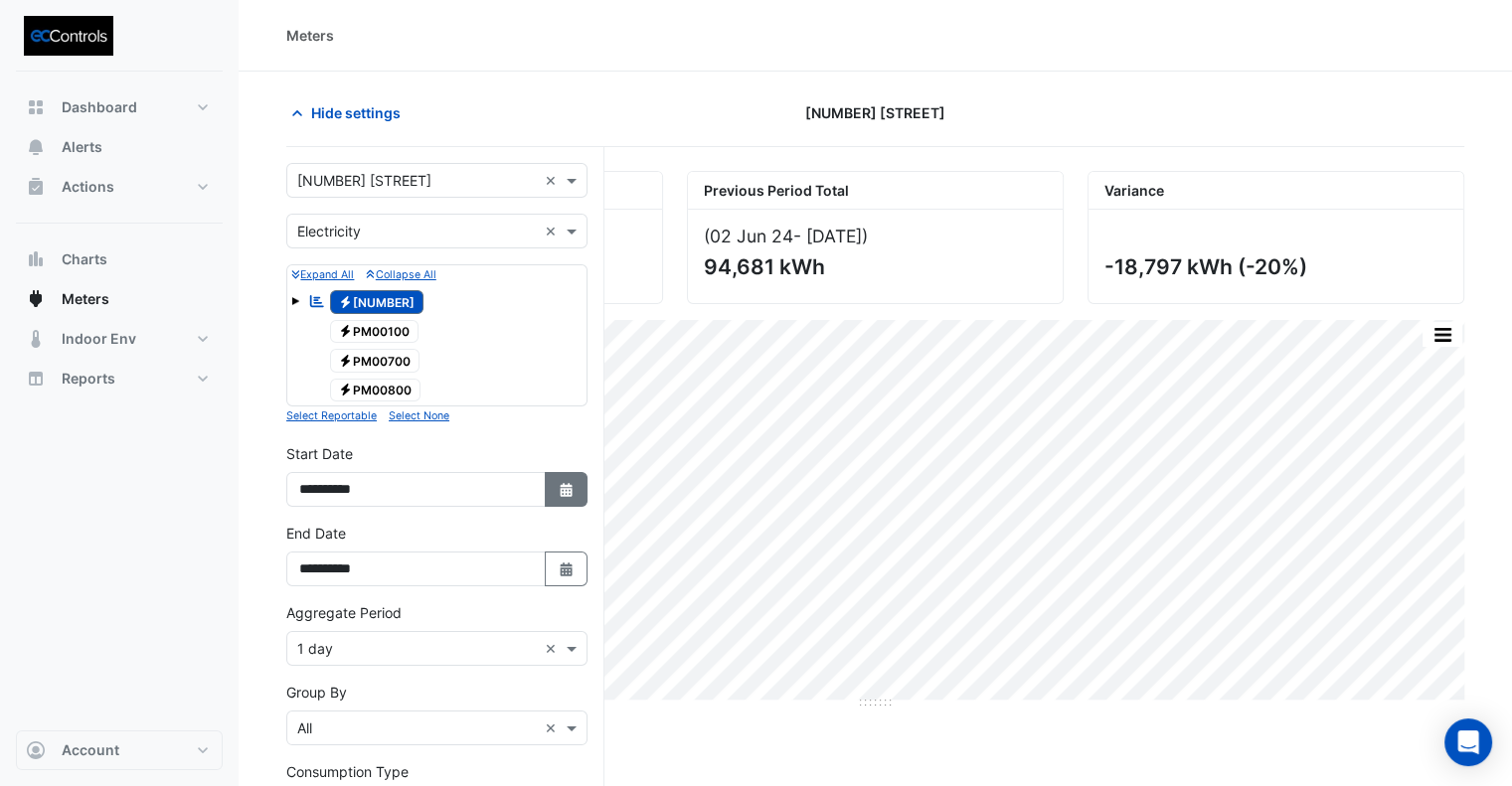 click on "Select Date" at bounding box center [567, 489] 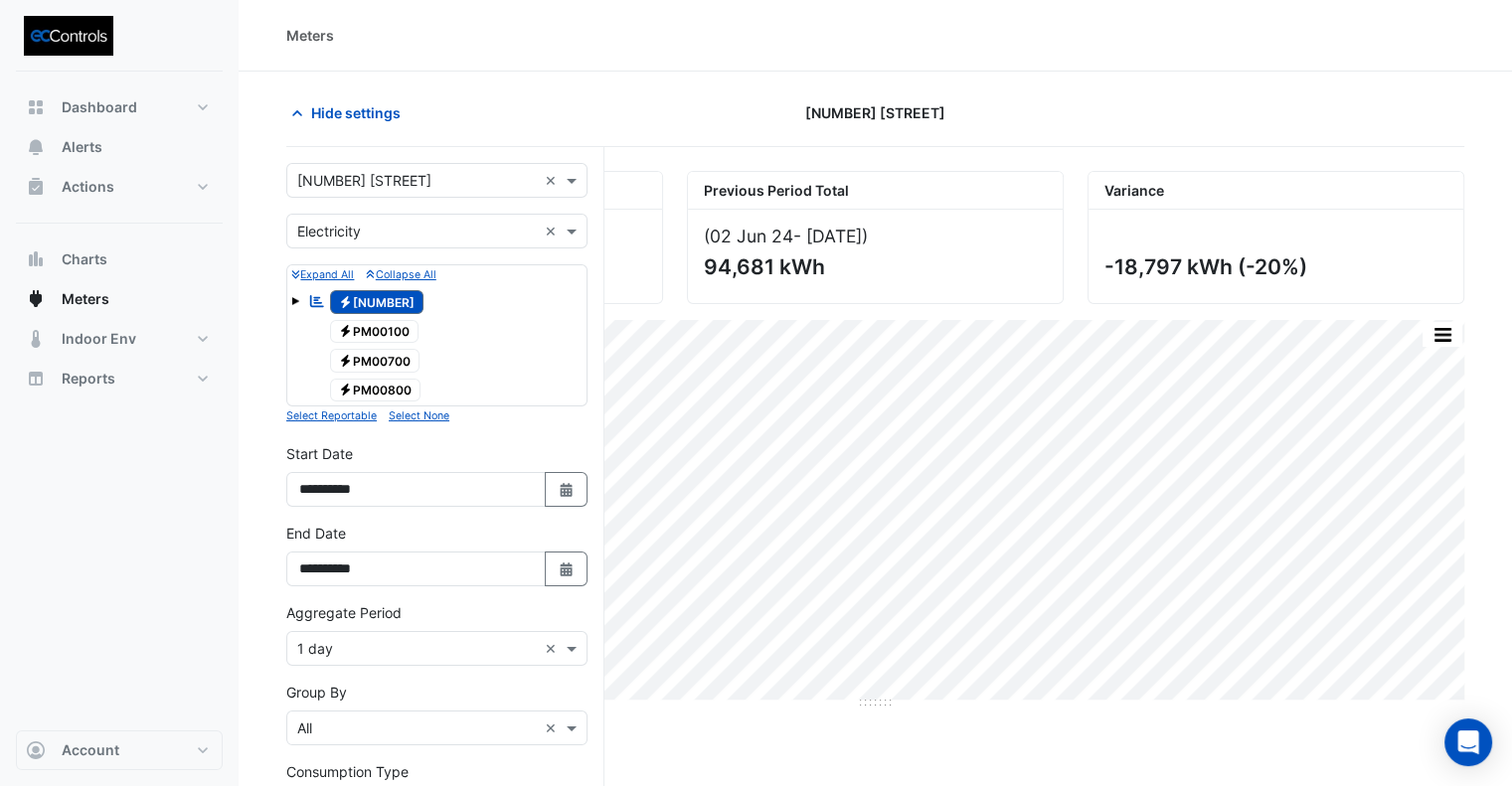 select on "*" 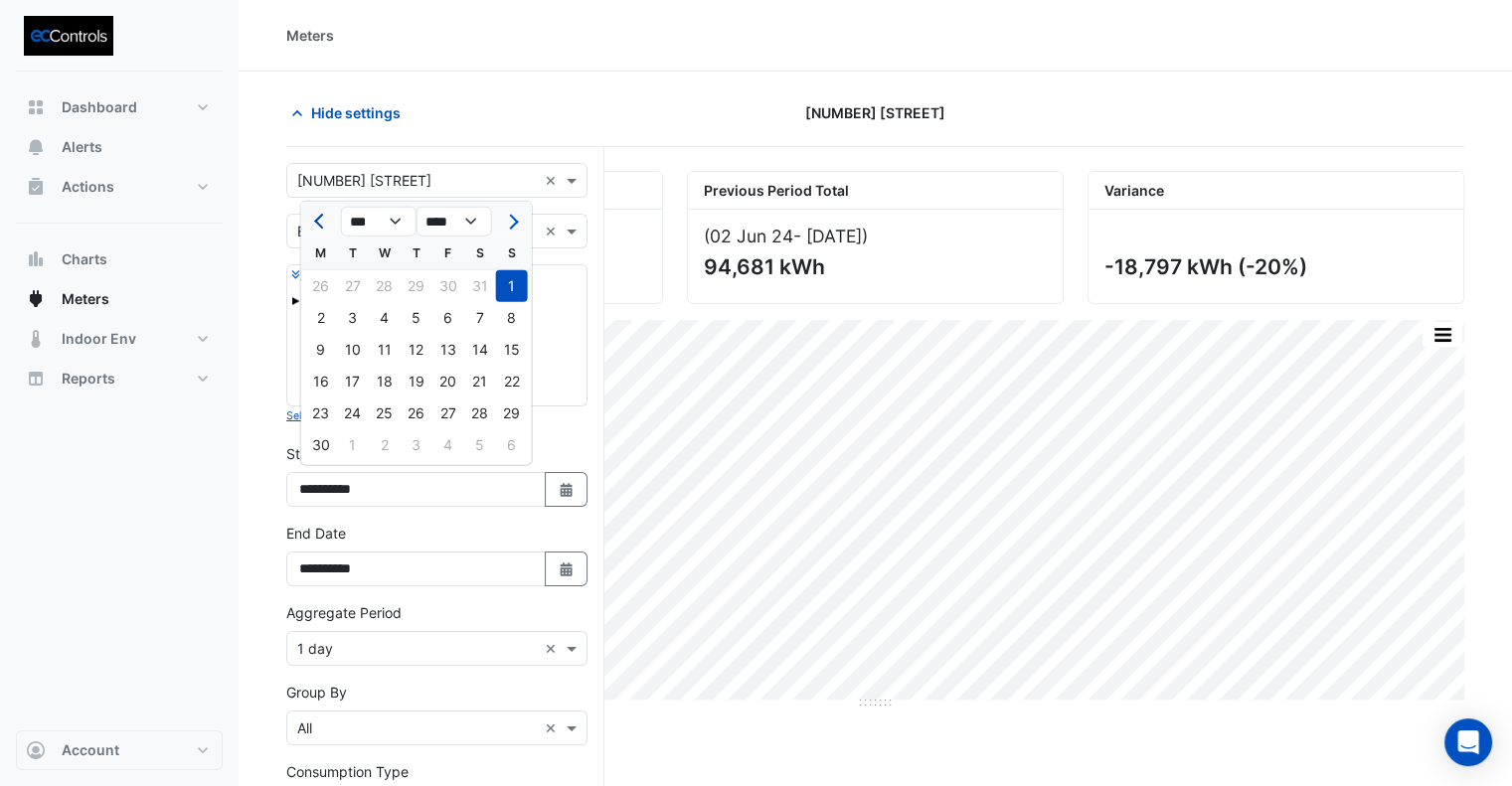 click 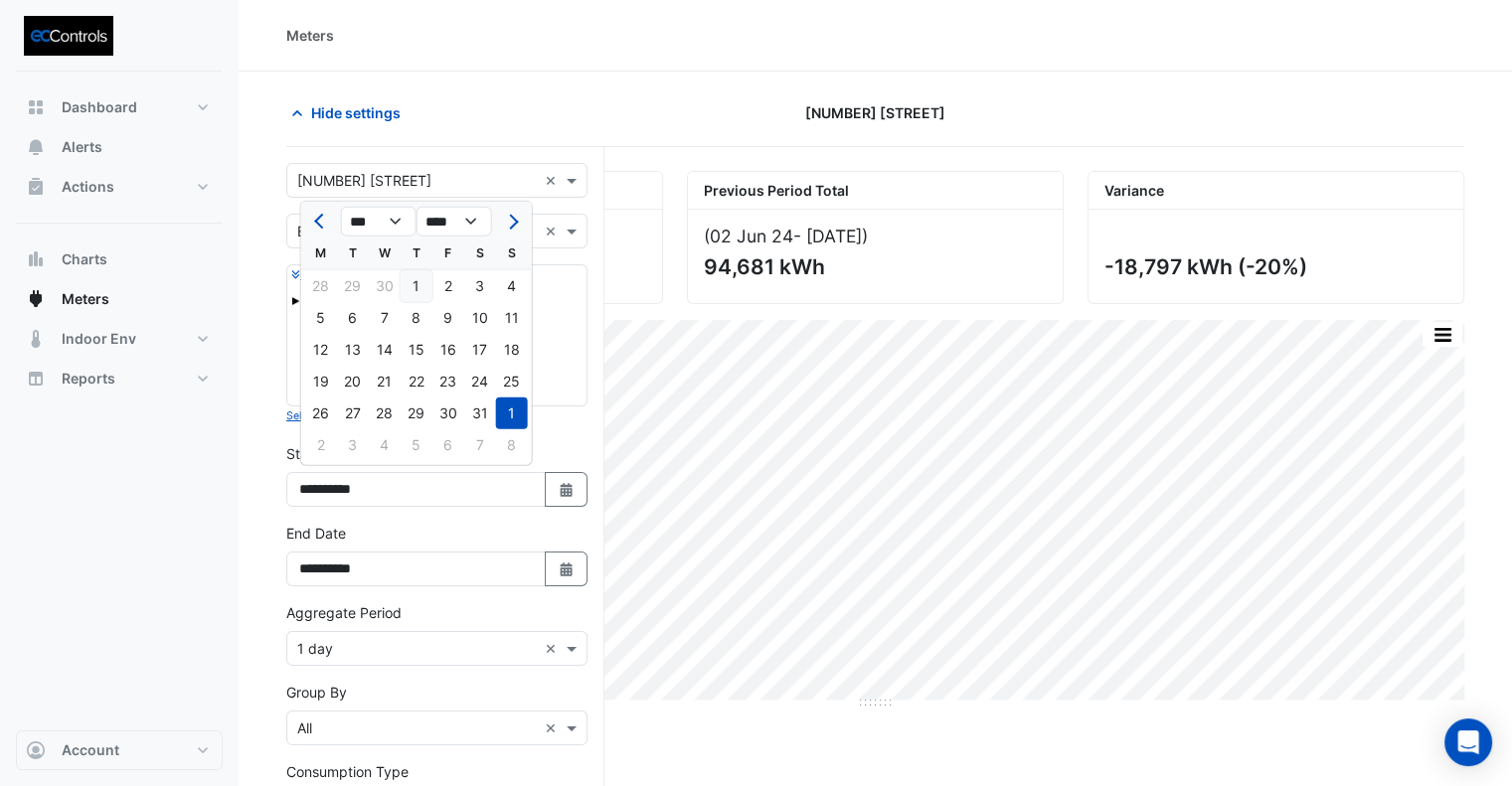 click on "1" 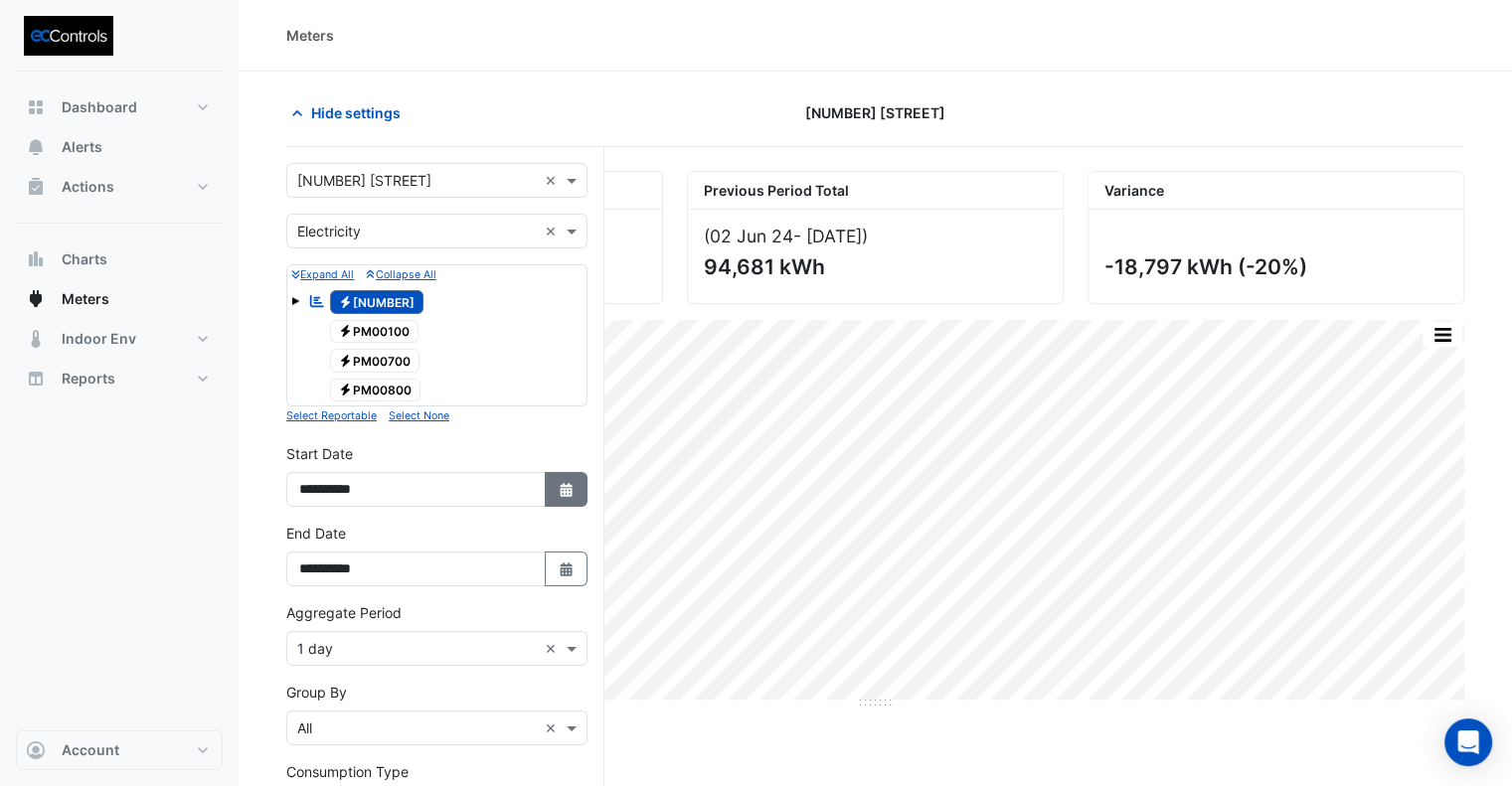 click on "Select Date" 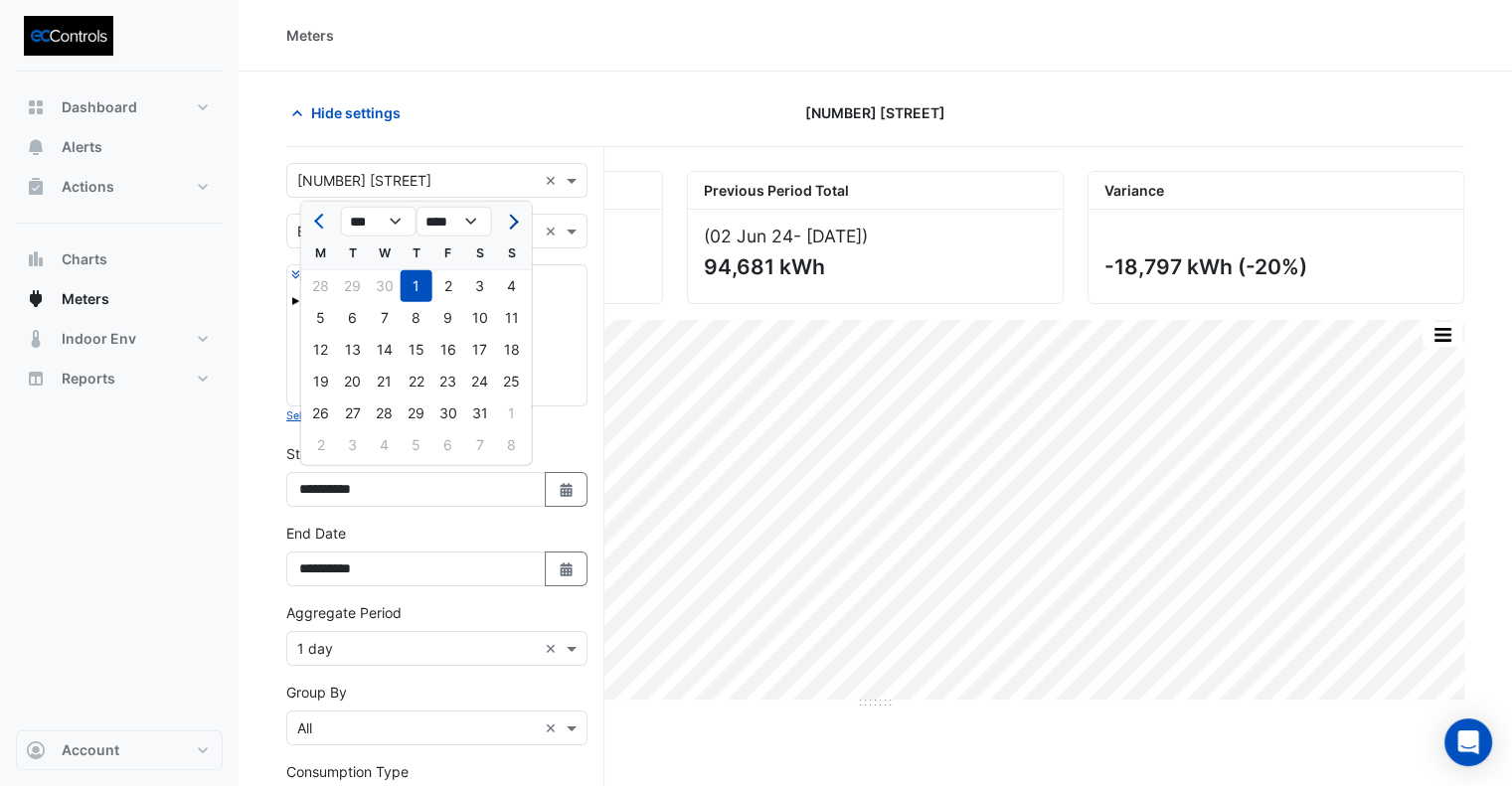 click 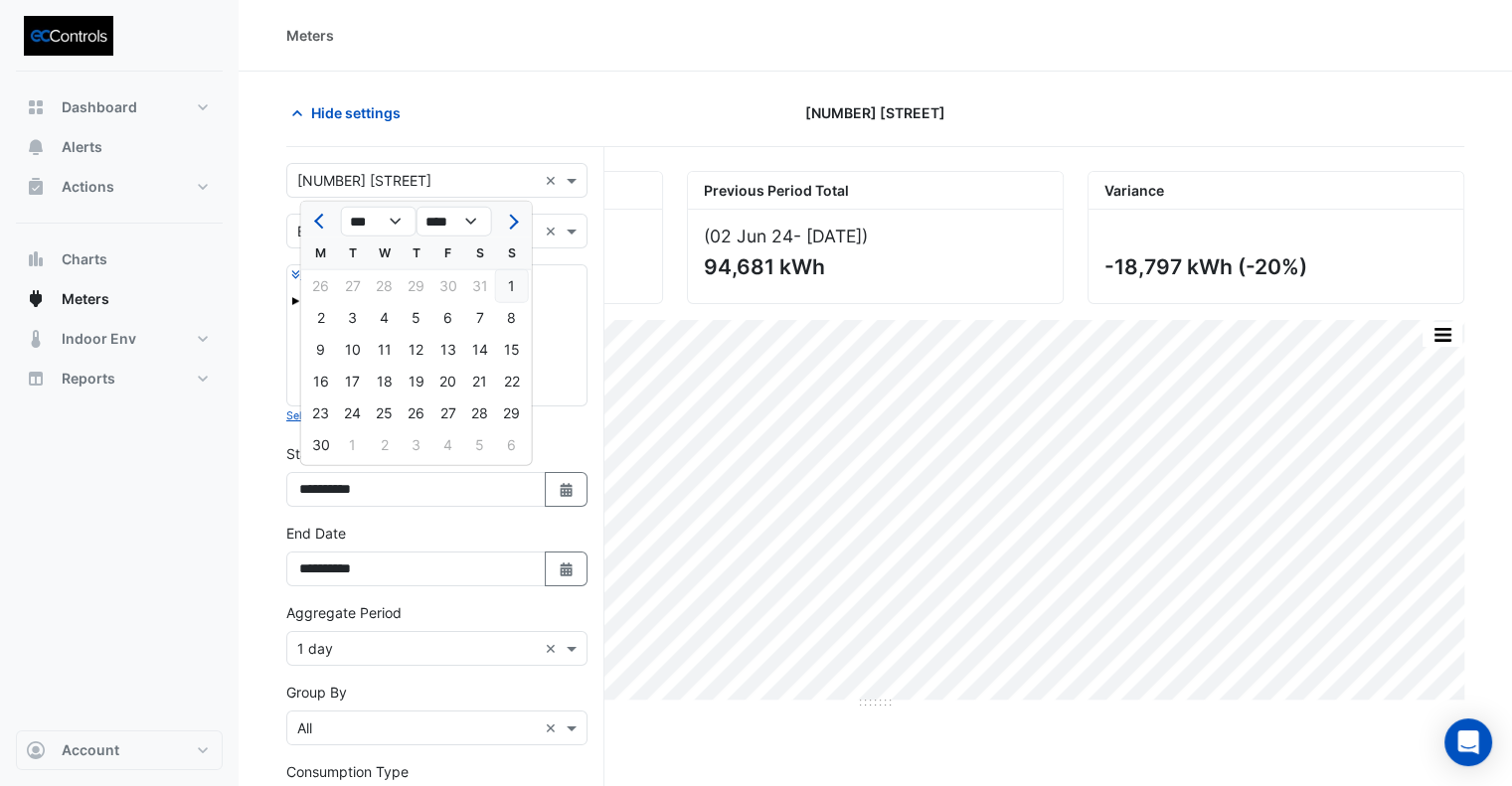 click on "1" 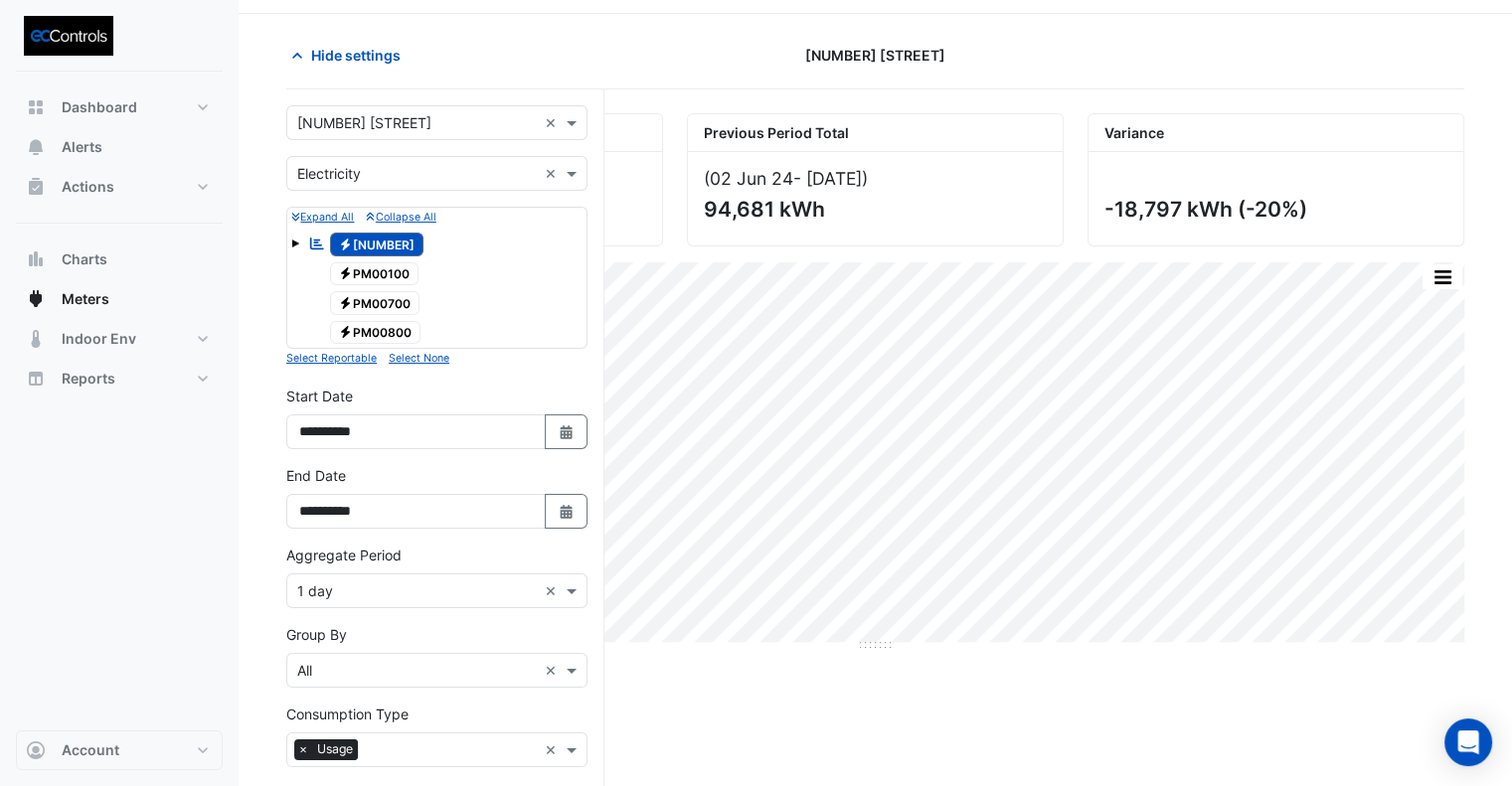 scroll, scrollTop: 0, scrollLeft: 0, axis: both 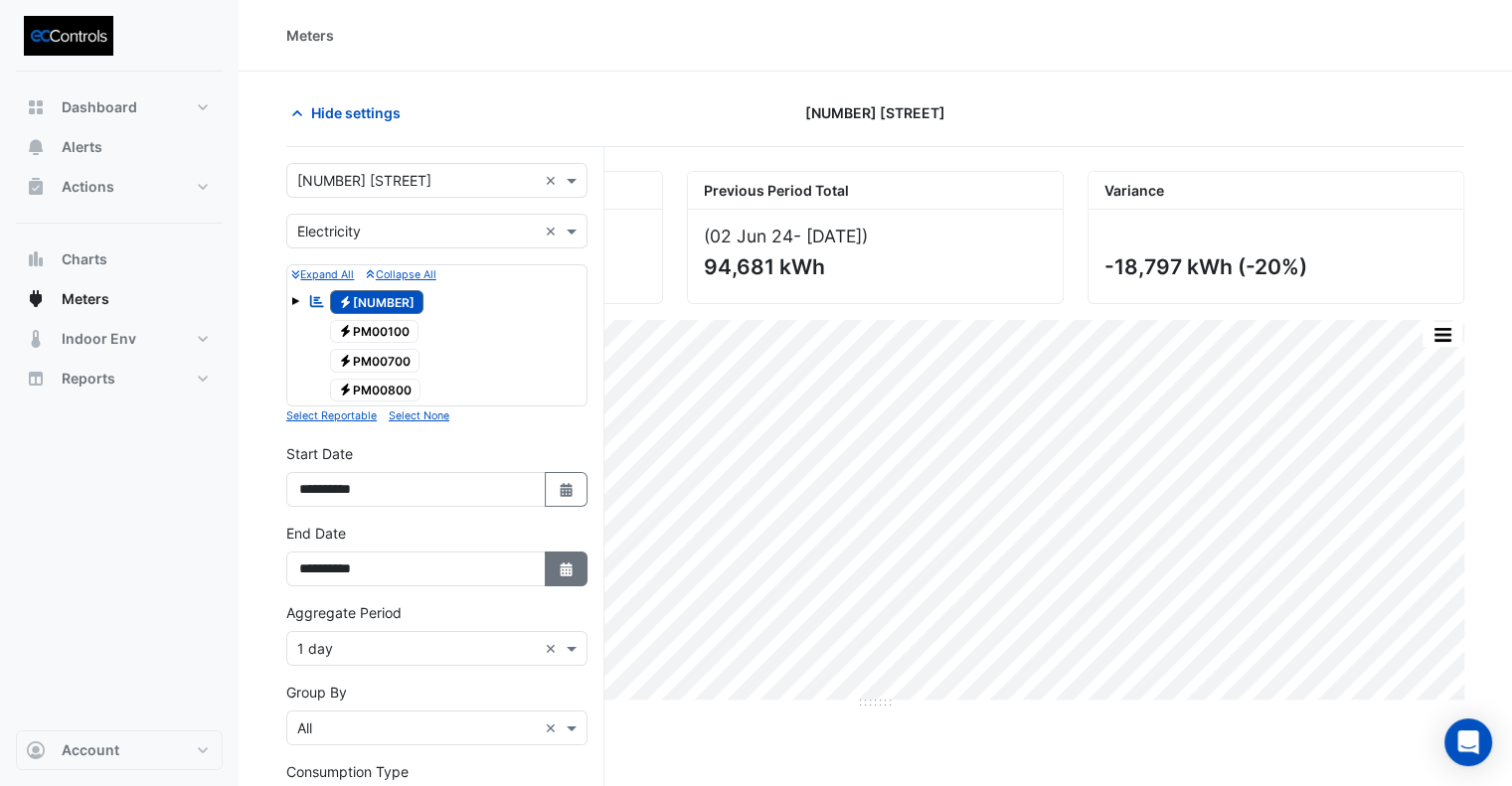 click on "Select Date" 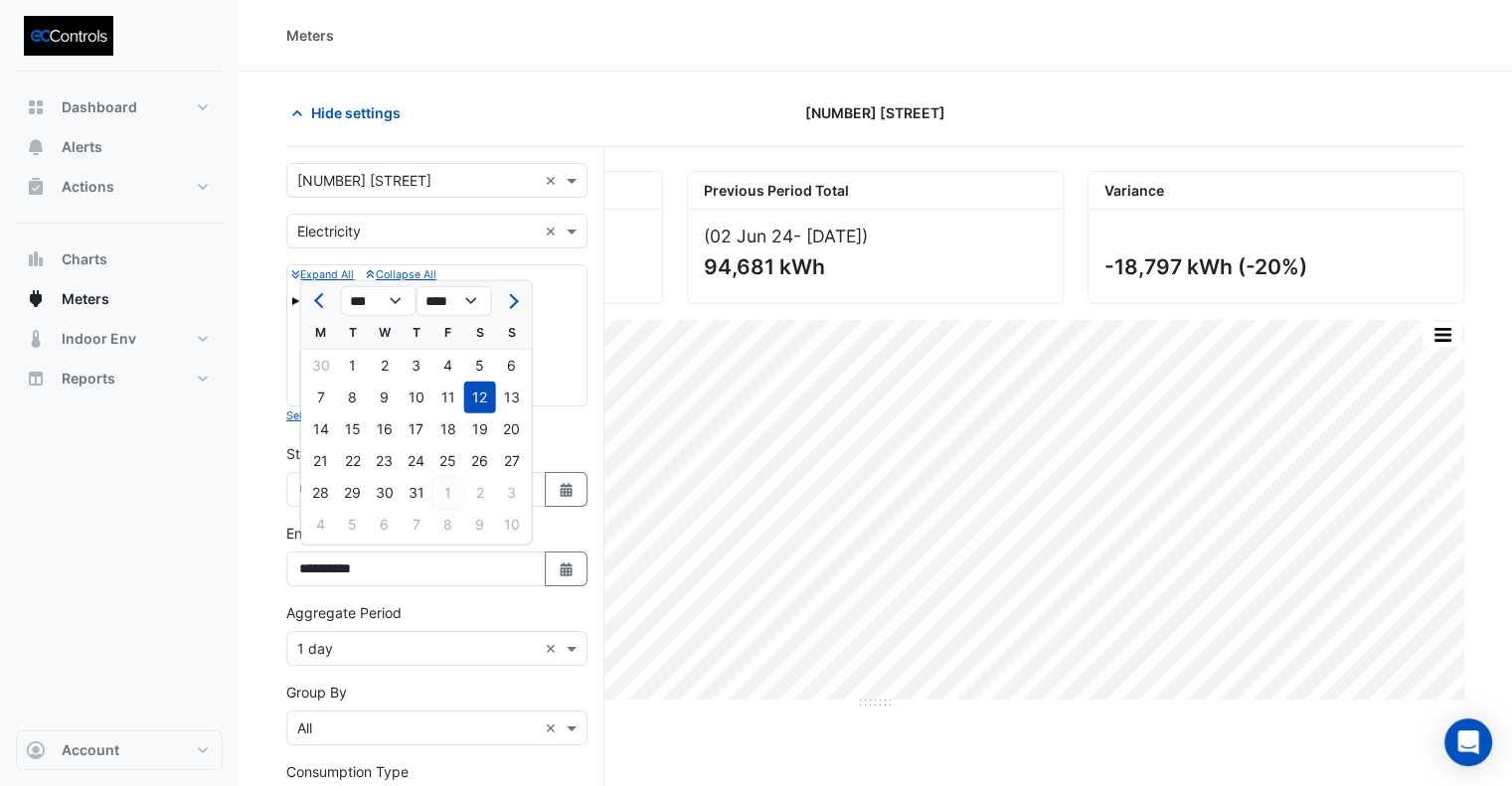 click on "1" 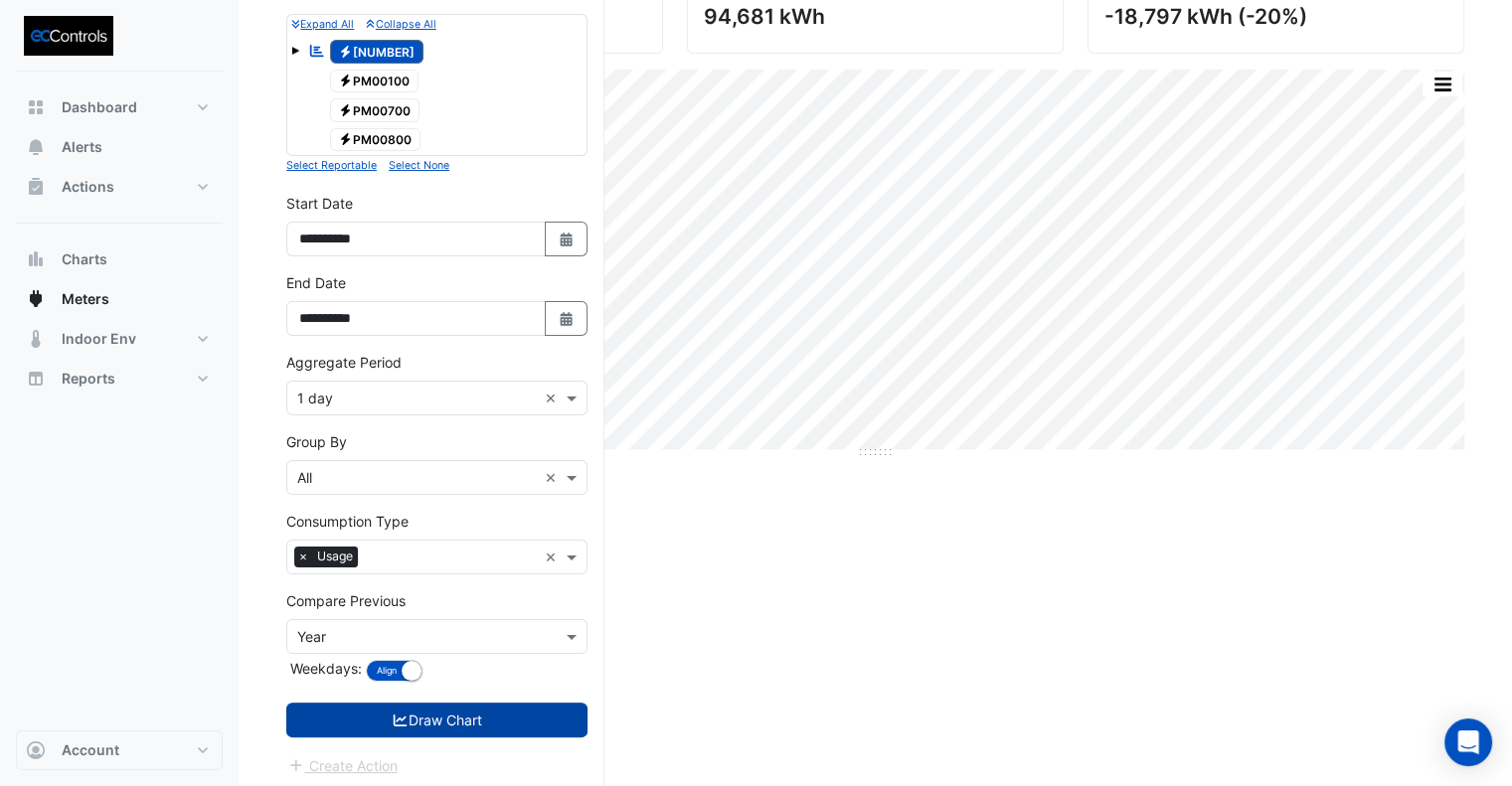 click on "Draw Chart" at bounding box center (436, 719) 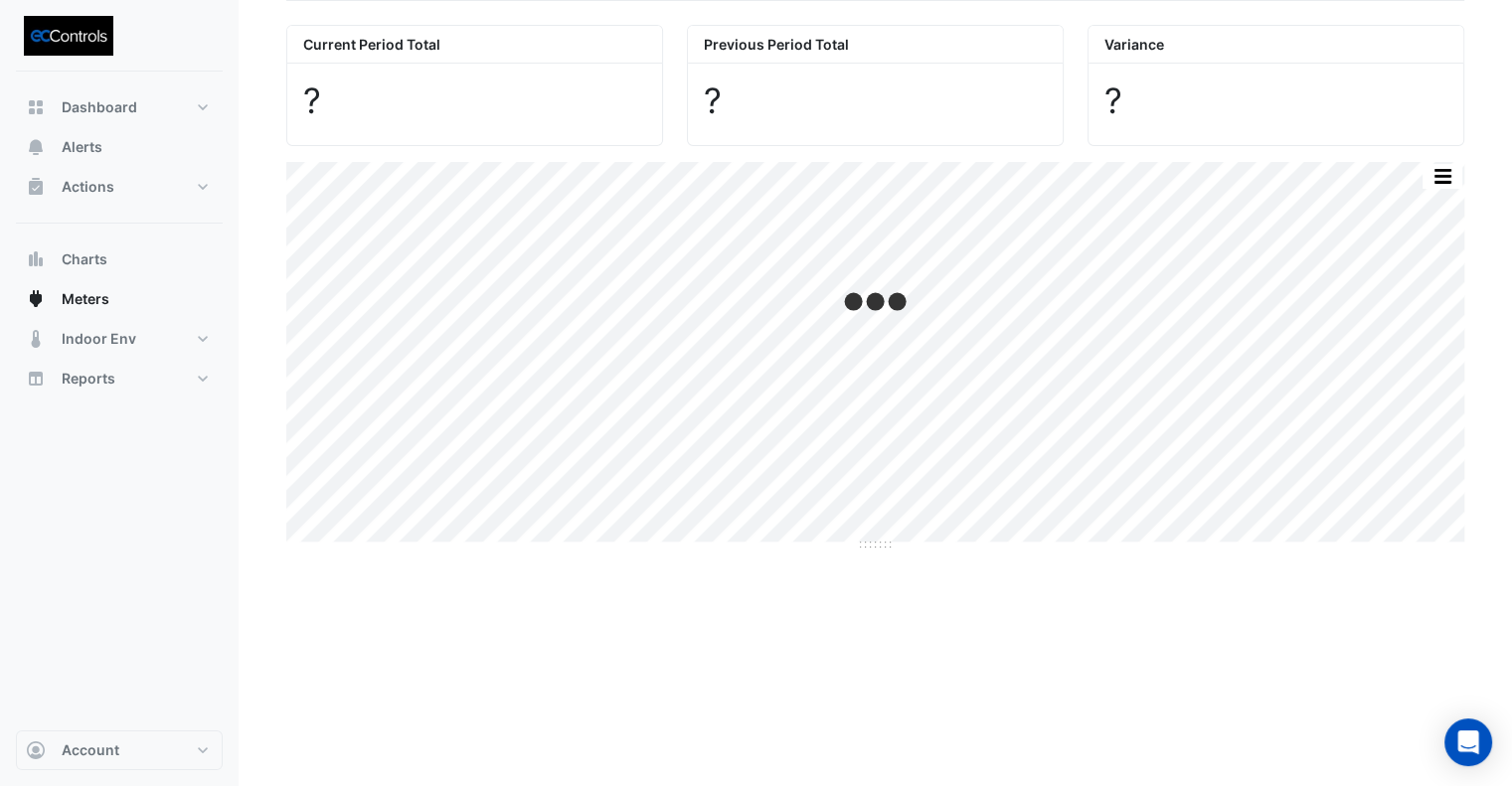 scroll, scrollTop: 0, scrollLeft: 0, axis: both 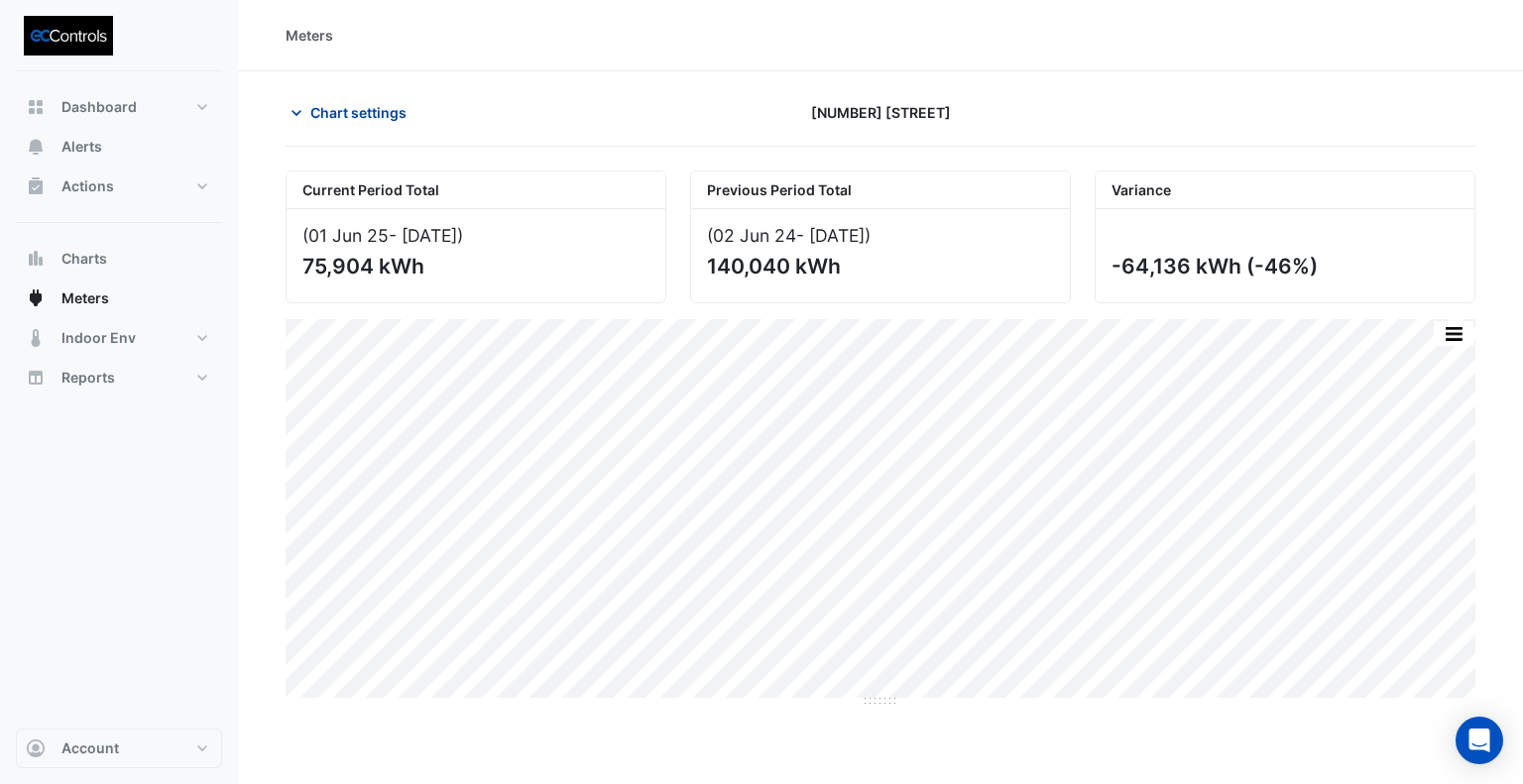 click on "Chart settings" 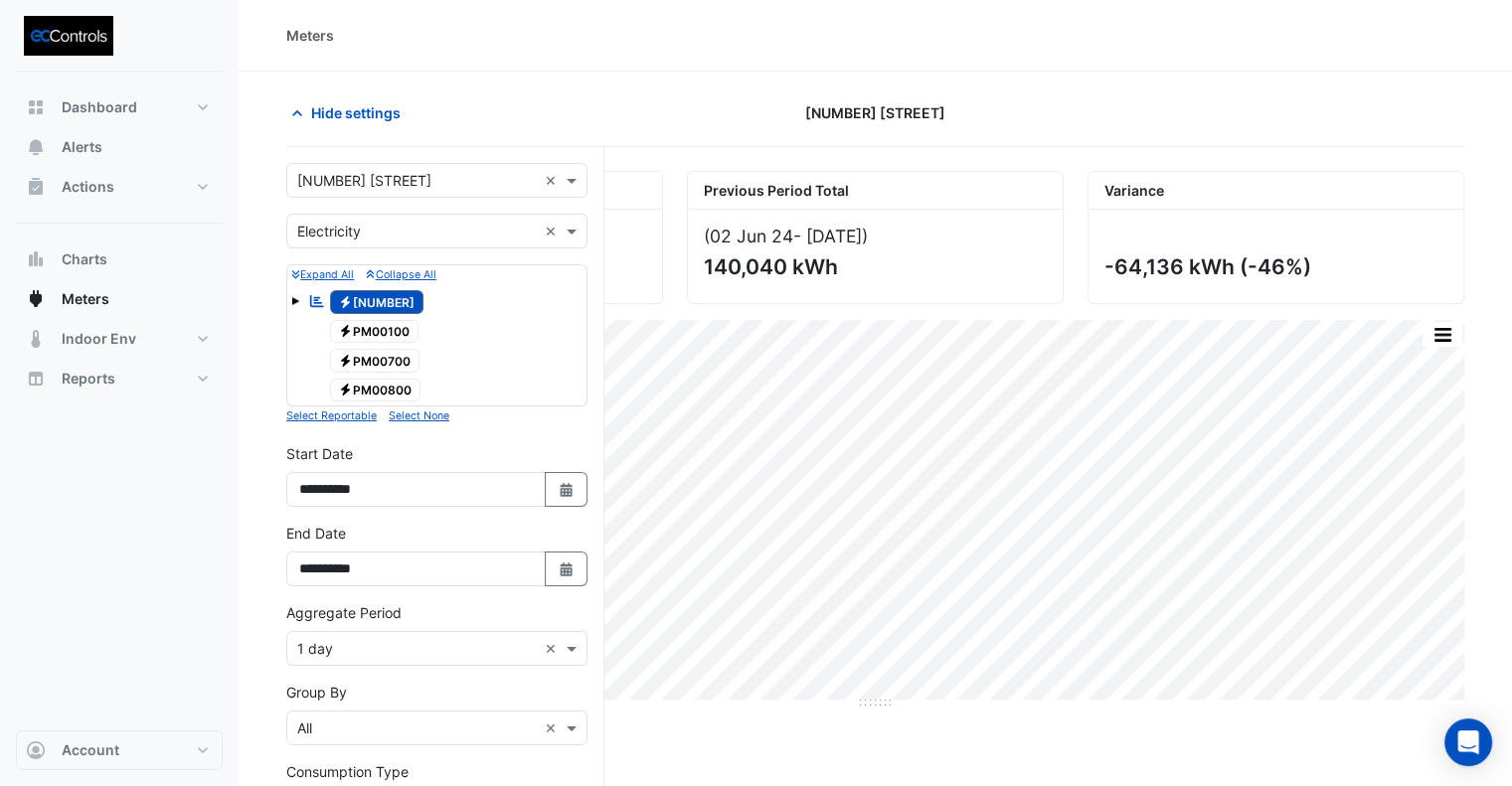 drag, startPoint x: 582, startPoint y: 567, endPoint x: 562, endPoint y: 542, distance: 32.01562 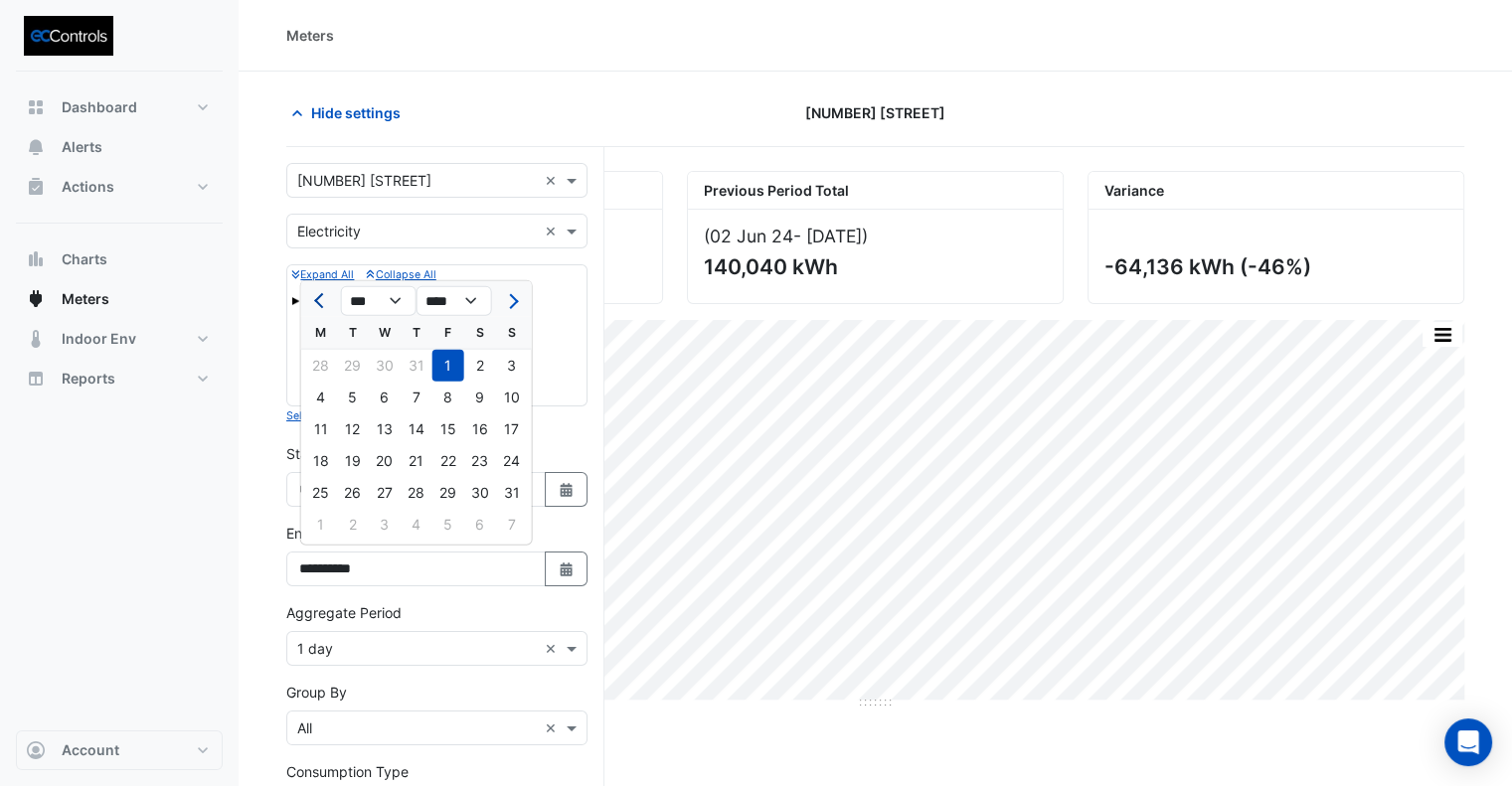click 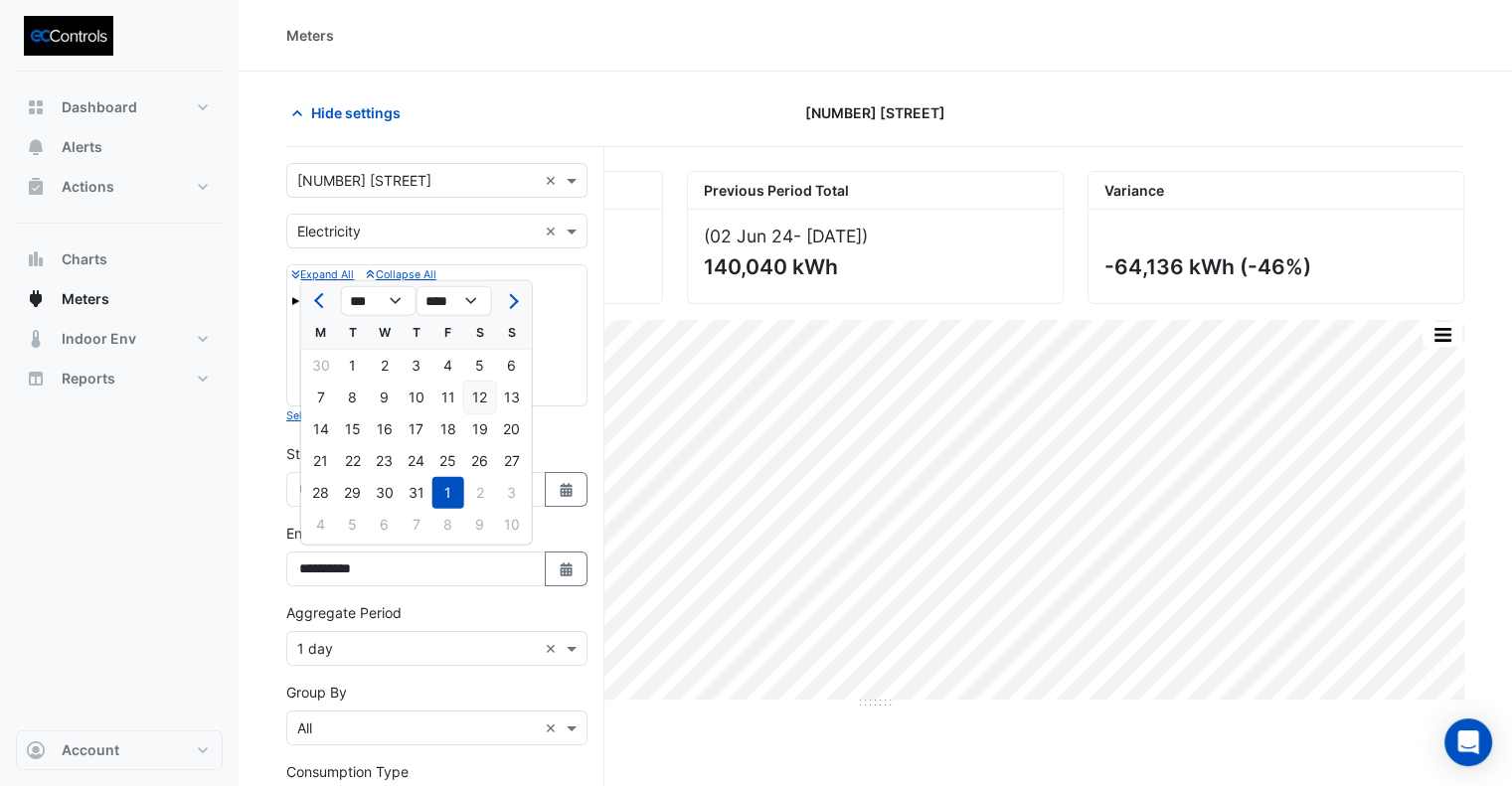 click on "12" 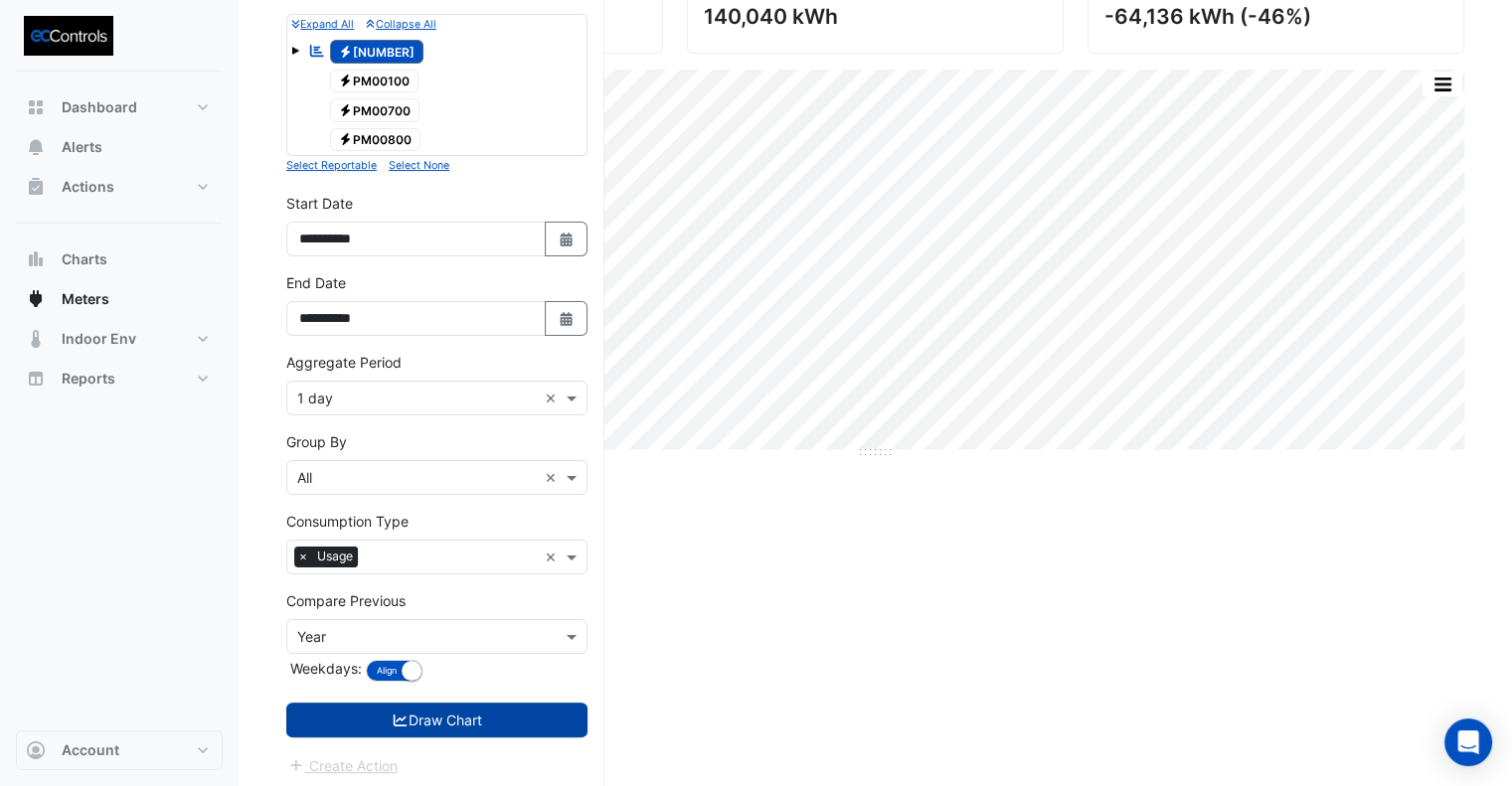 click on "Draw Chart" at bounding box center (436, 719) 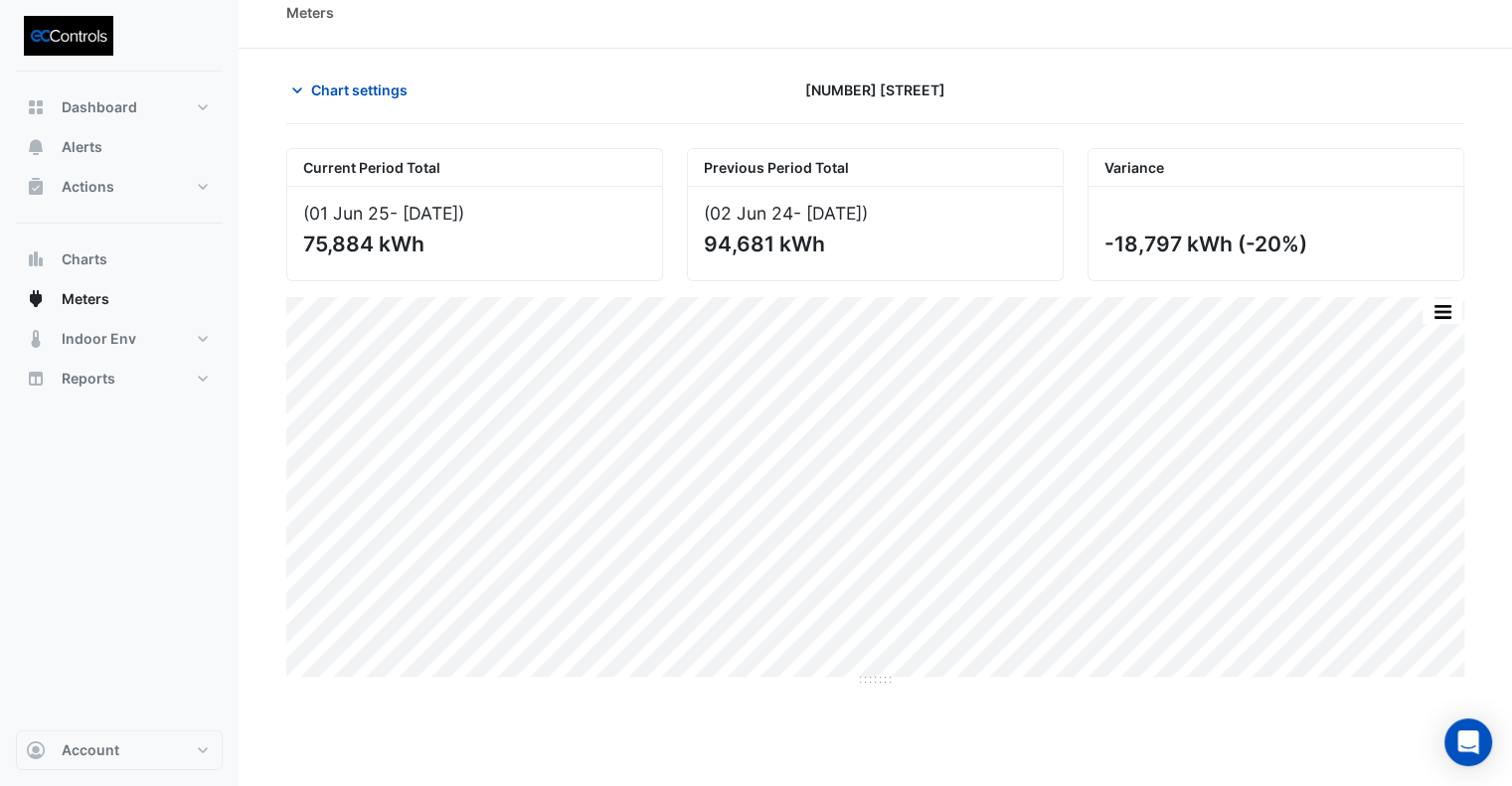 scroll, scrollTop: 0, scrollLeft: 0, axis: both 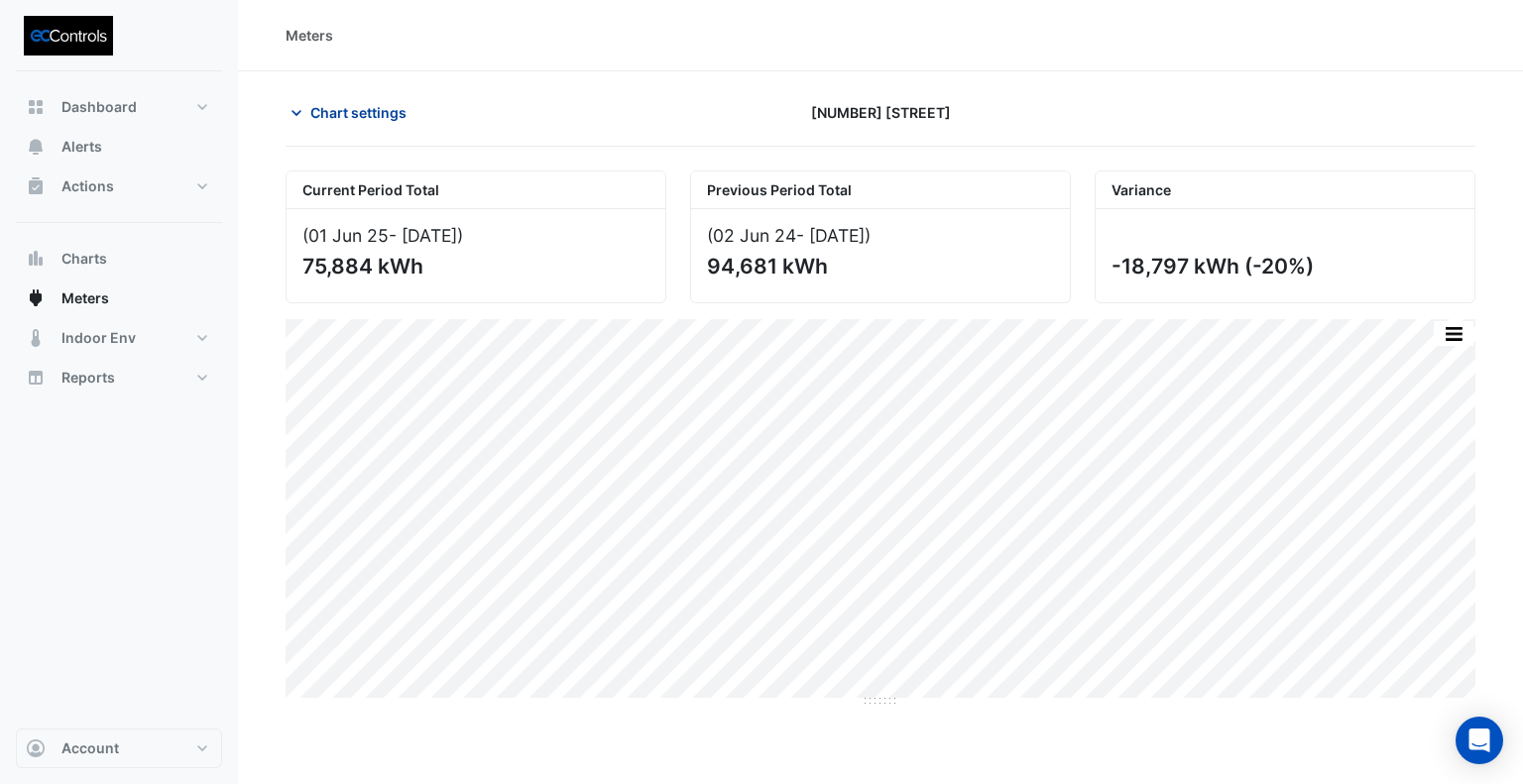 click on "Chart settings" 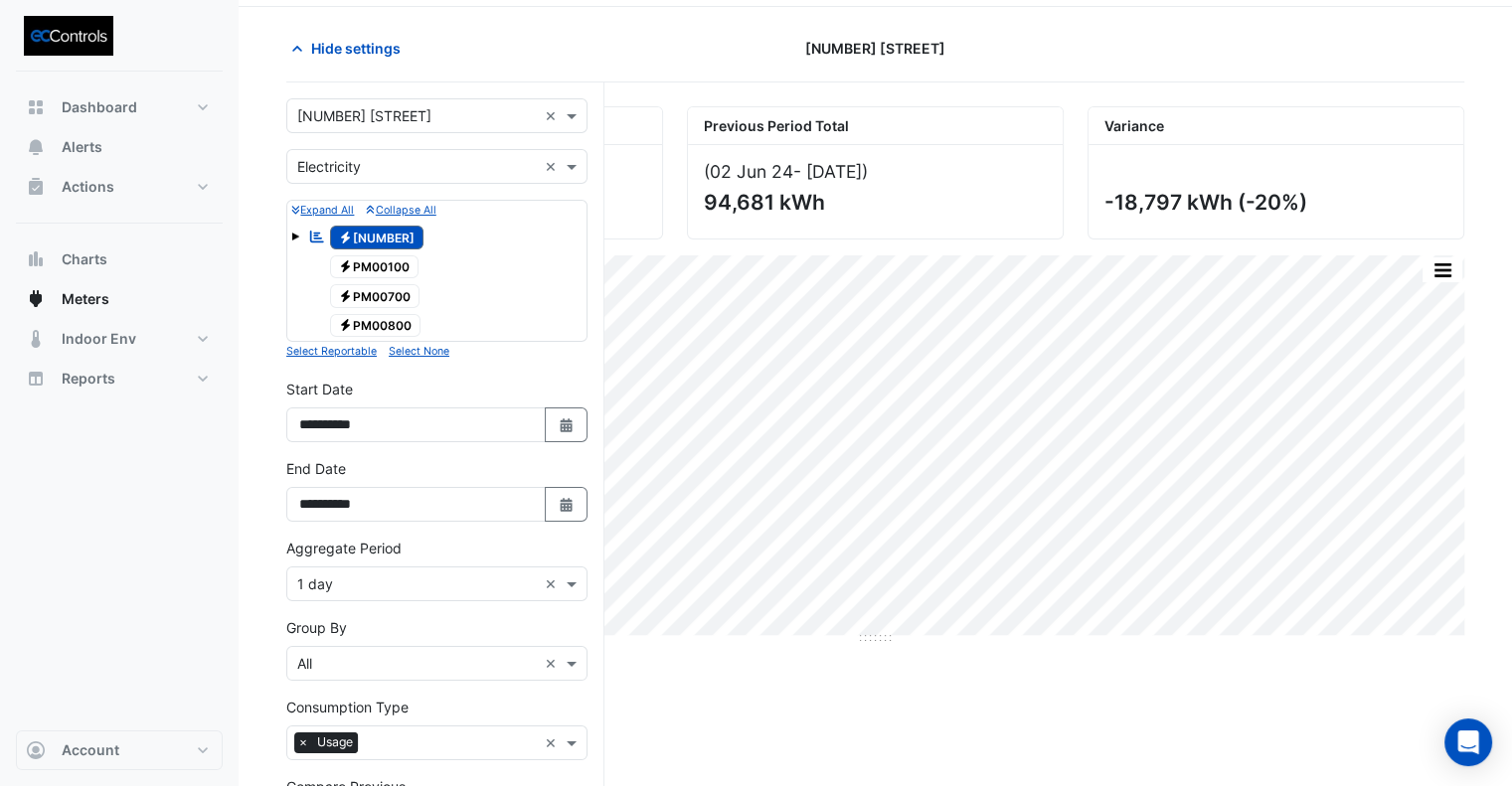scroll, scrollTop: 99, scrollLeft: 0, axis: vertical 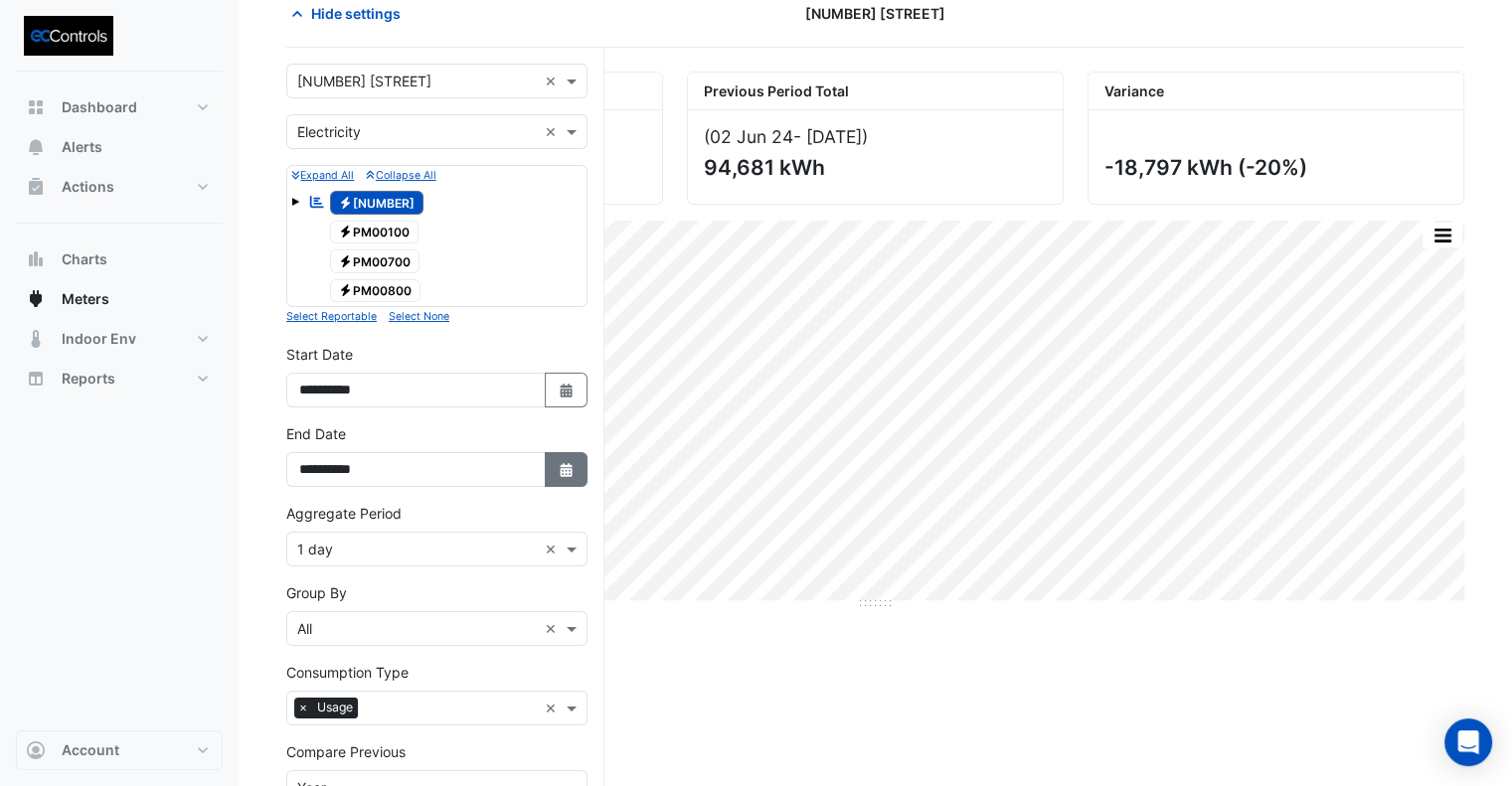 click on "Select Date" at bounding box center (567, 469) 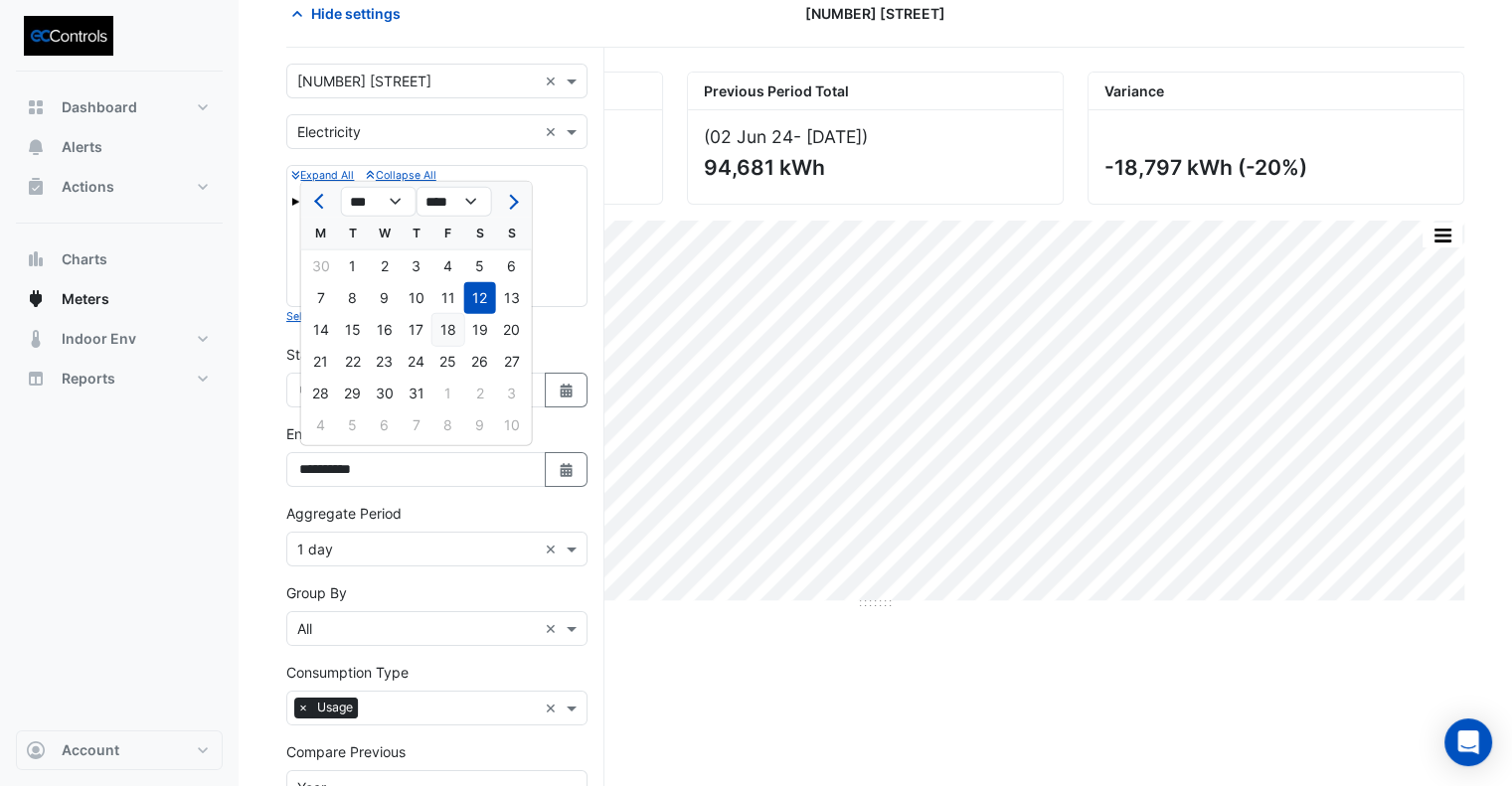 click on "18" 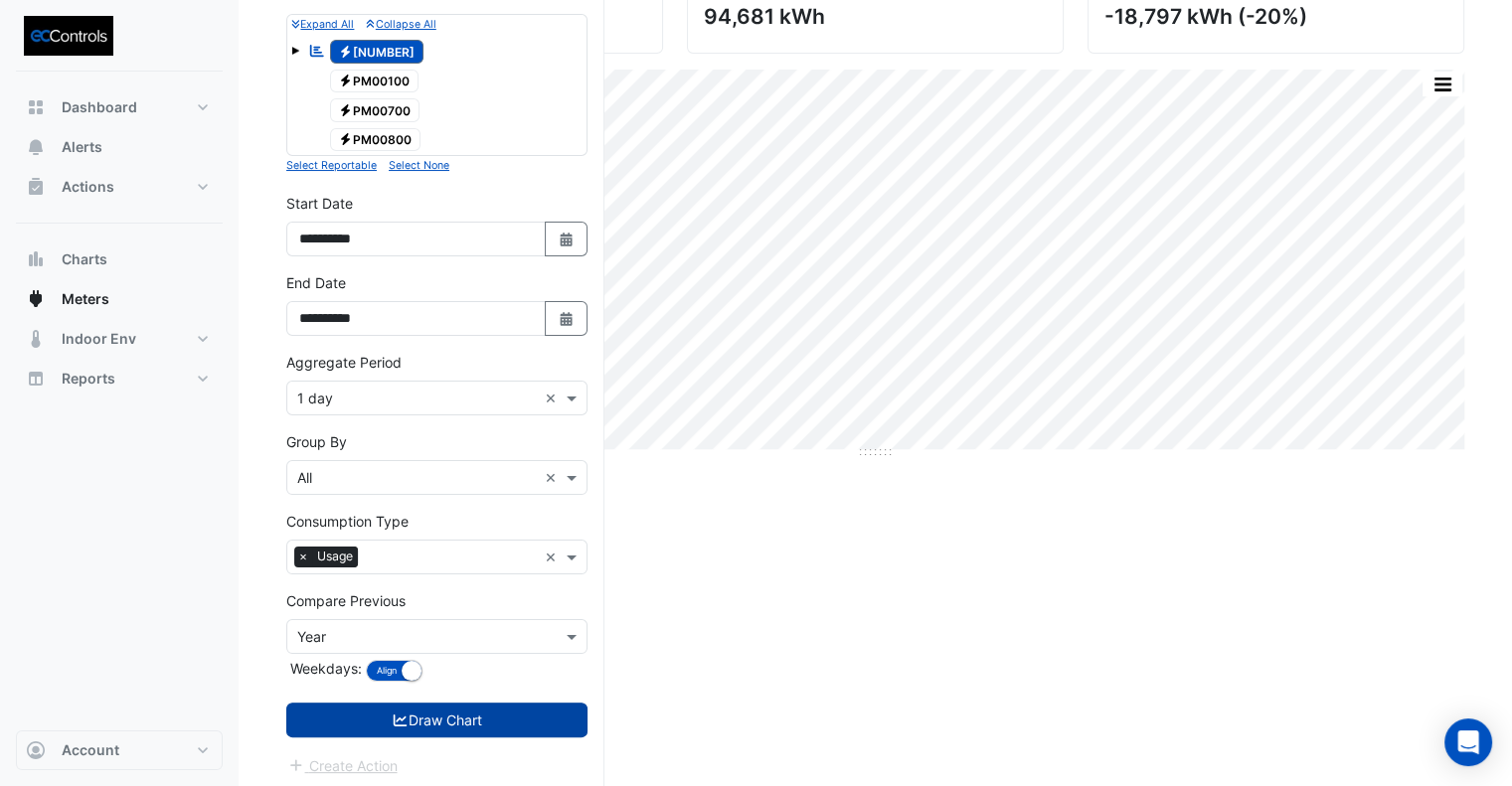 click on "Draw Chart" at bounding box center (436, 719) 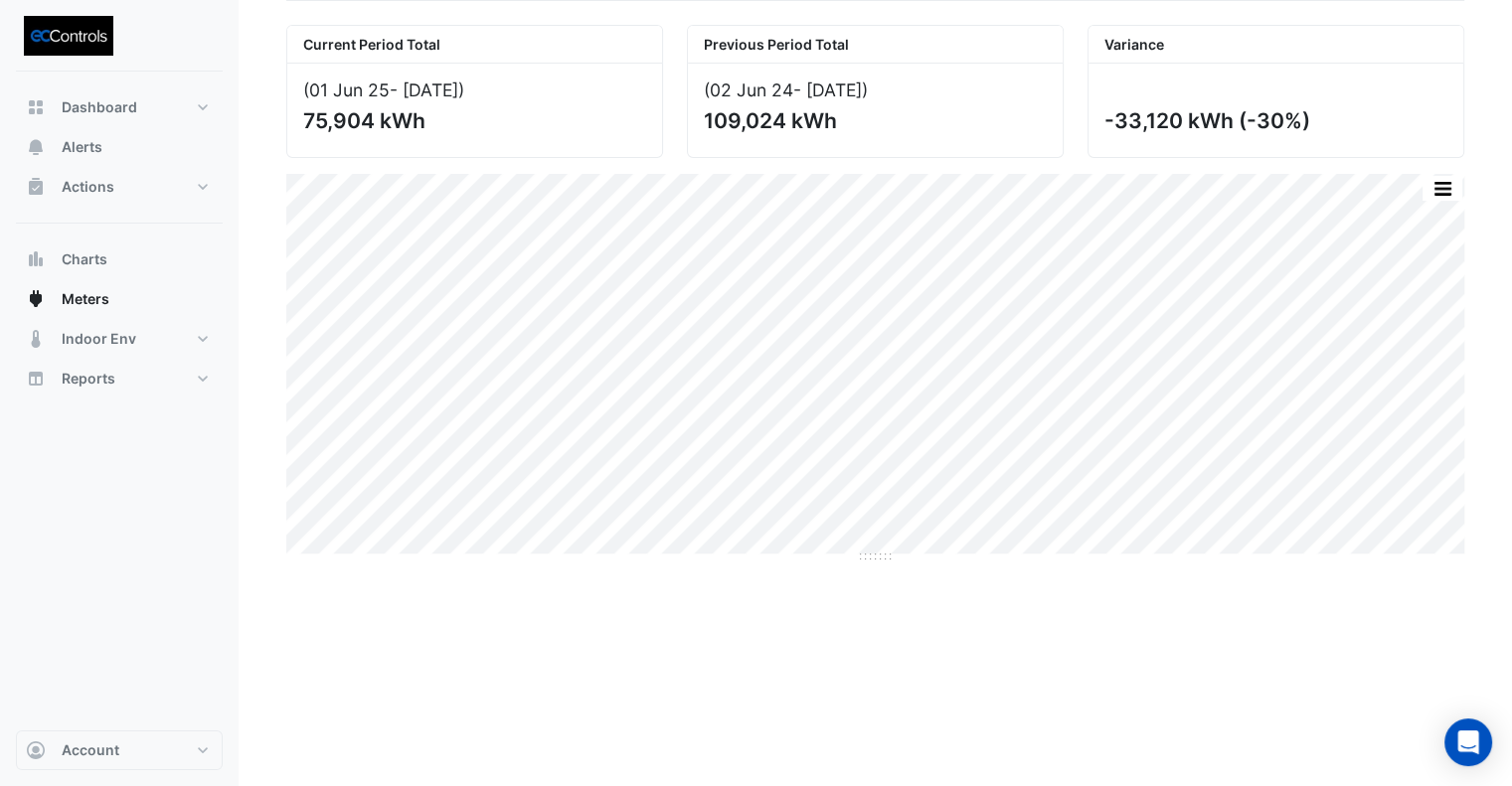 scroll, scrollTop: 0, scrollLeft: 0, axis: both 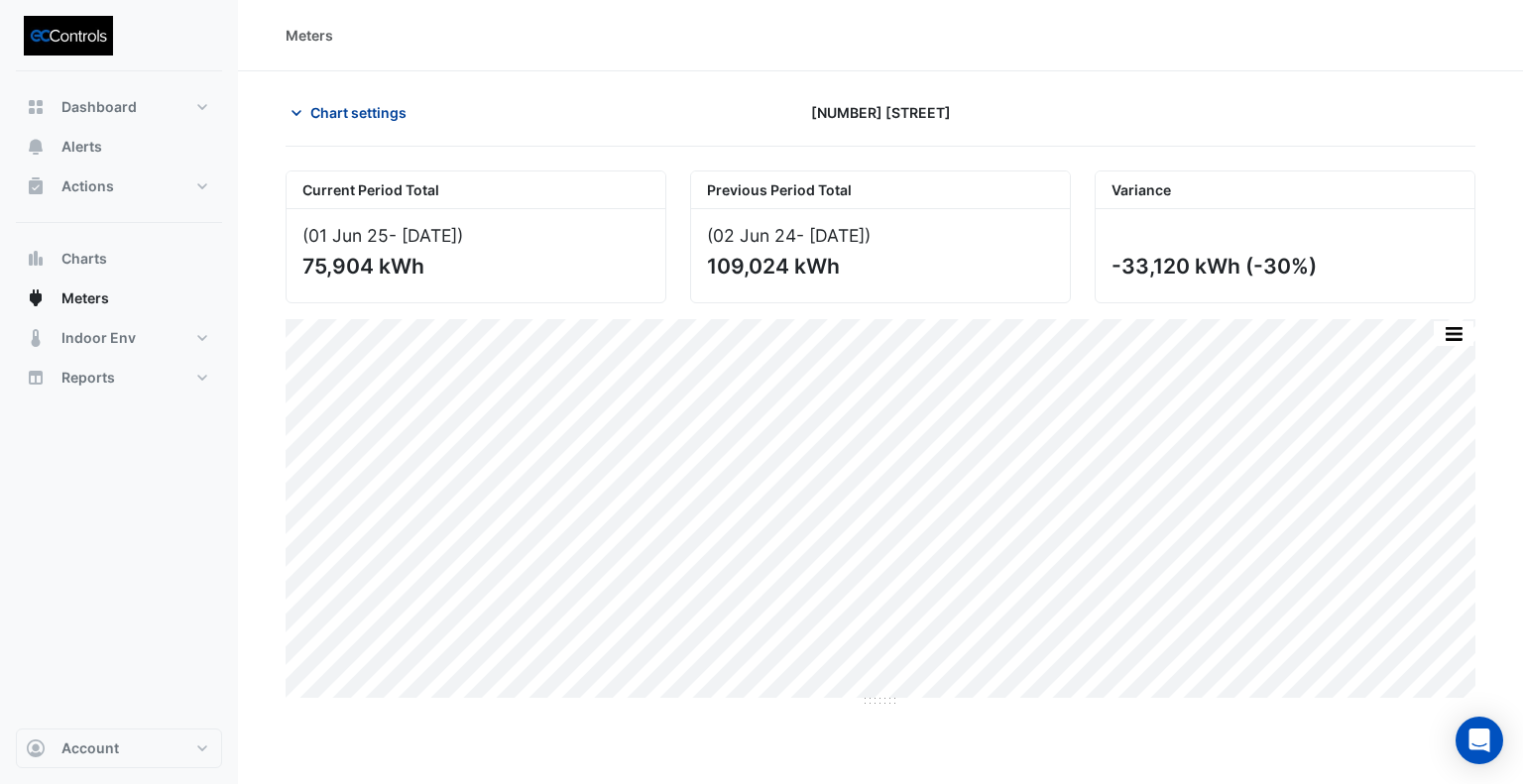 click on "Chart settings" 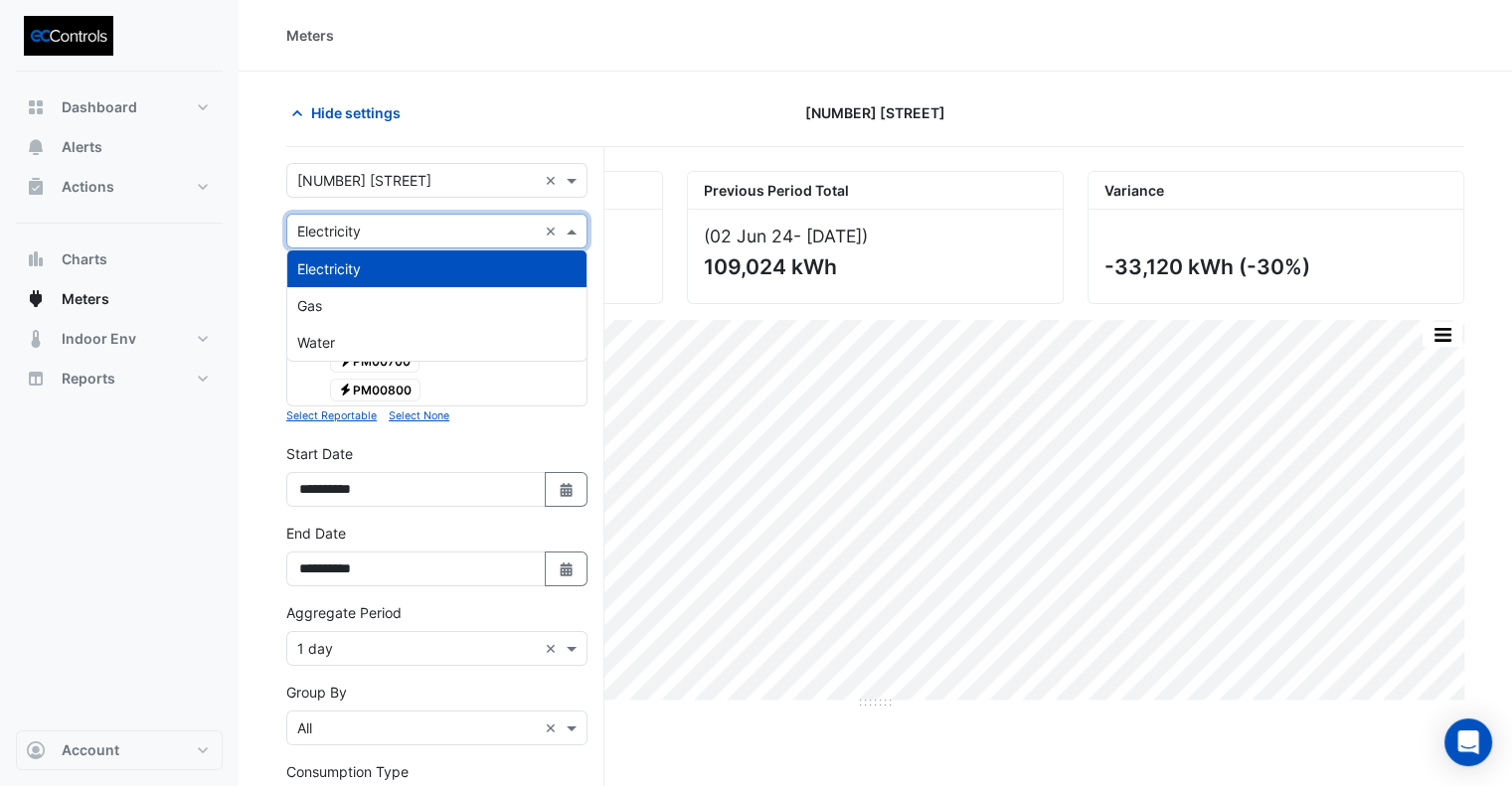 drag, startPoint x: 402, startPoint y: 234, endPoint x: 394, endPoint y: 241, distance: 10.630146 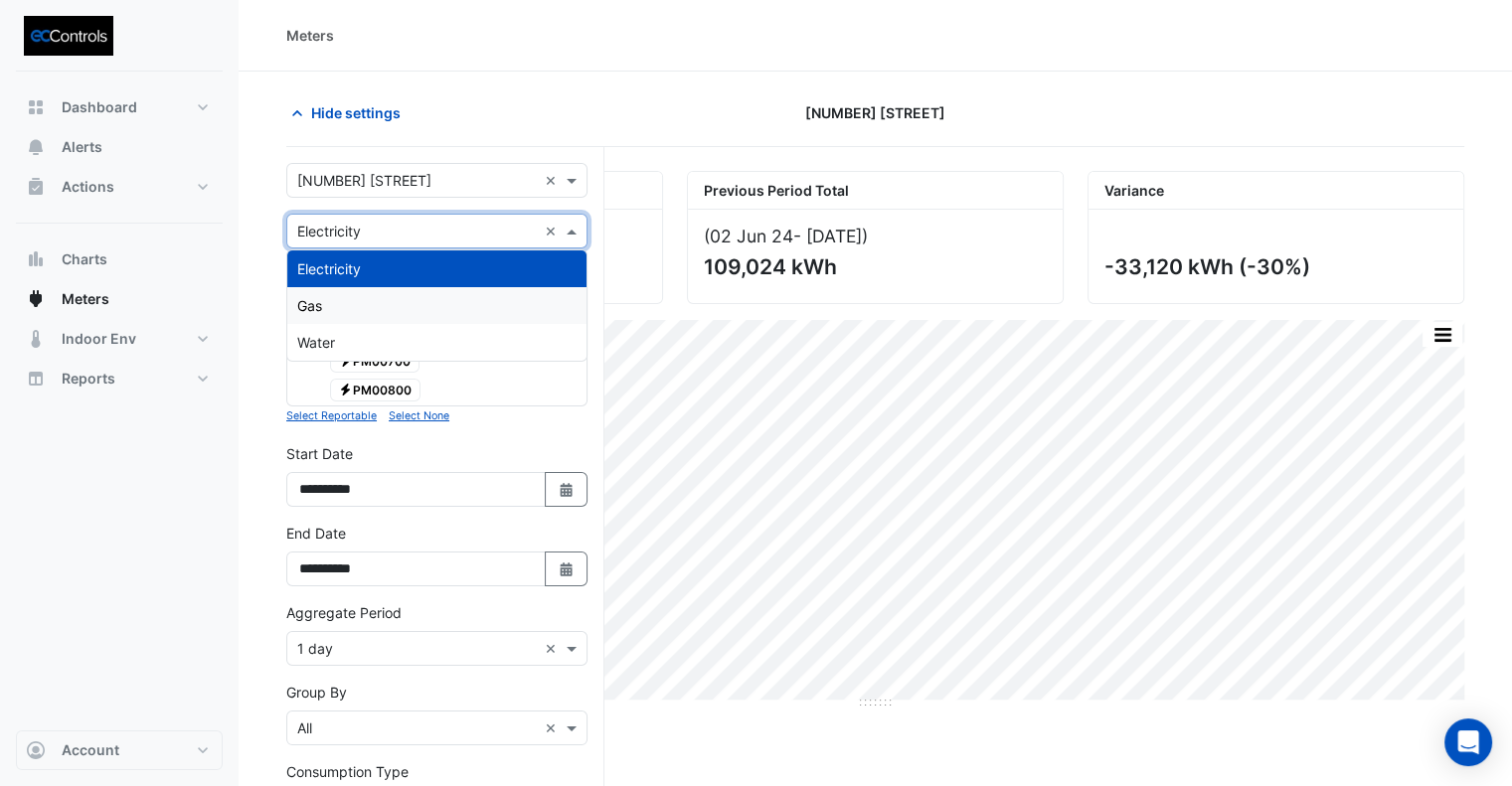click on "Gas" at bounding box center [436, 305] 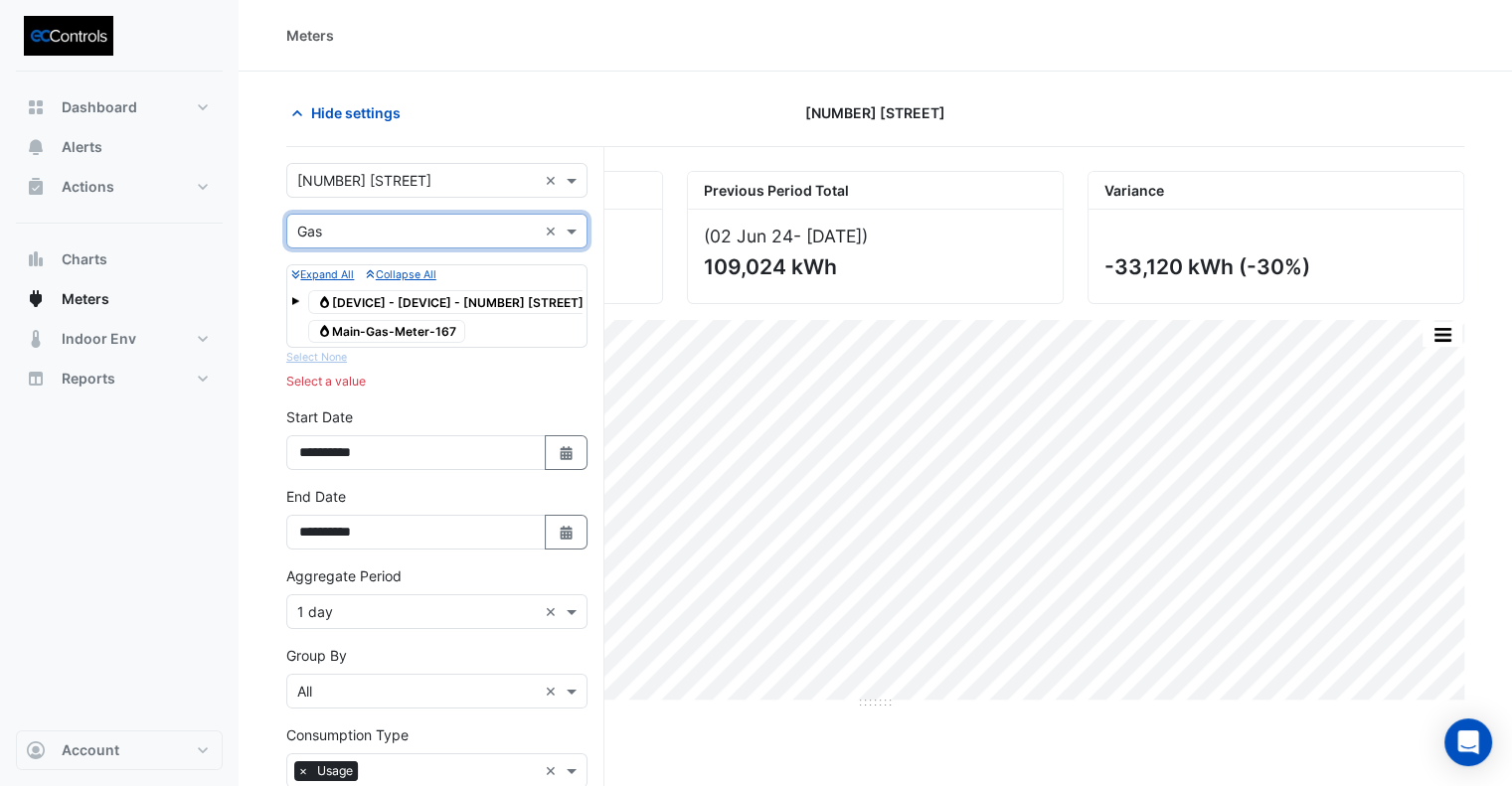 click on "[DEVICE]
[DEVICE] - [NUMBER] [STREET]" at bounding box center [387, 332] 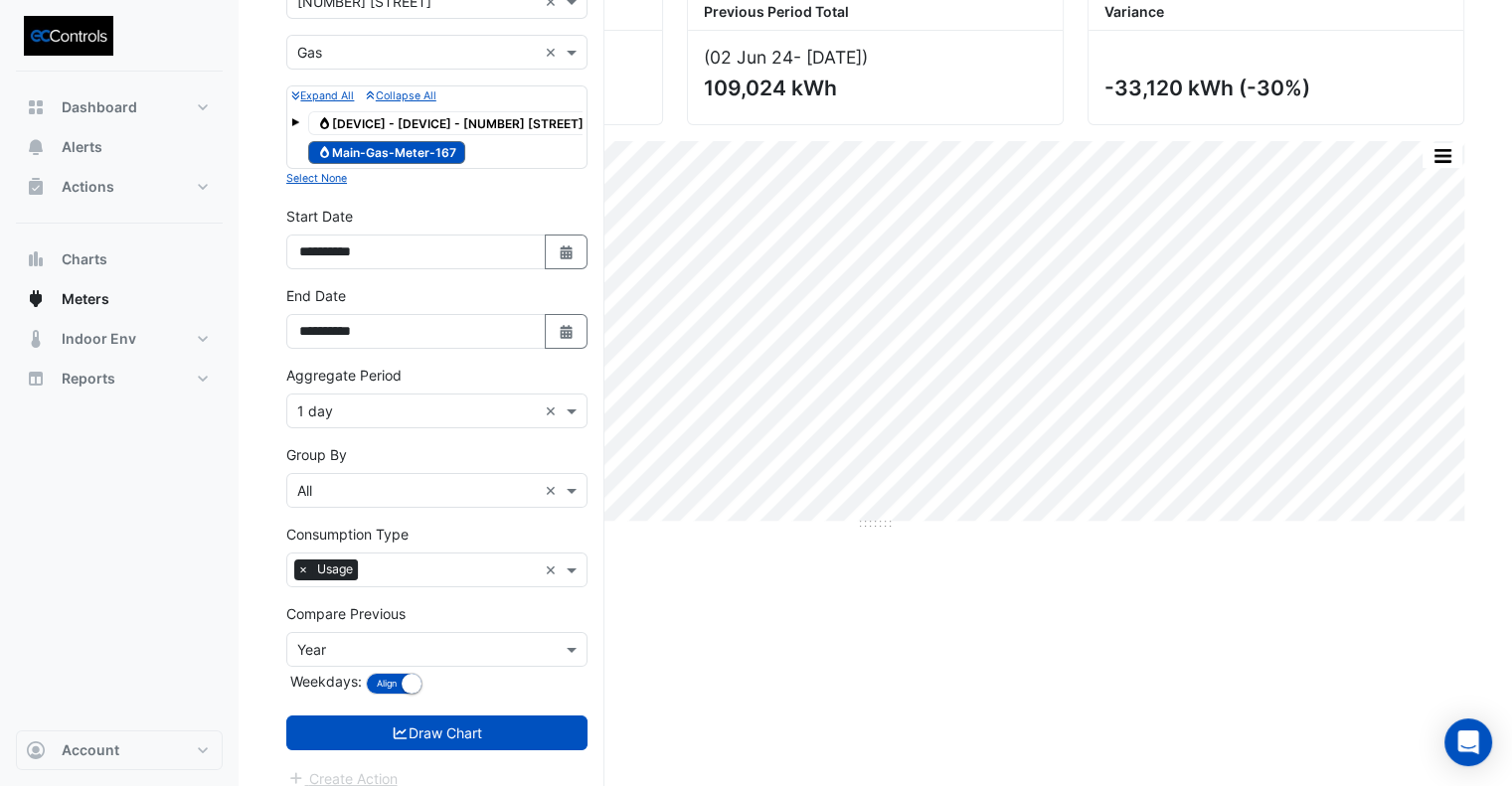 scroll, scrollTop: 193, scrollLeft: 0, axis: vertical 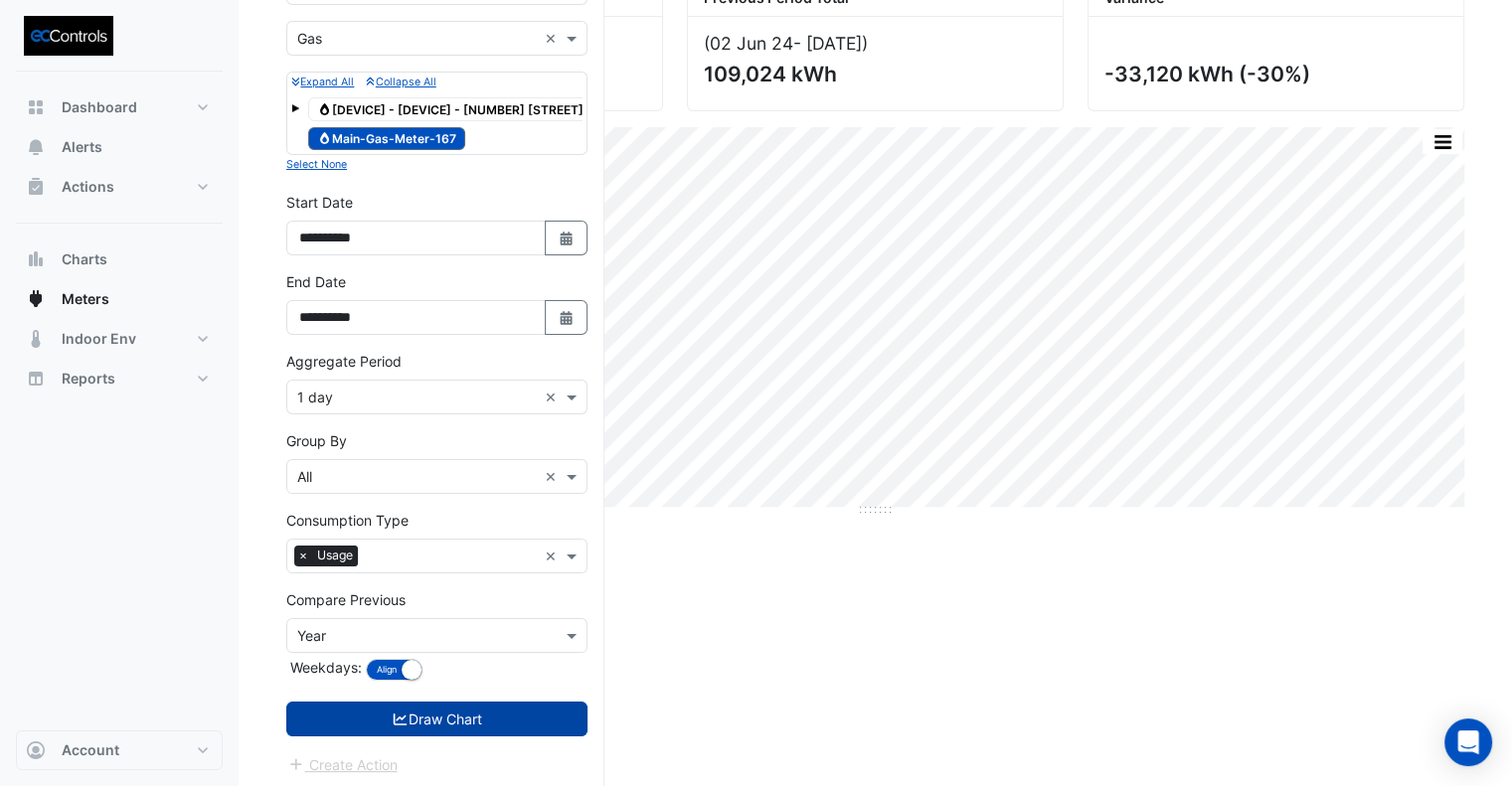 click on "Draw Chart" at bounding box center [436, 718] 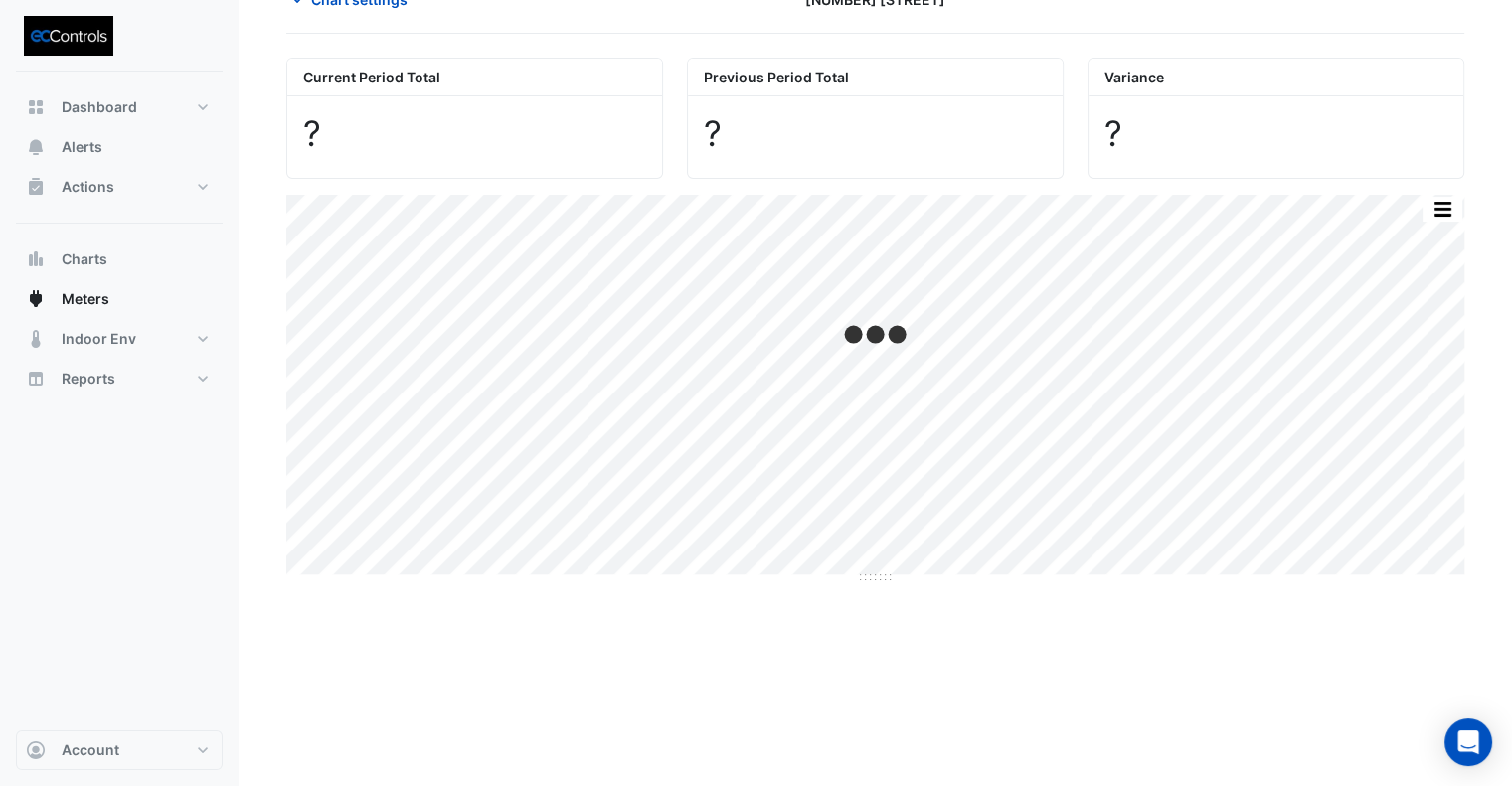 scroll, scrollTop: 0, scrollLeft: 0, axis: both 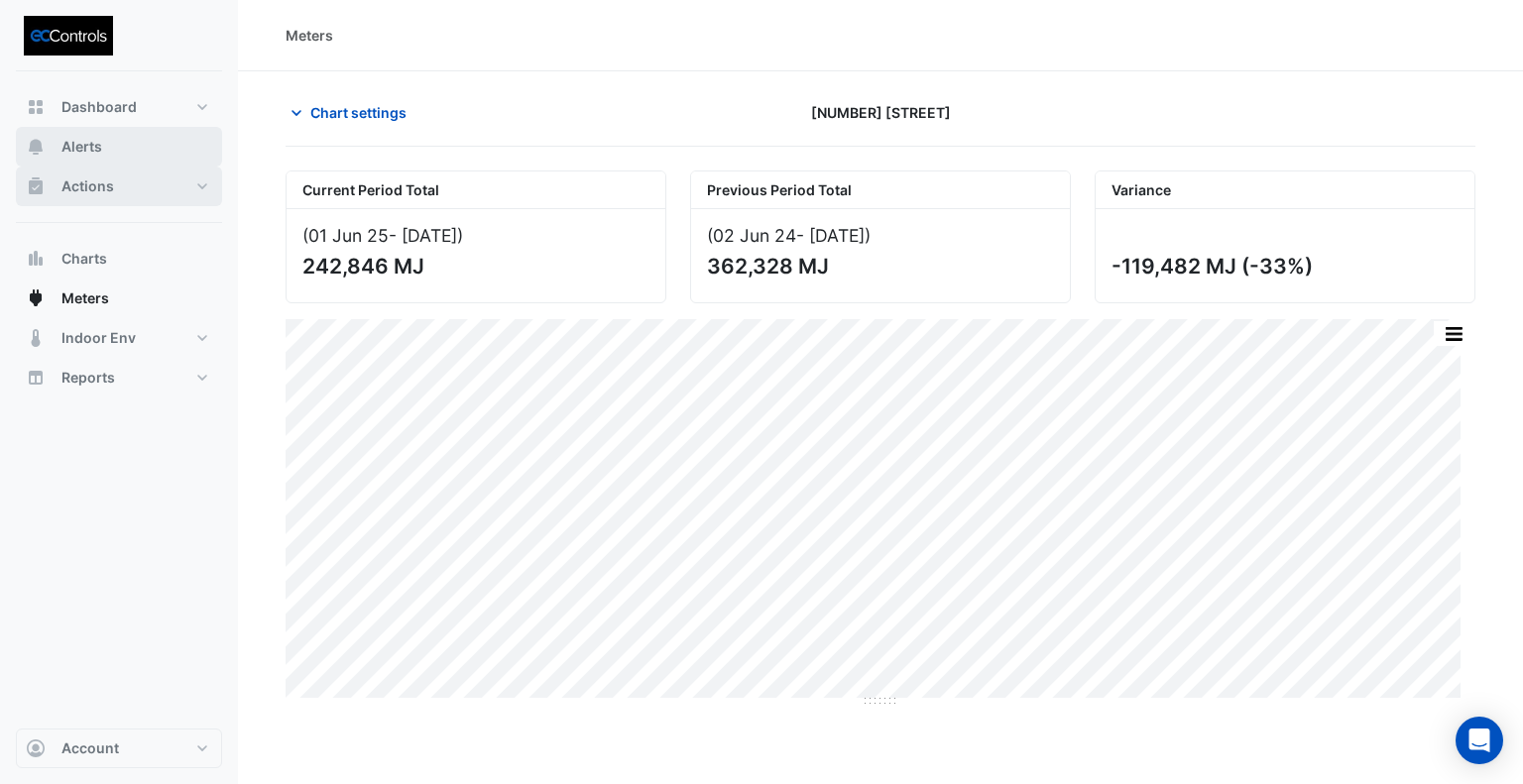 click on "Dashboard
Portfolio
Ratings
Performance
Alerts
Actions
Site
Manager
Charts" at bounding box center [119, 242] 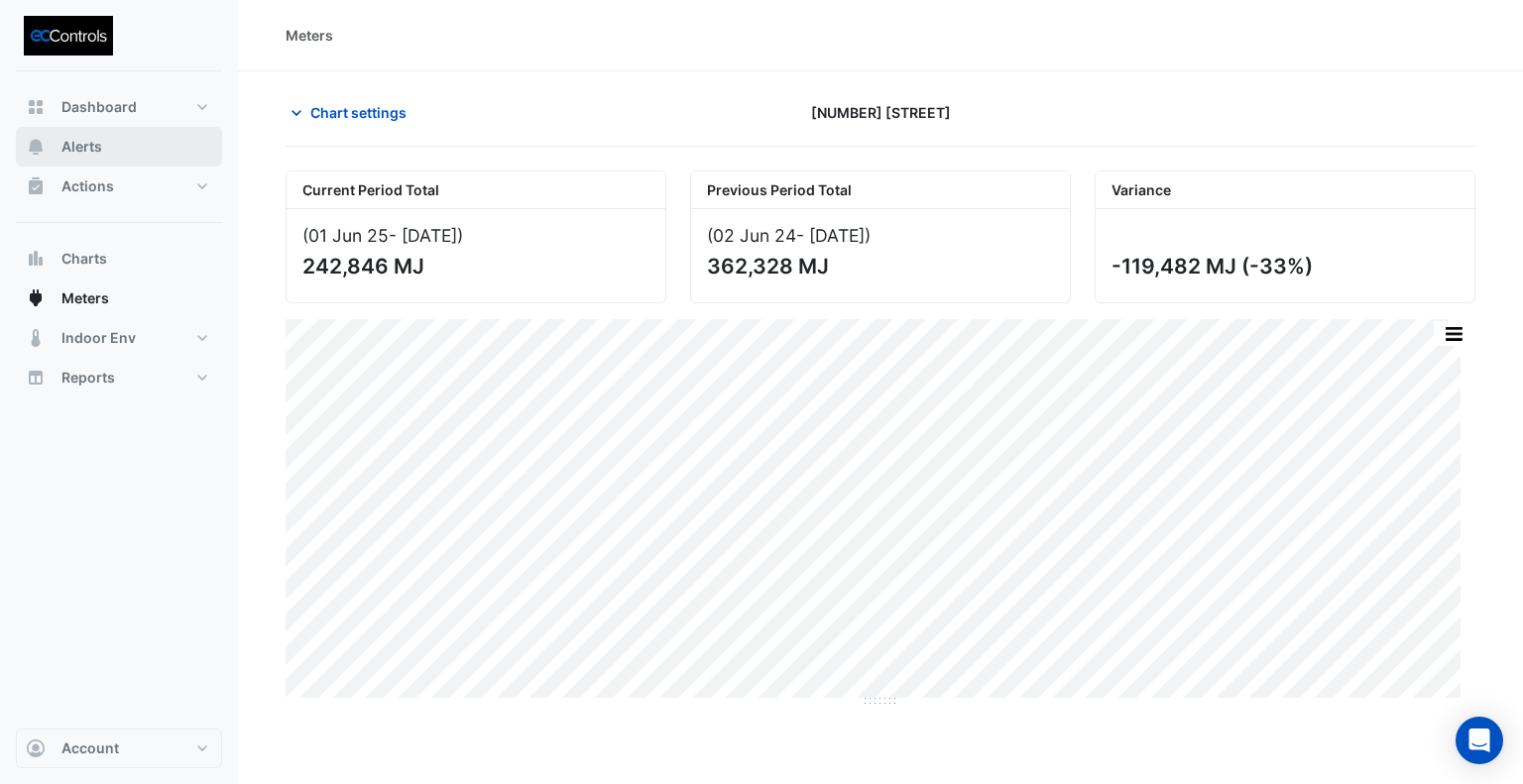 click on "Alerts" at bounding box center (119, 147) 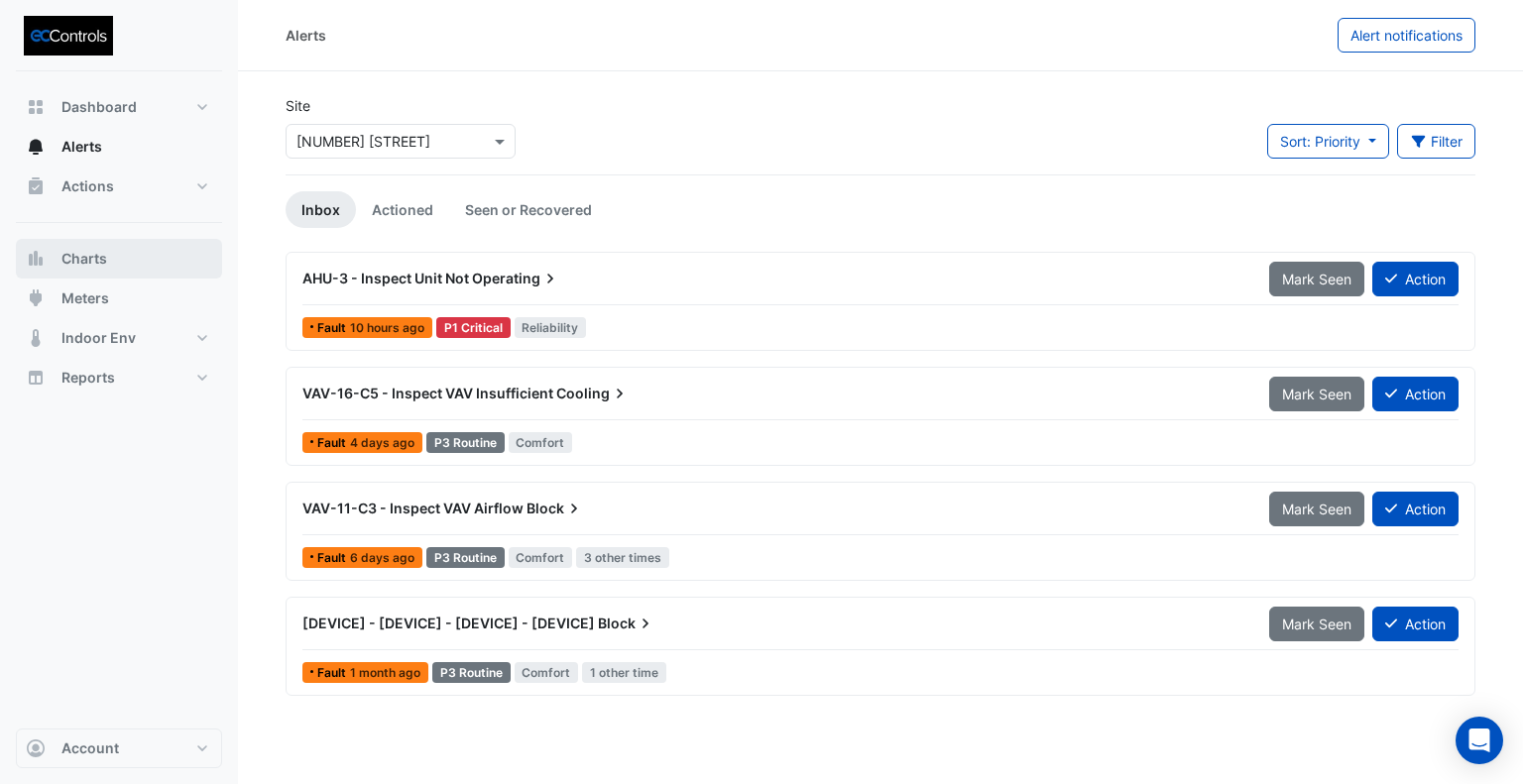 click on "Charts" at bounding box center [84, 259] 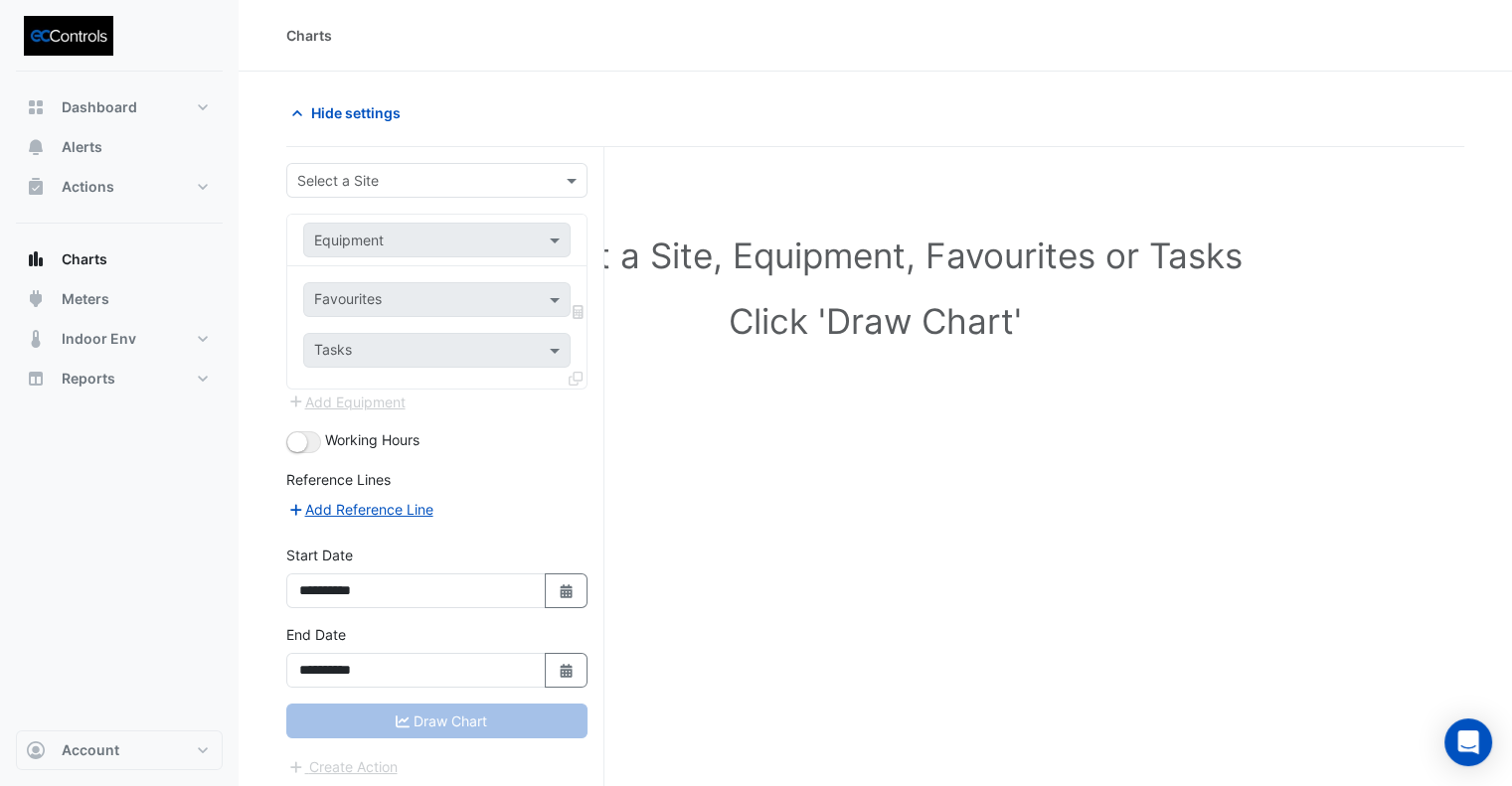 click at bounding box center (417, 181) 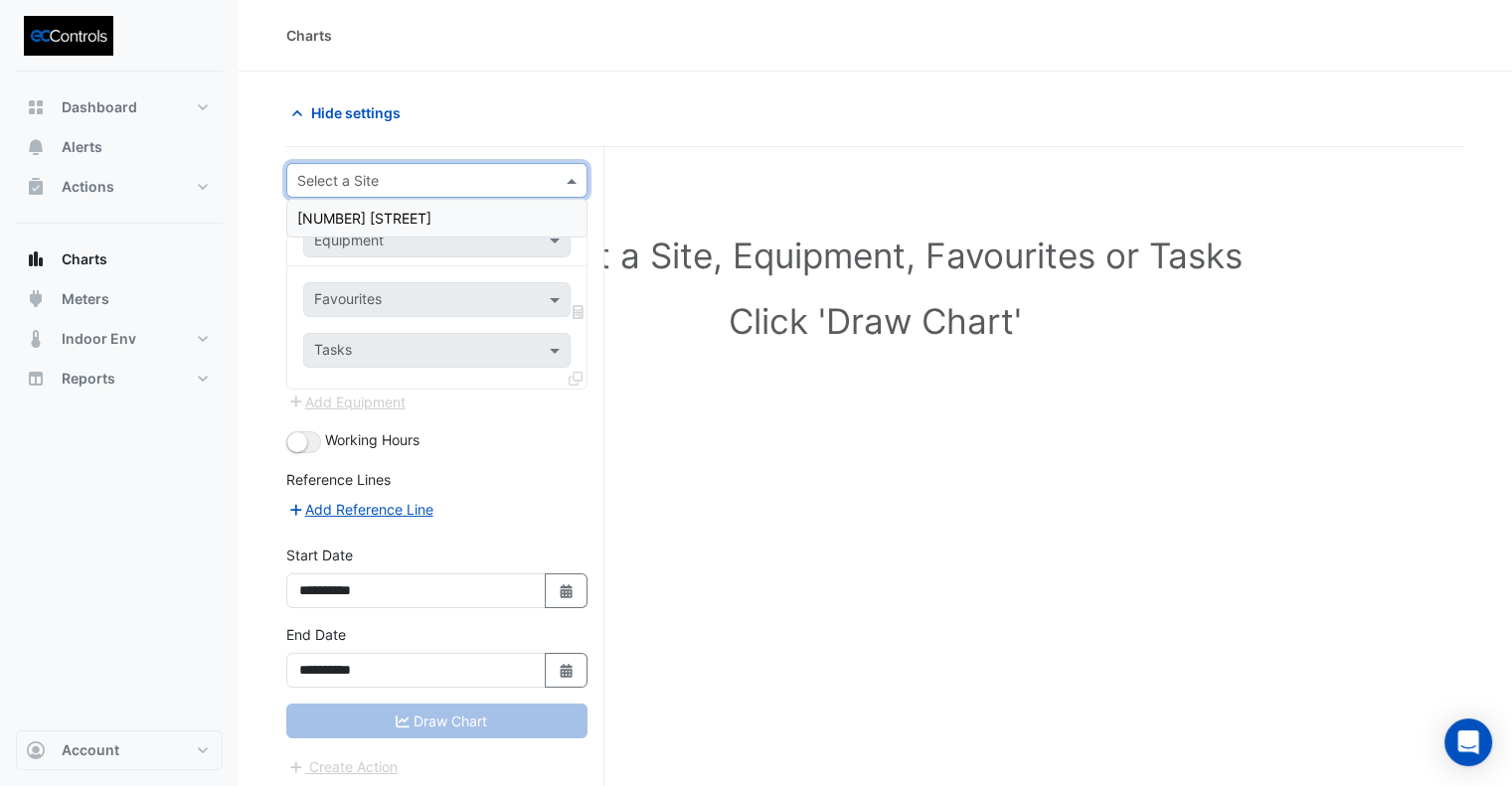 click on "[NUMBER] [STREET]" at bounding box center (364, 218) 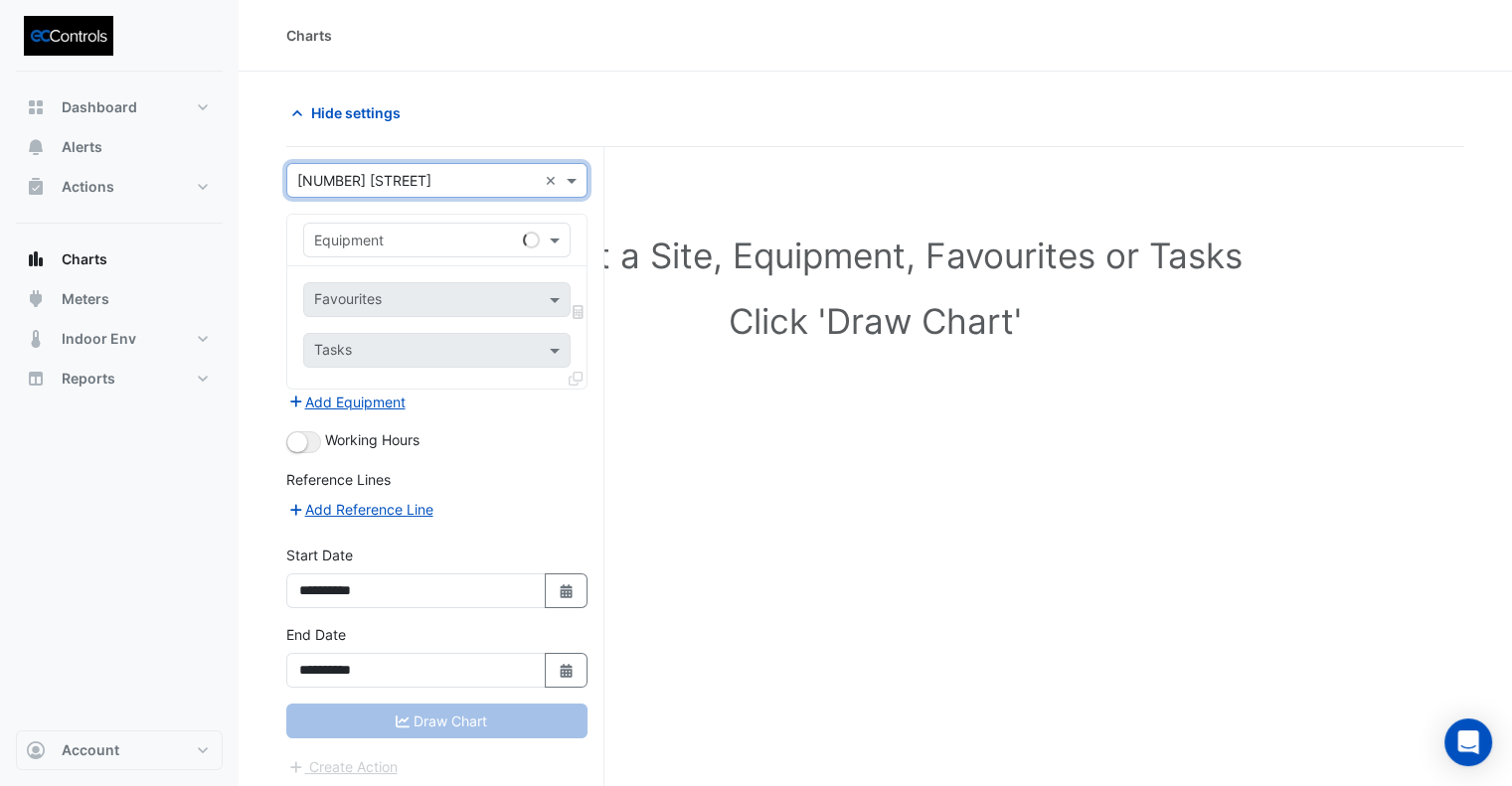click at bounding box center (417, 240) 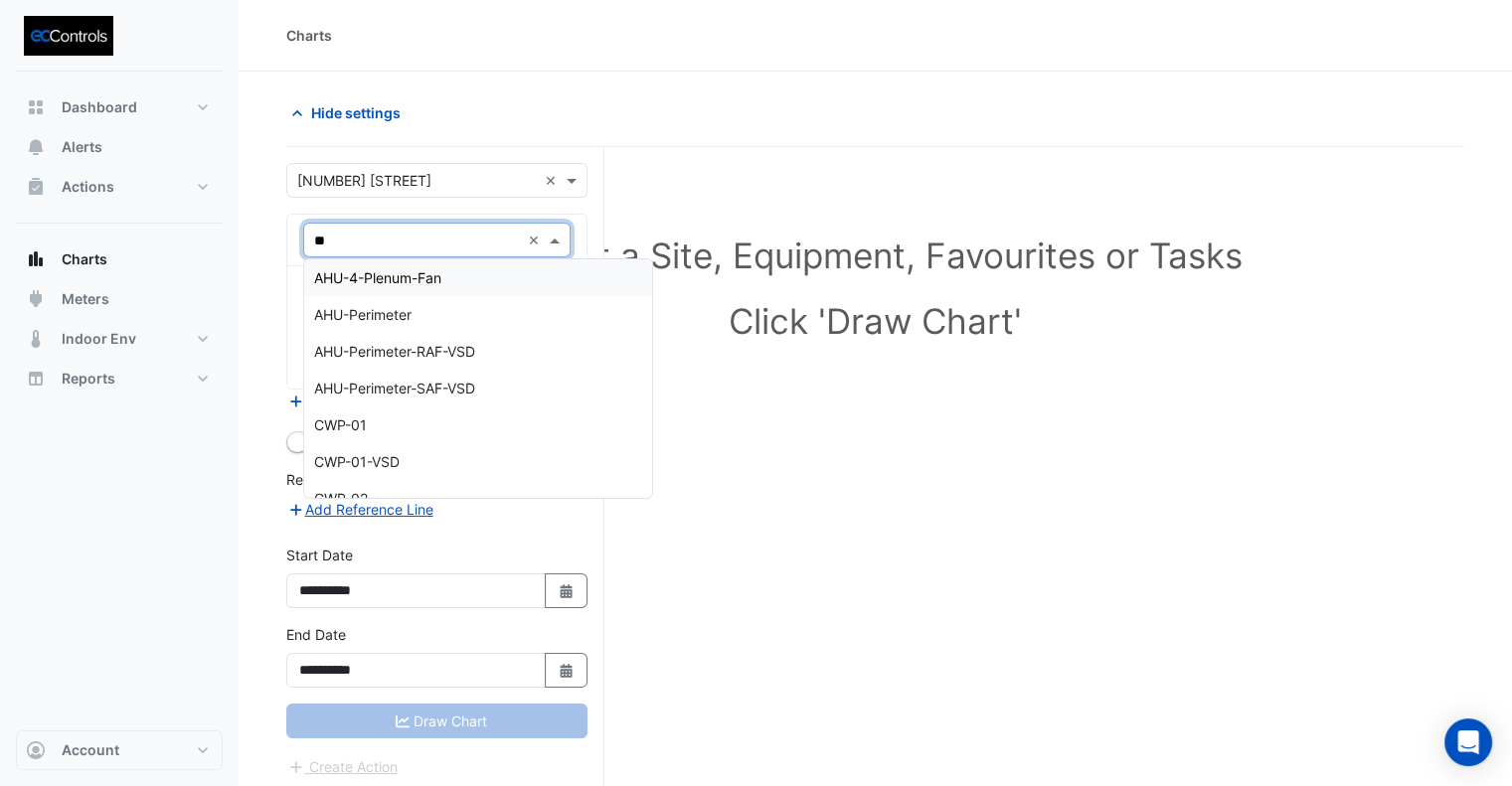type on "***" 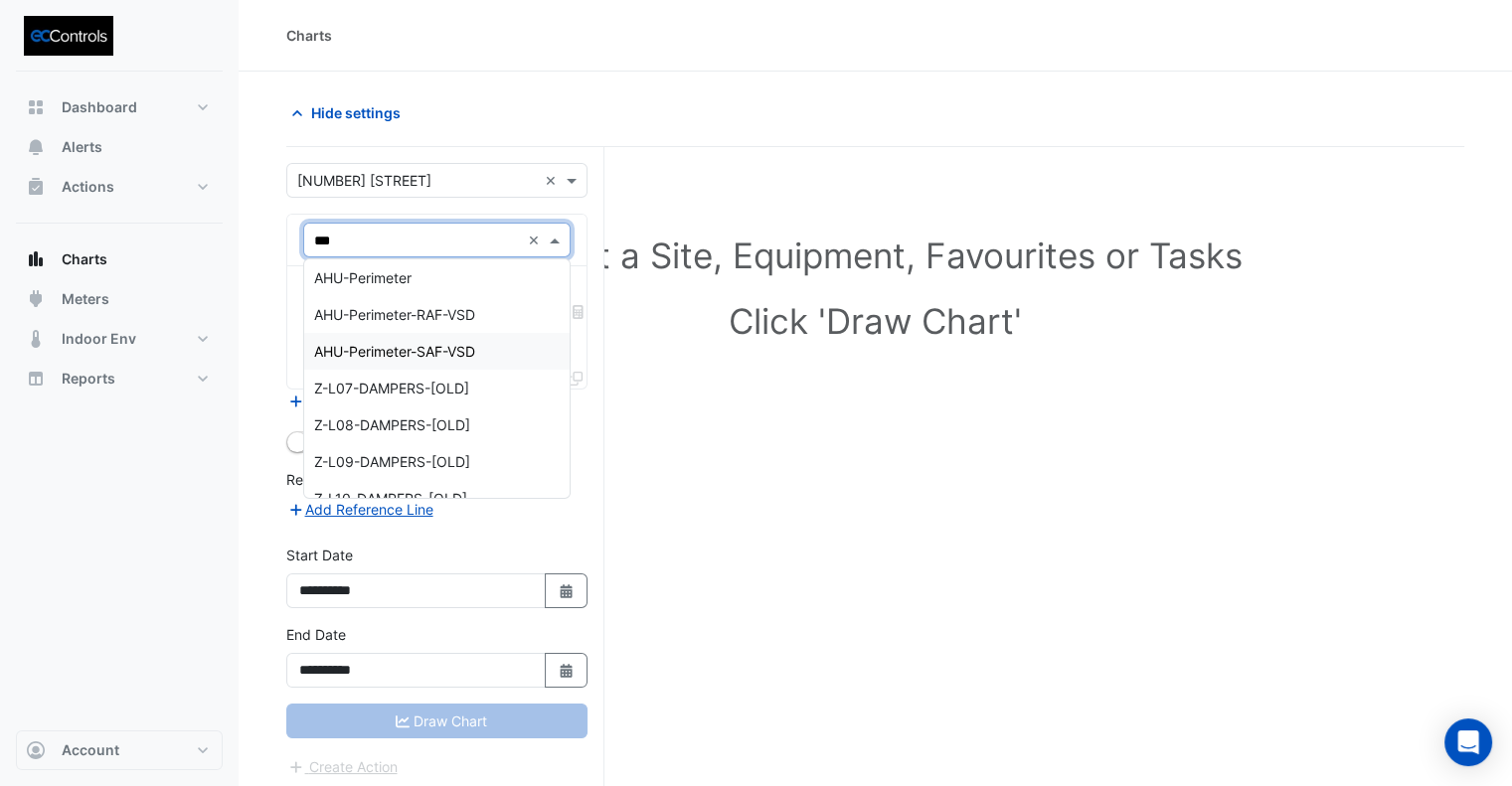 click on "AHU-Perimeter-SAF-VSD" at bounding box center (437, 351) 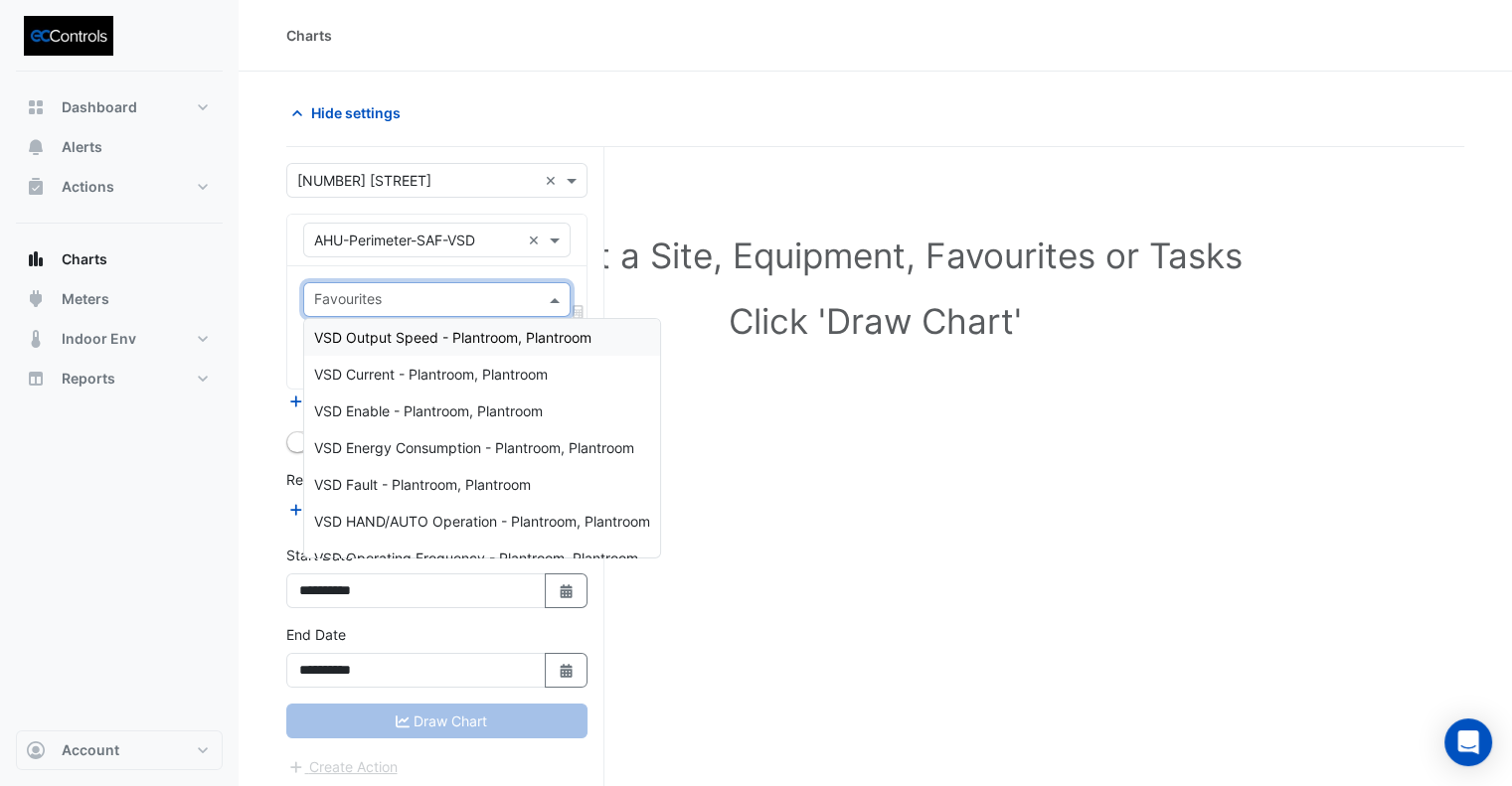 click at bounding box center [425, 301] 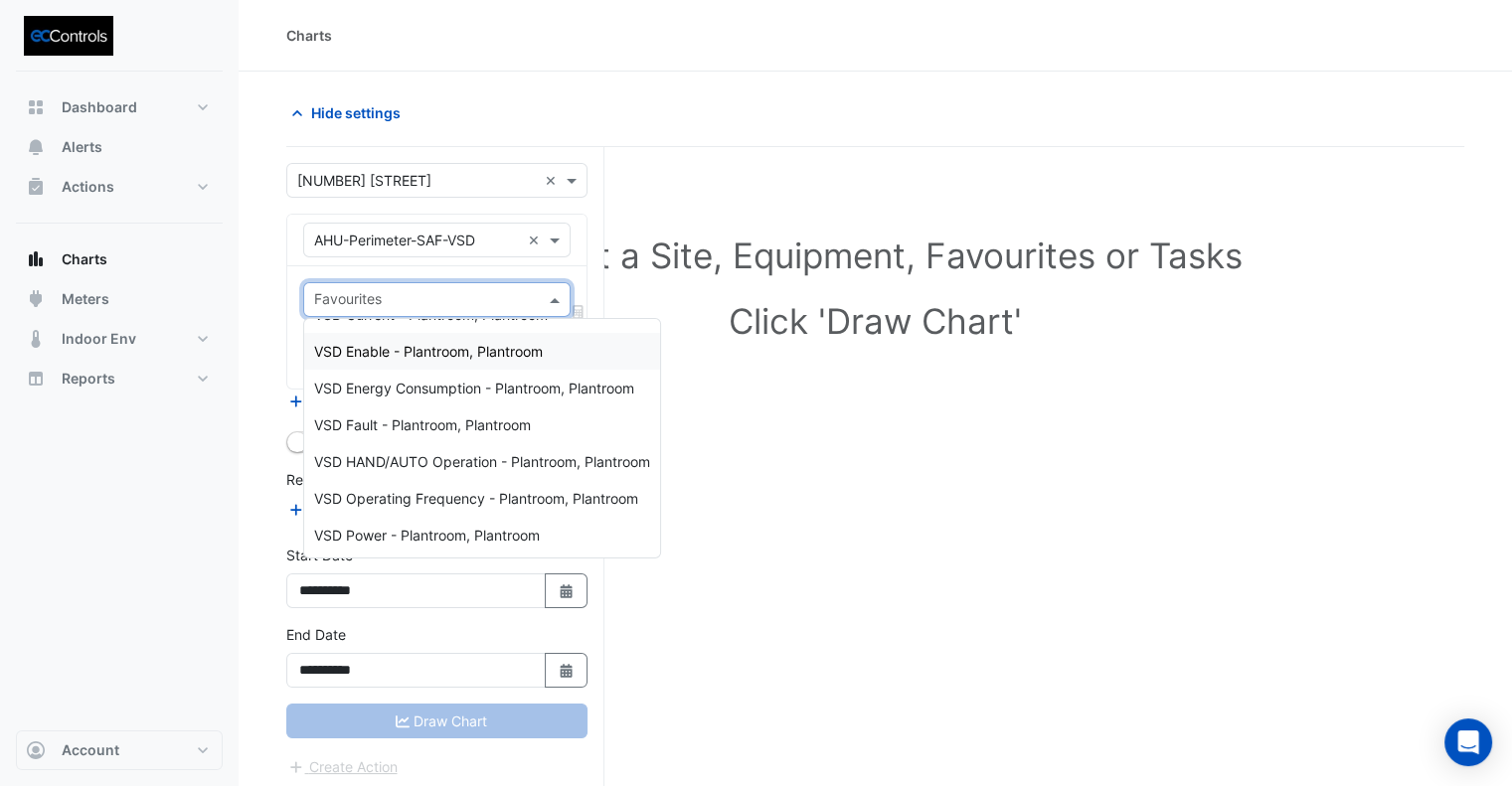 scroll, scrollTop: 91, scrollLeft: 0, axis: vertical 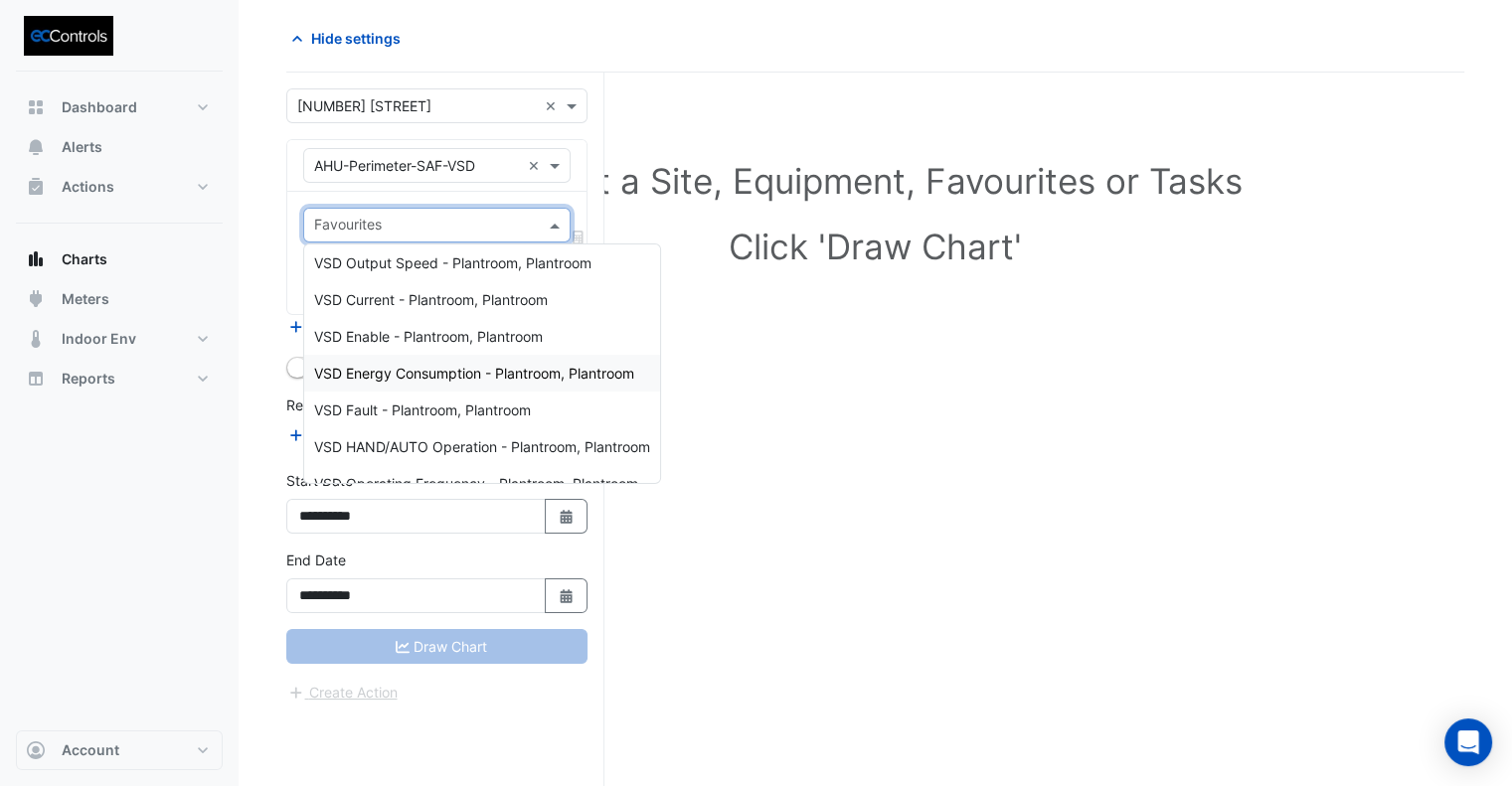 click on "VSD Energy Consumption - Plantroom, Plantroom" at bounding box center [474, 373] 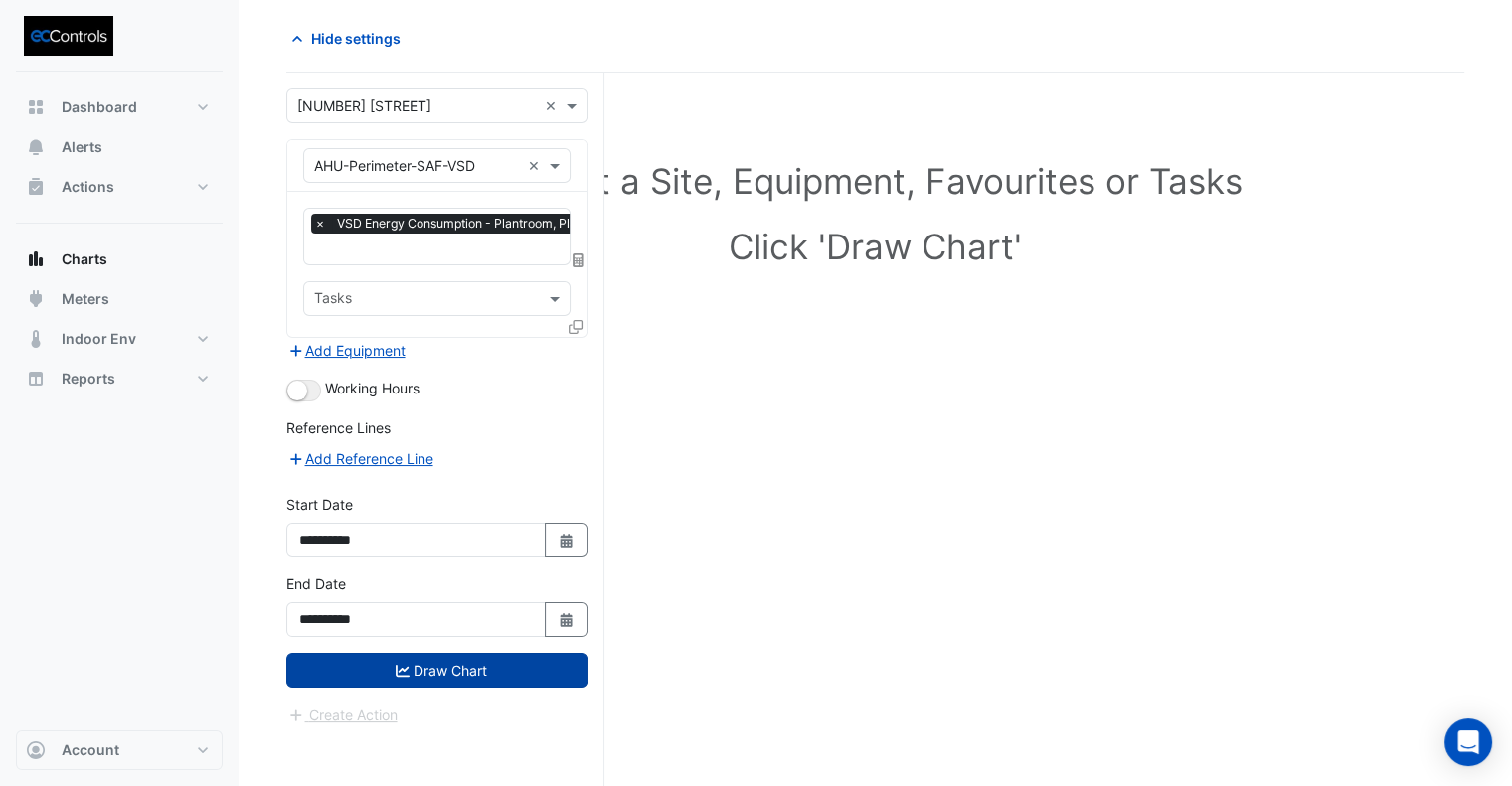 click on "Draw Chart" at bounding box center (436, 670) 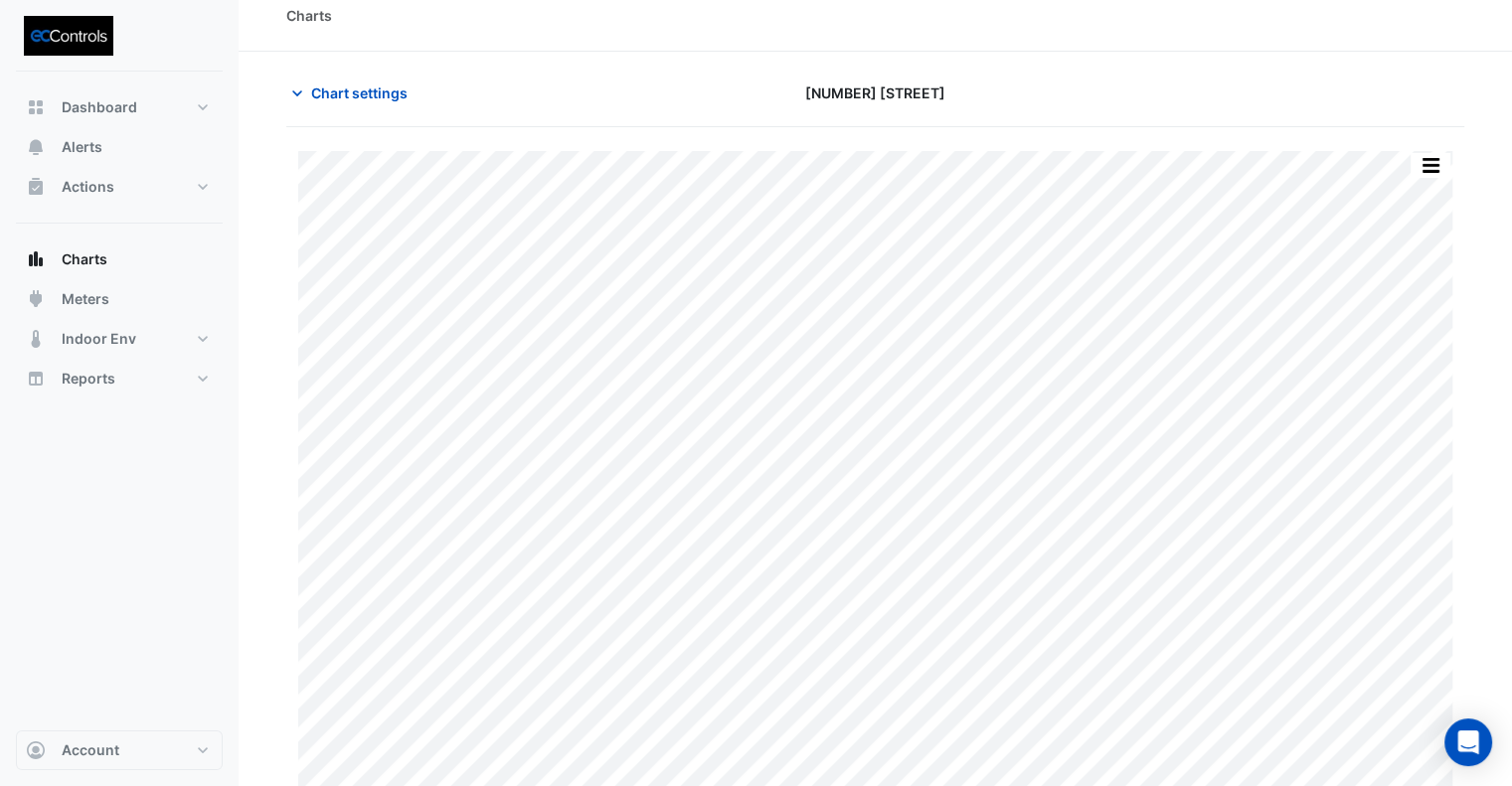 scroll, scrollTop: 31, scrollLeft: 0, axis: vertical 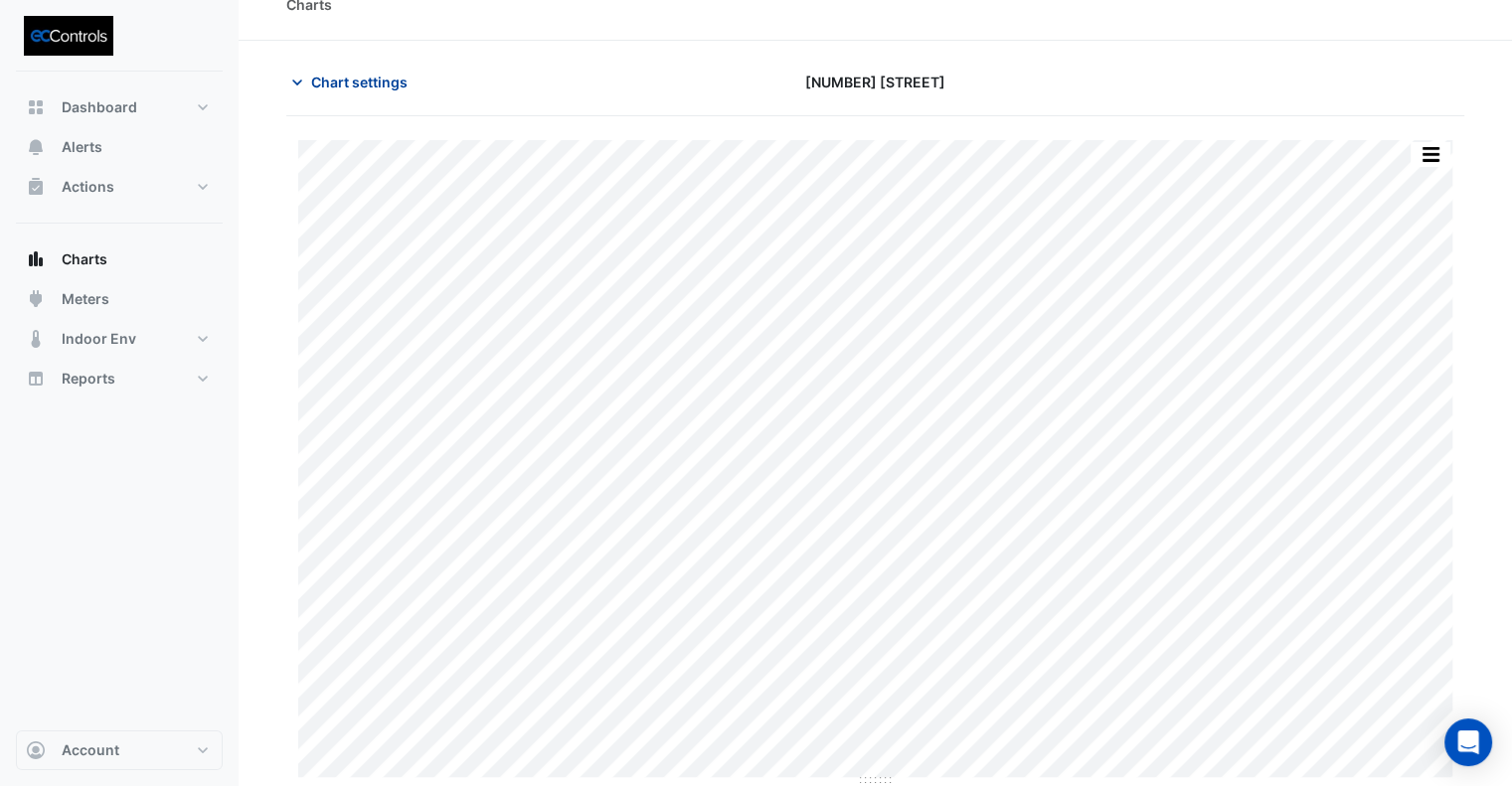 click on "Chart settings" 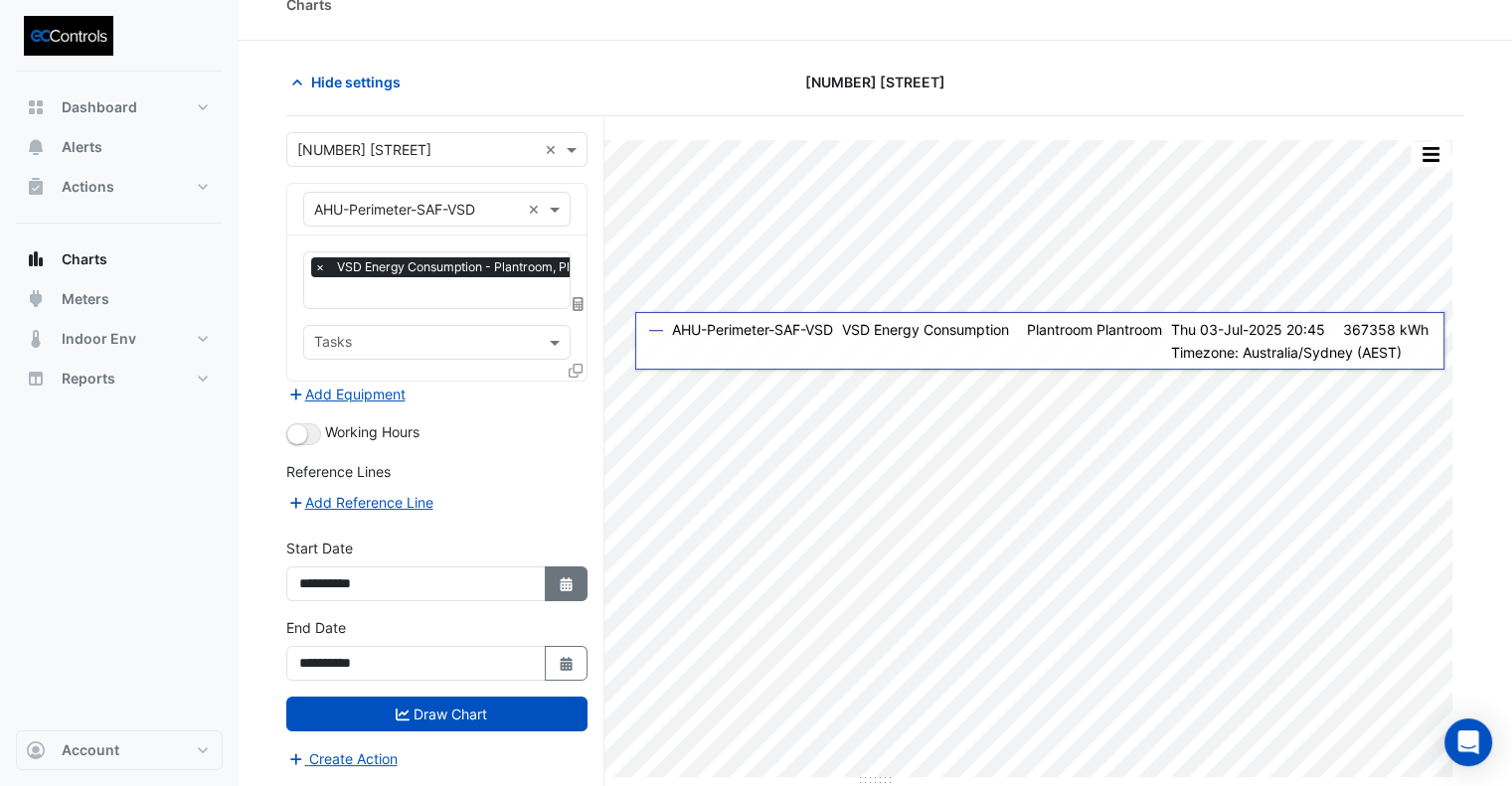 click on "Select Date" 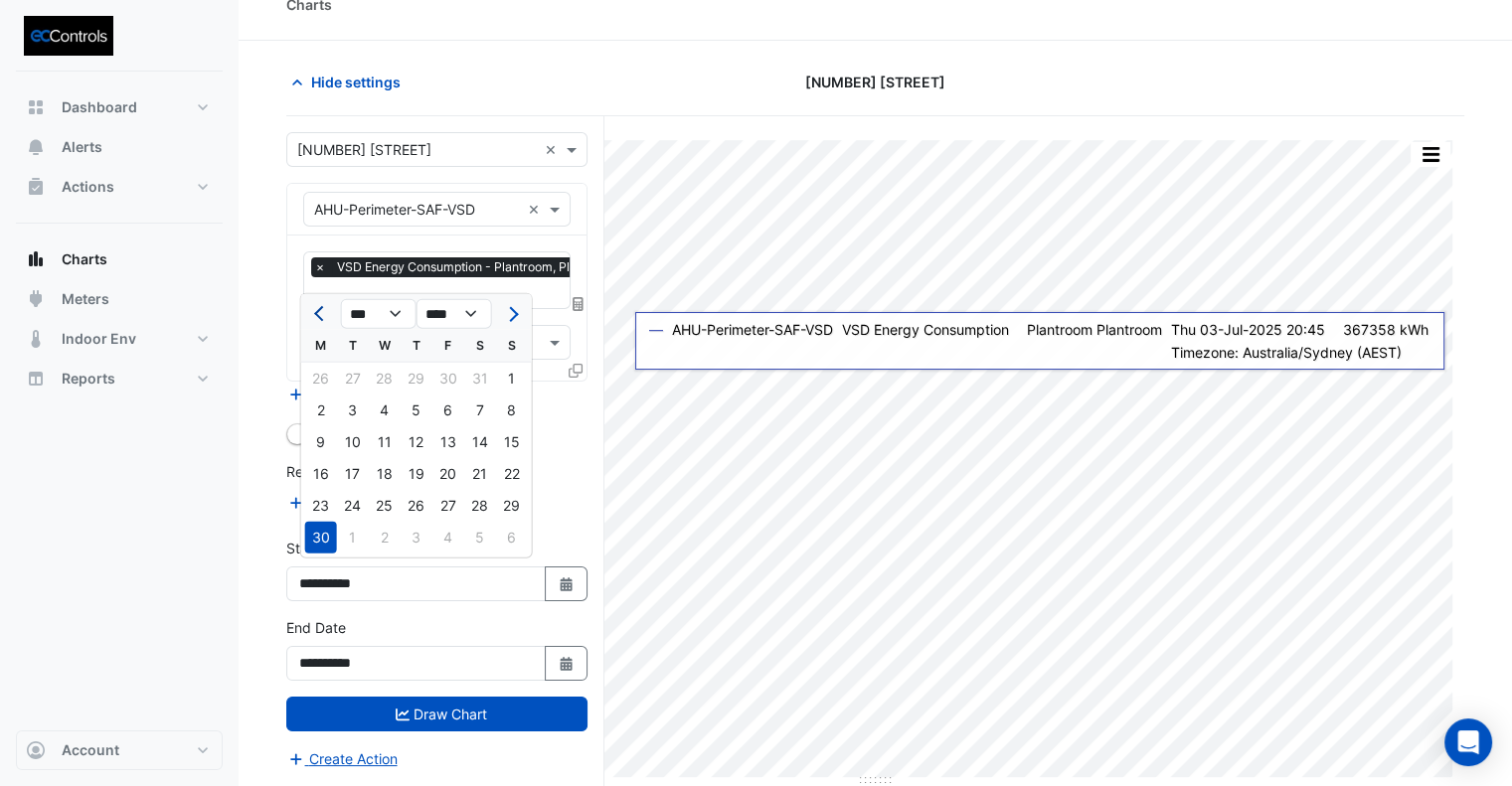 click 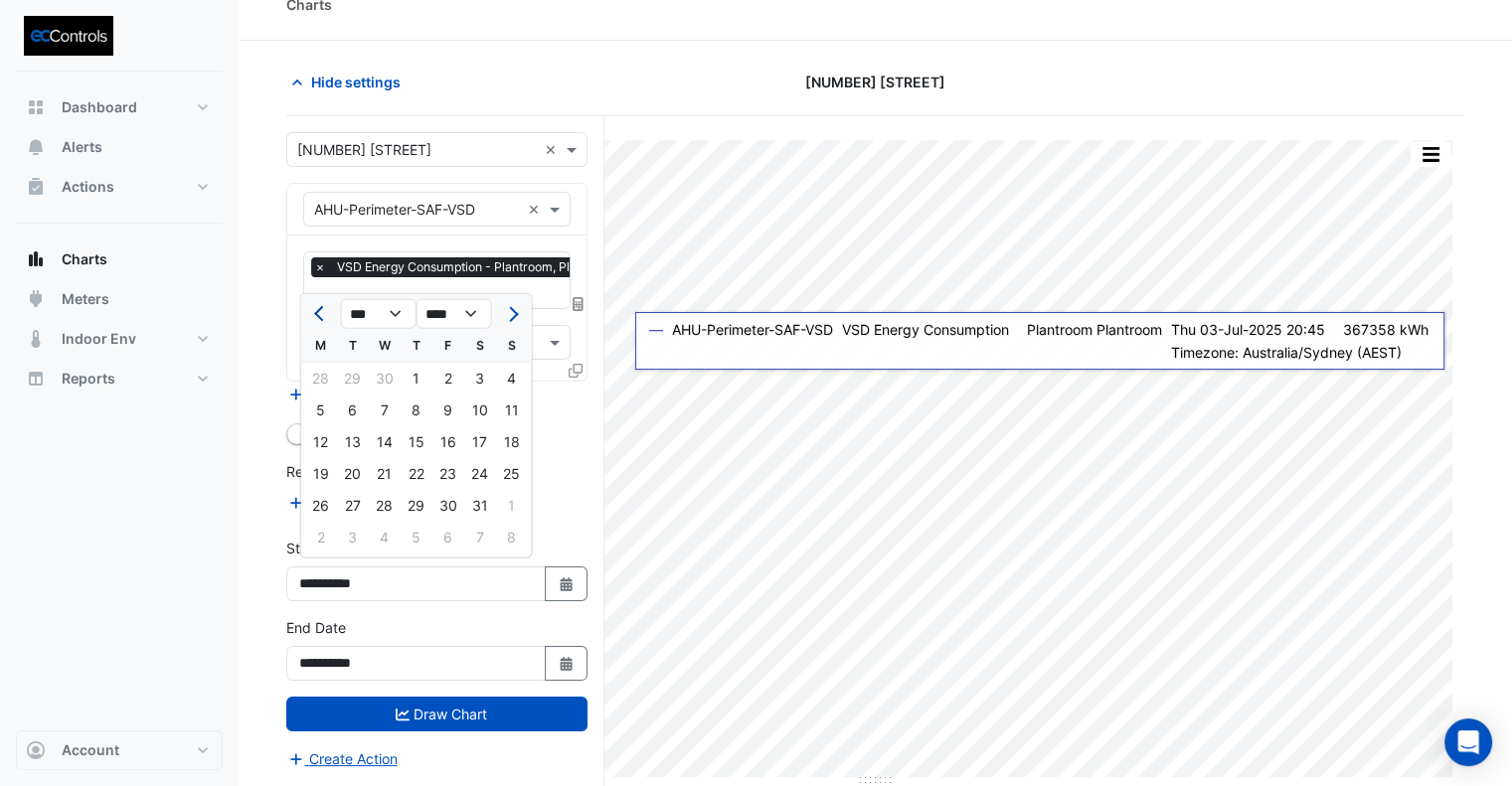 click 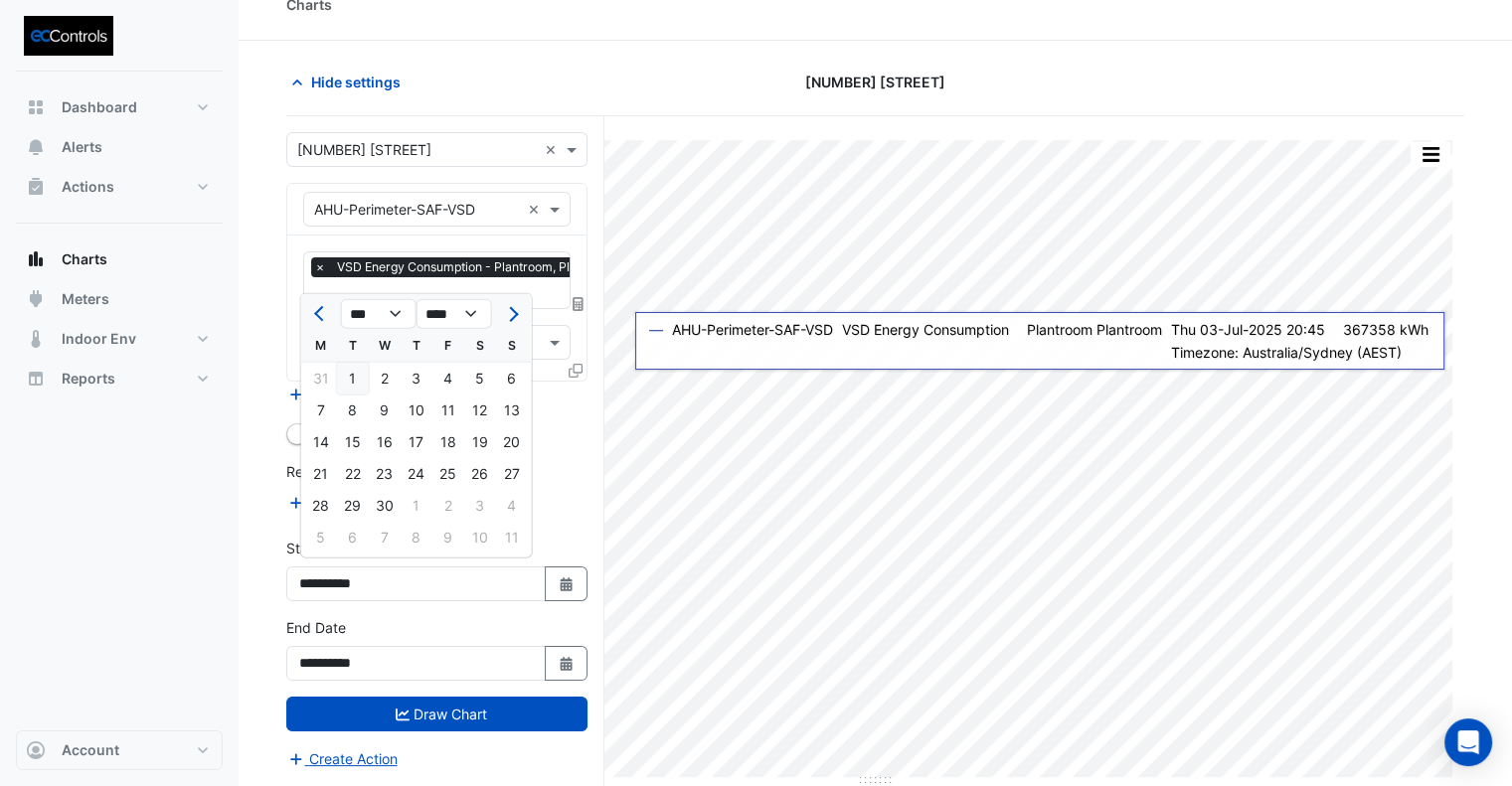 click on "1" 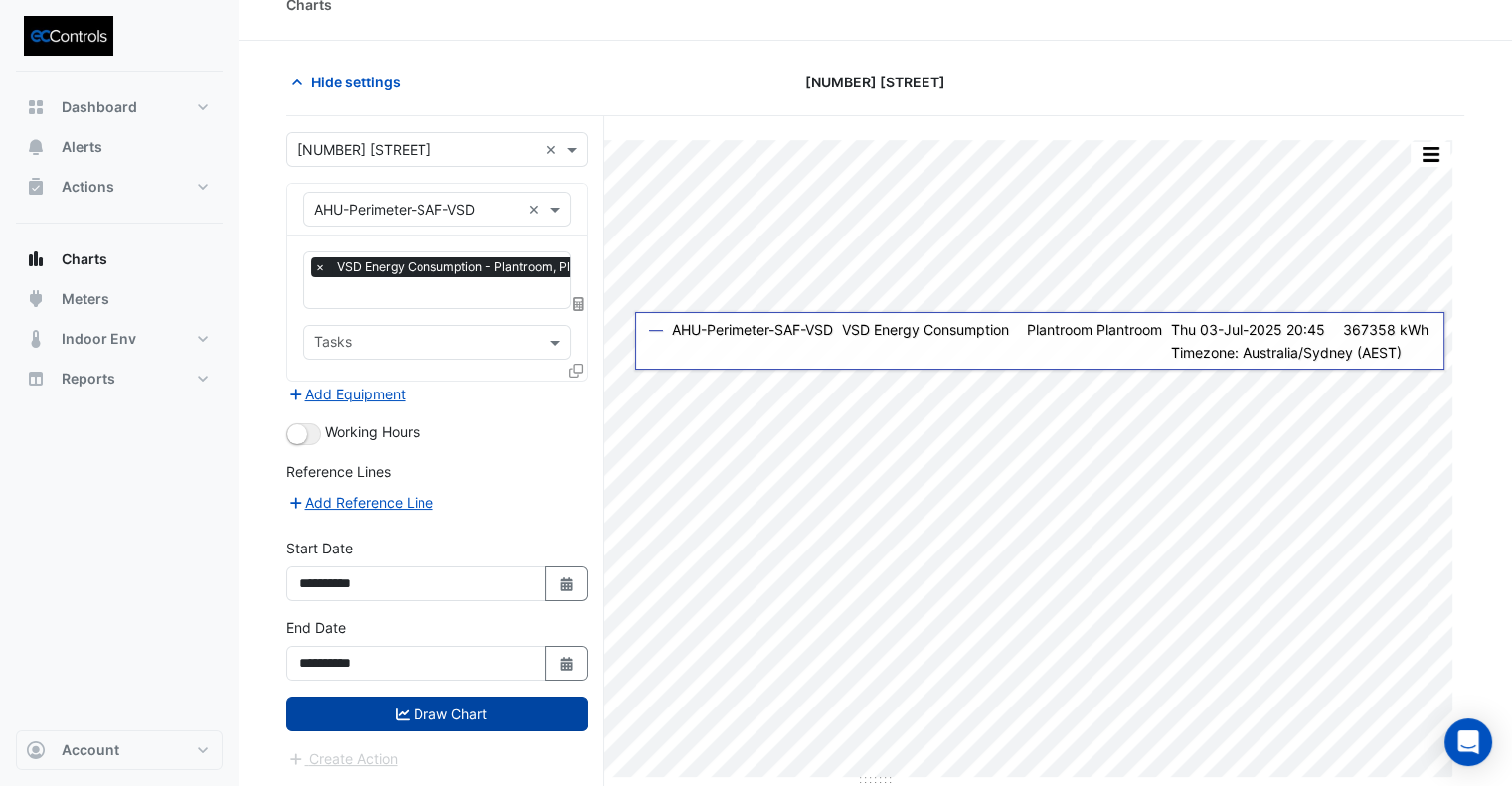 click on "Draw Chart" at bounding box center (436, 713) 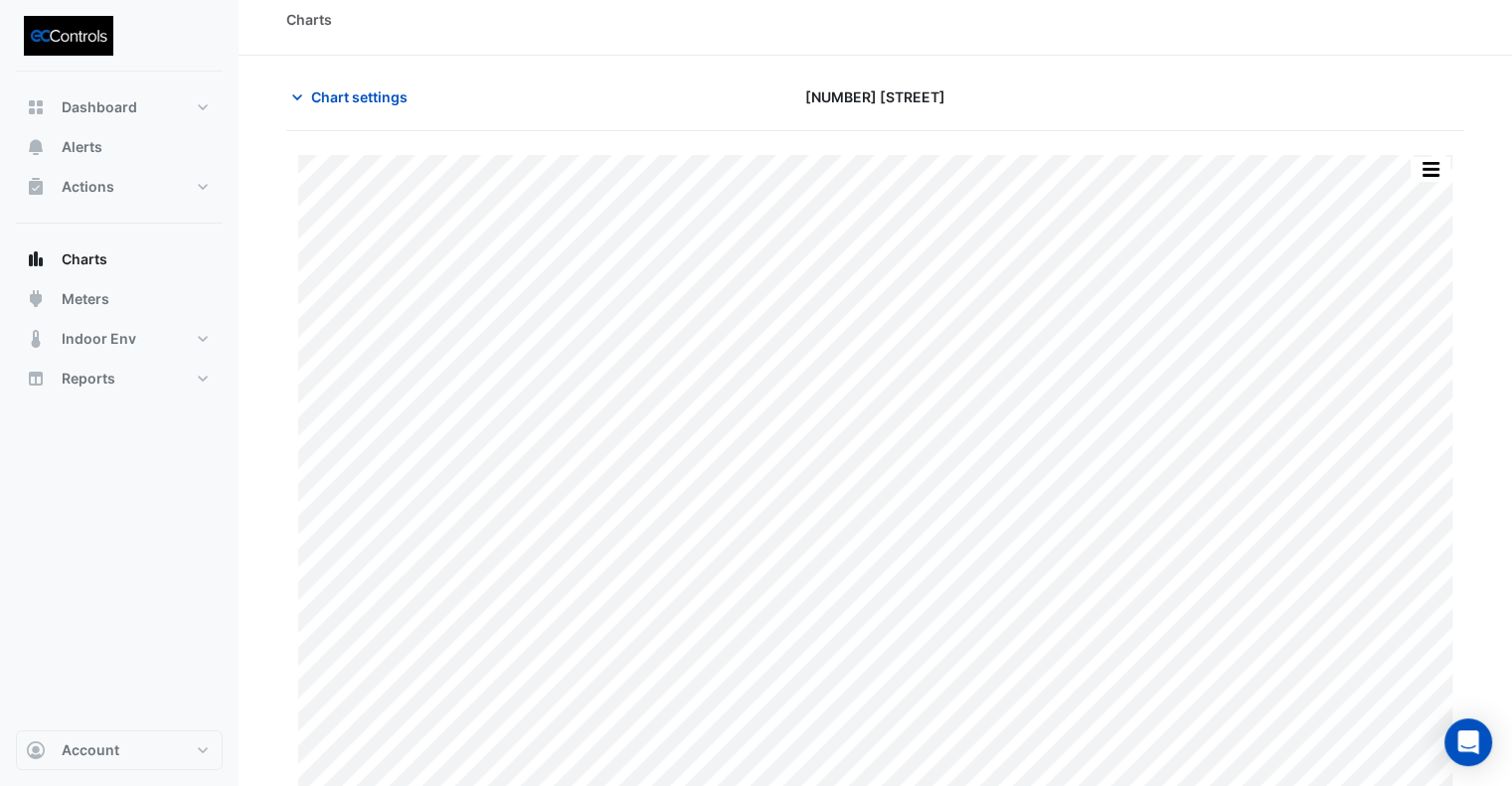 scroll, scrollTop: 31, scrollLeft: 0, axis: vertical 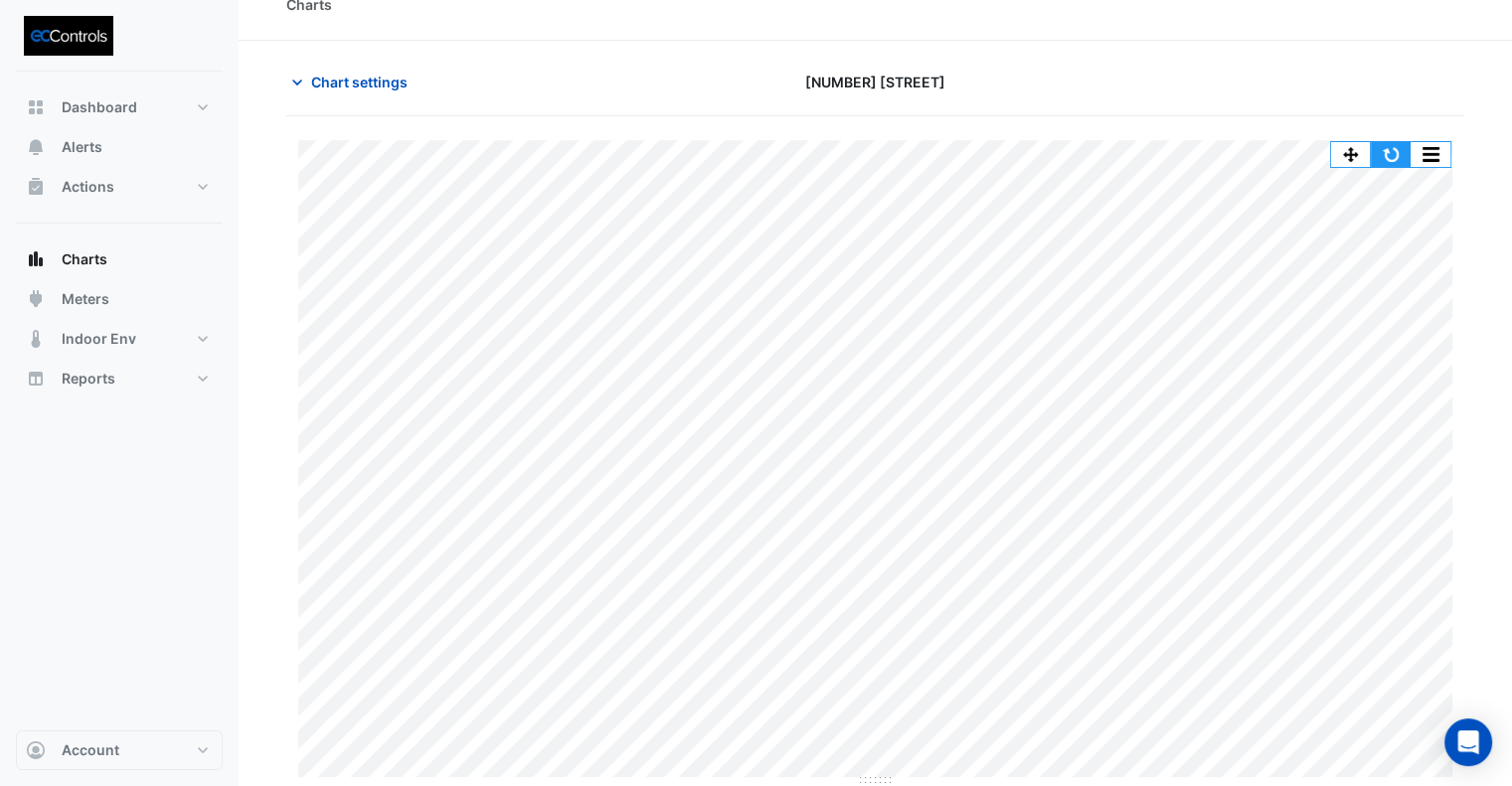 click 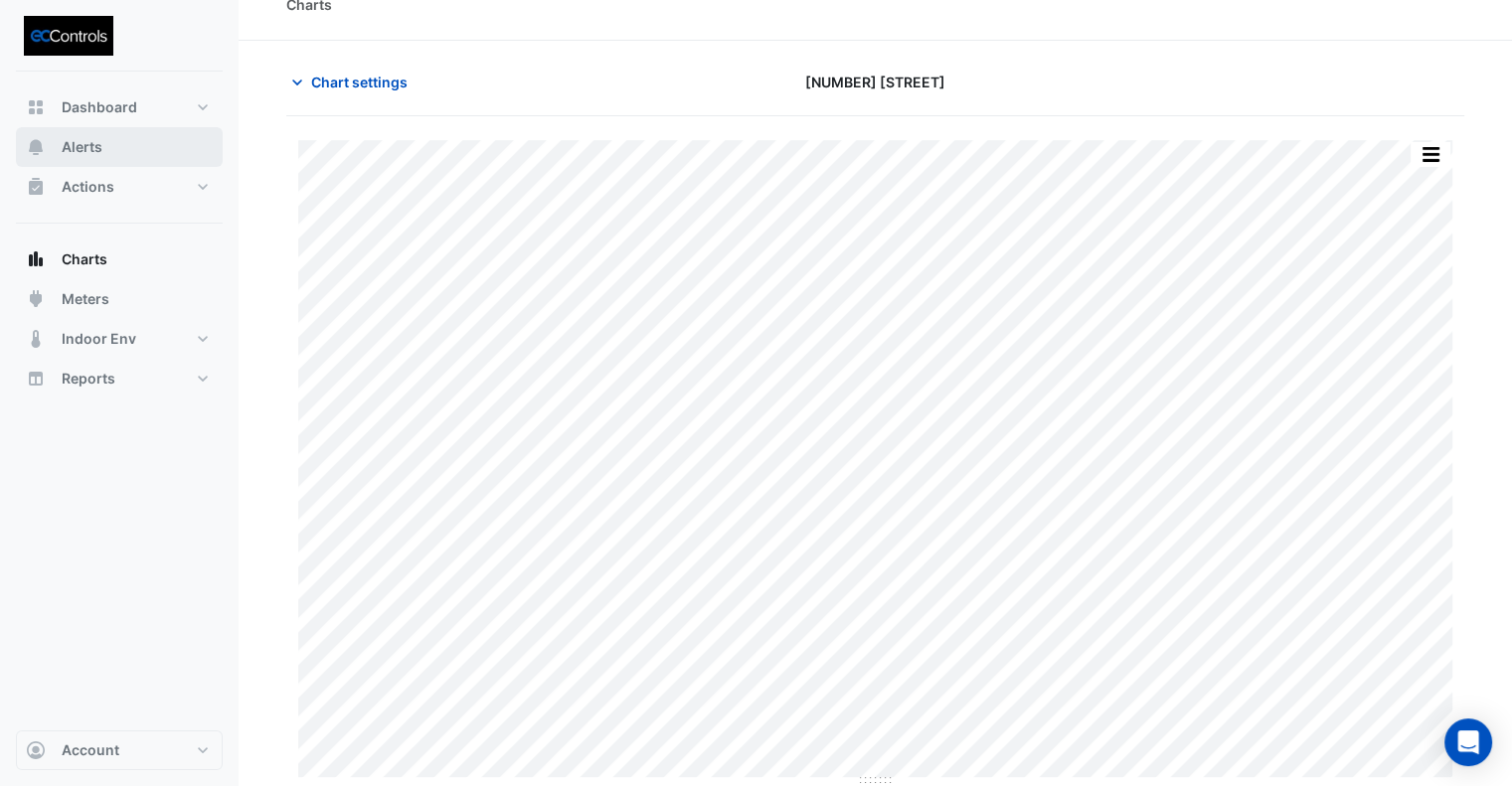 click on "Alerts" at bounding box center [82, 147] 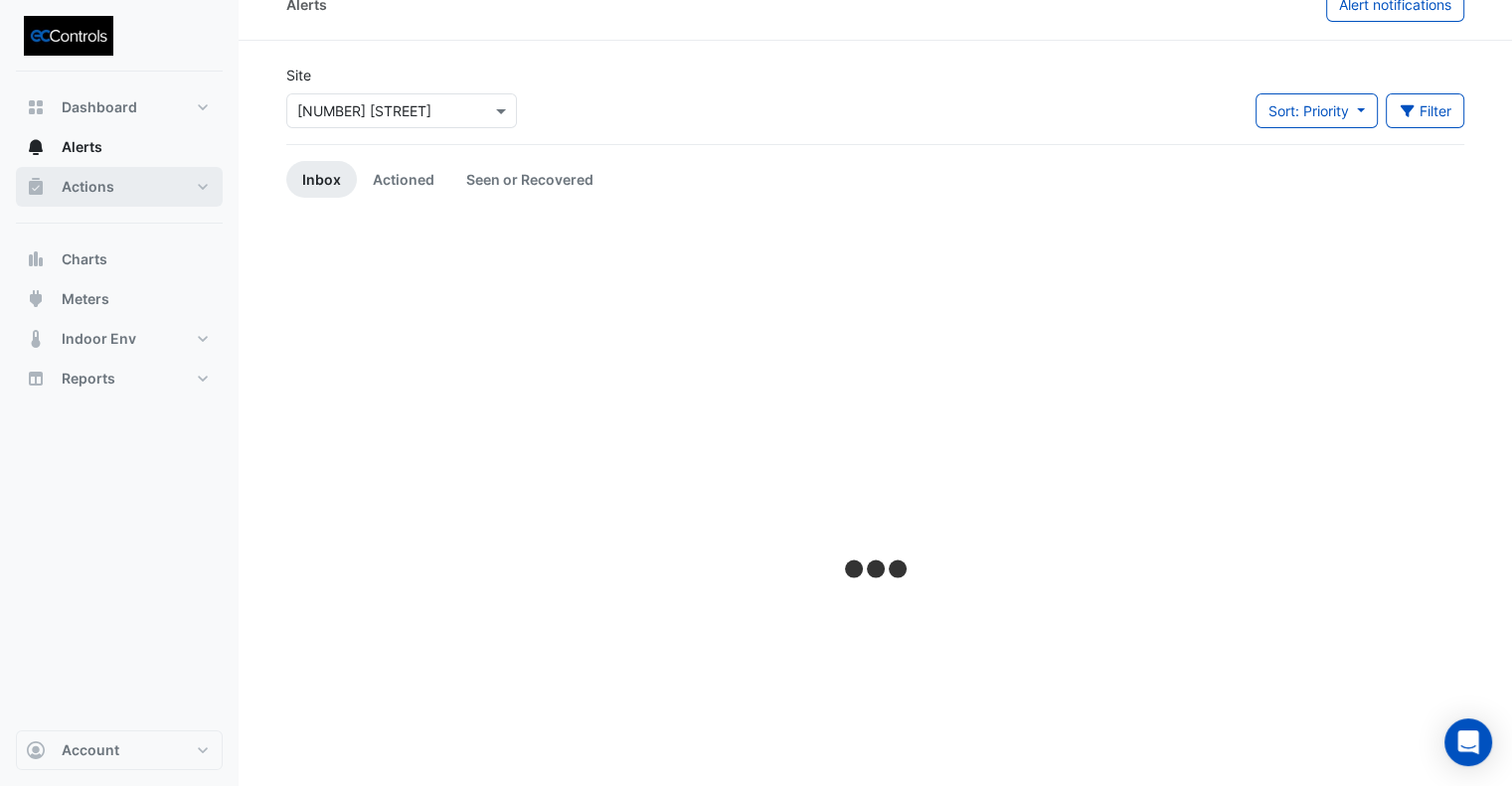 click on "Actions" at bounding box center (119, 187) 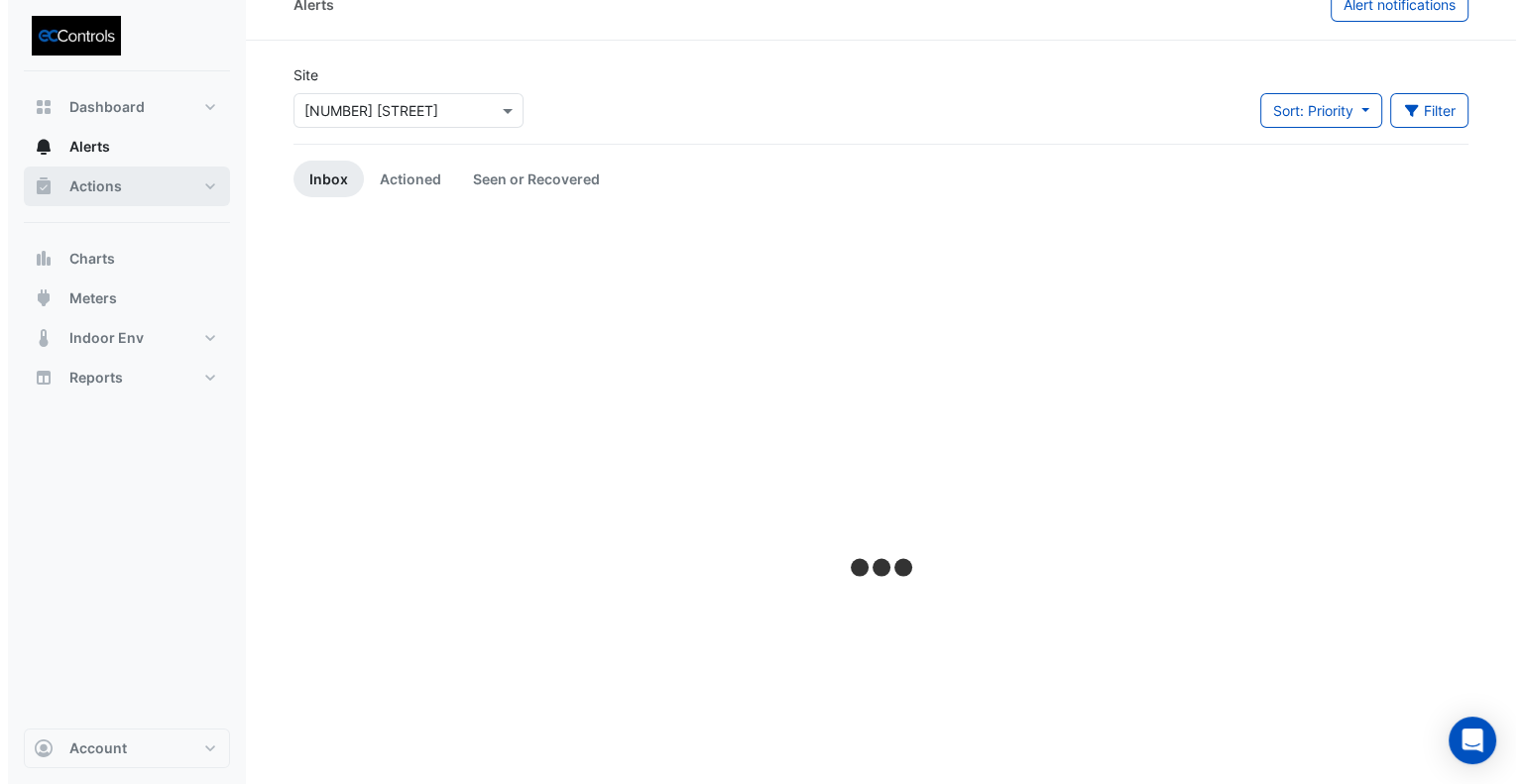 scroll, scrollTop: 0, scrollLeft: 0, axis: both 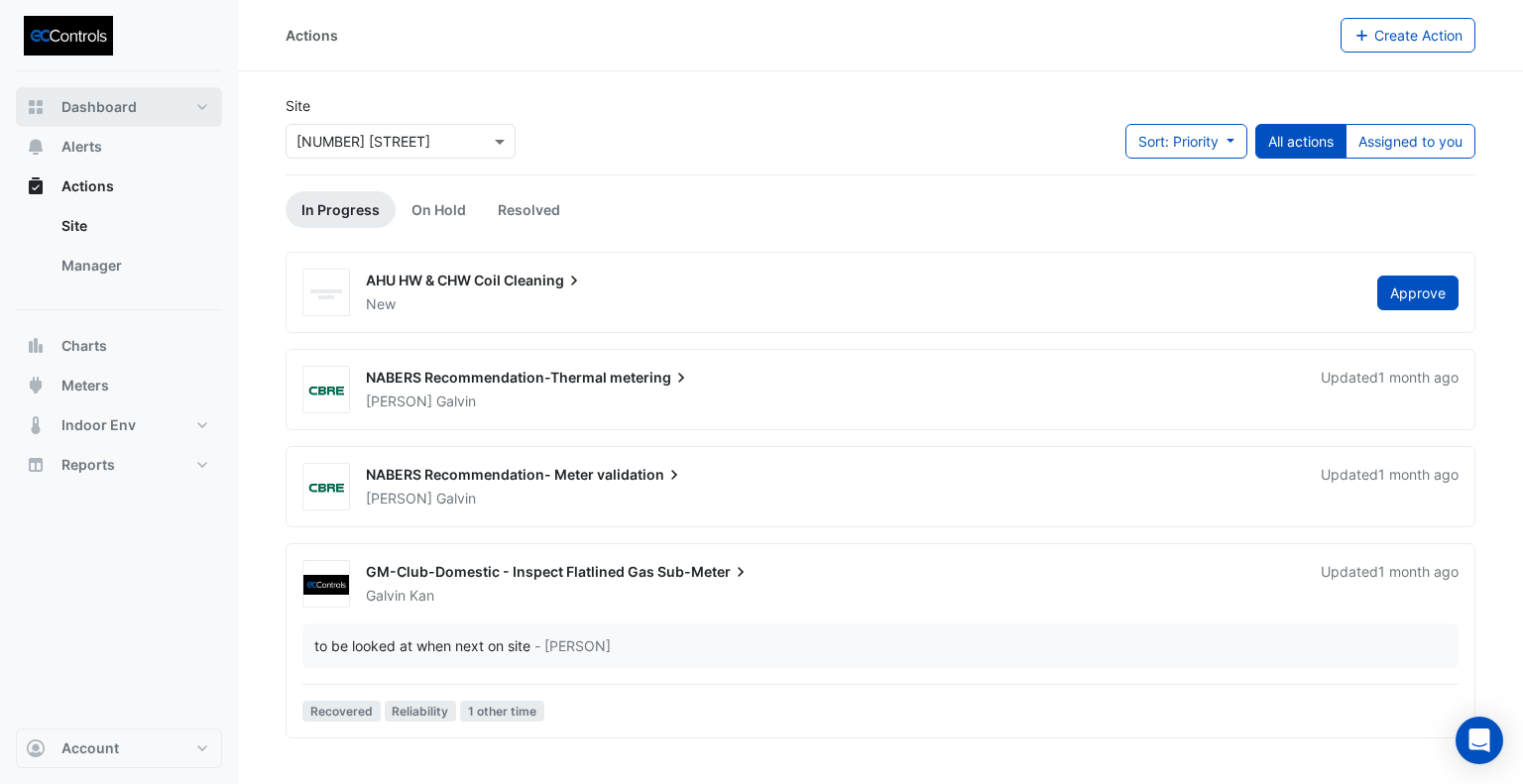 click on "Dashboard" at bounding box center [99, 107] 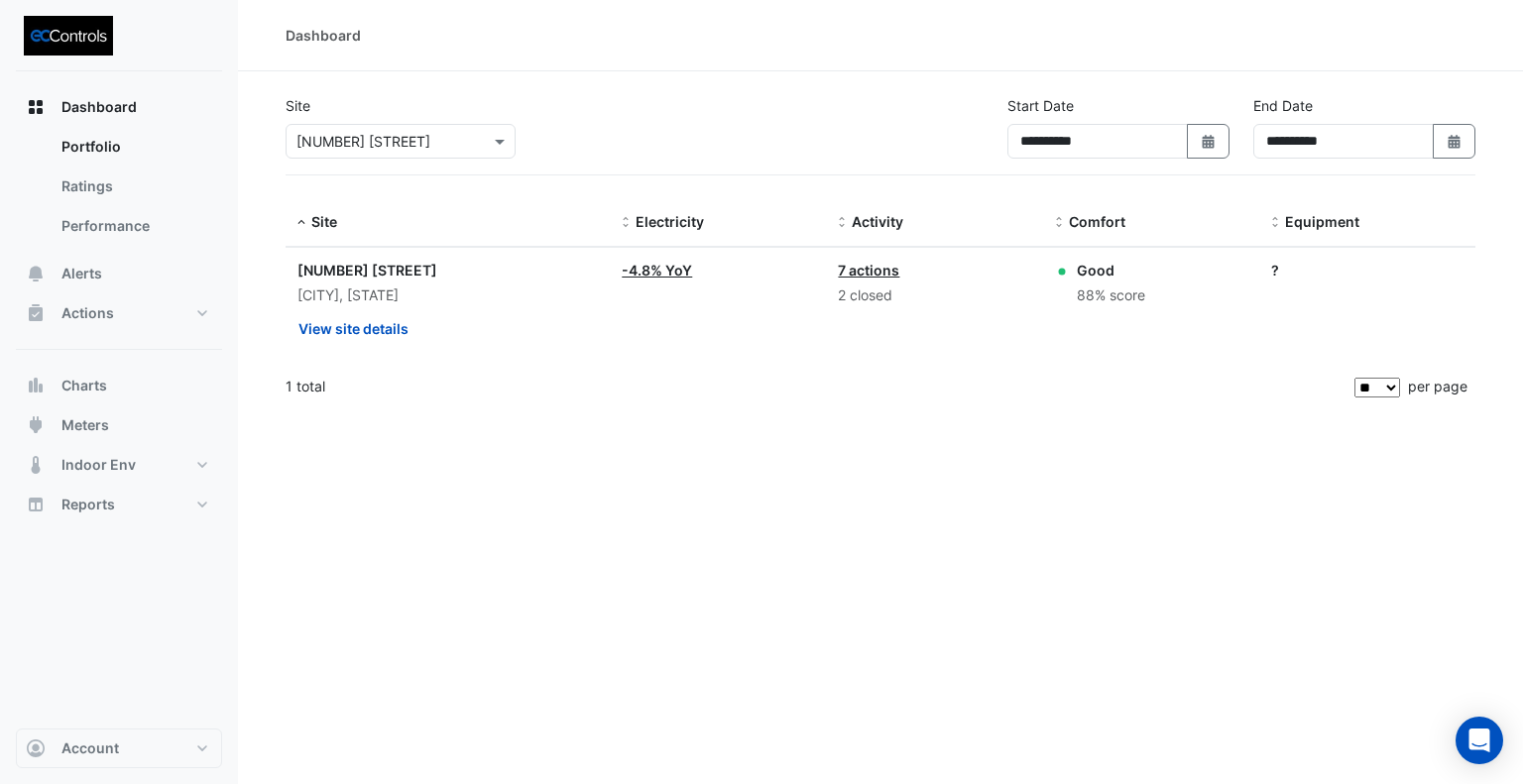 drag, startPoint x: 92, startPoint y: 106, endPoint x: 194, endPoint y: 31, distance: 126.6057 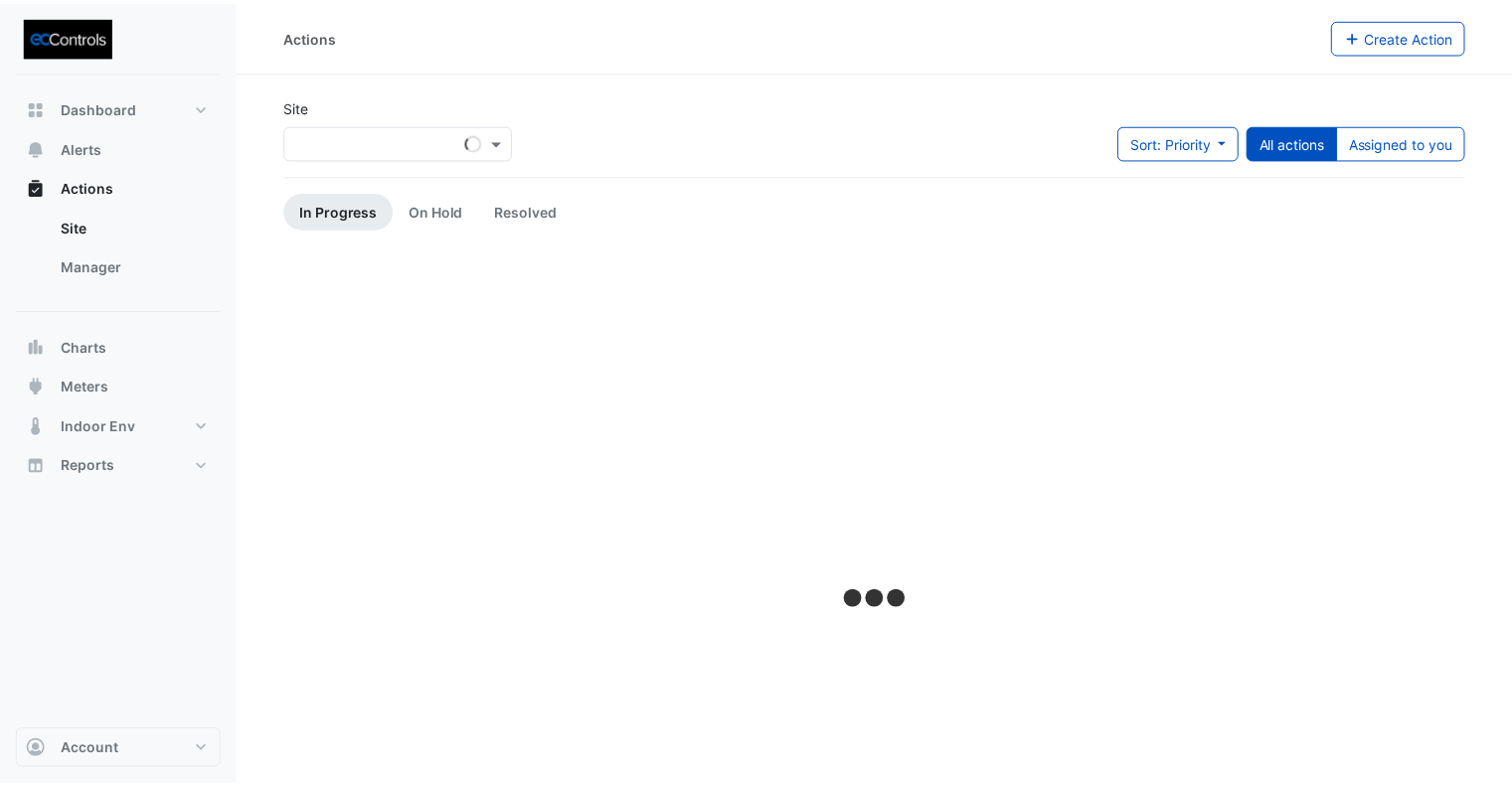 scroll, scrollTop: 0, scrollLeft: 0, axis: both 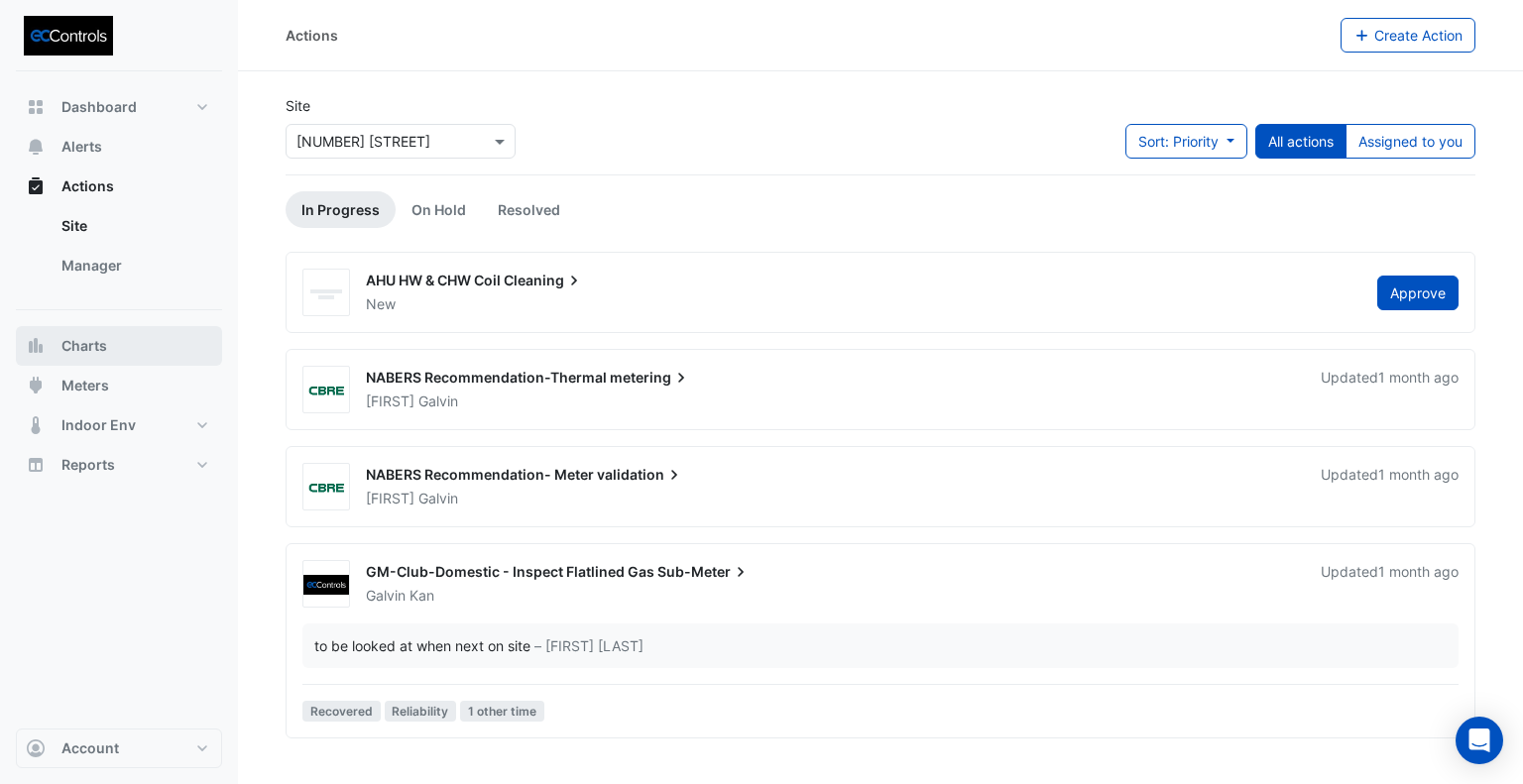 click on "Charts" at bounding box center [119, 346] 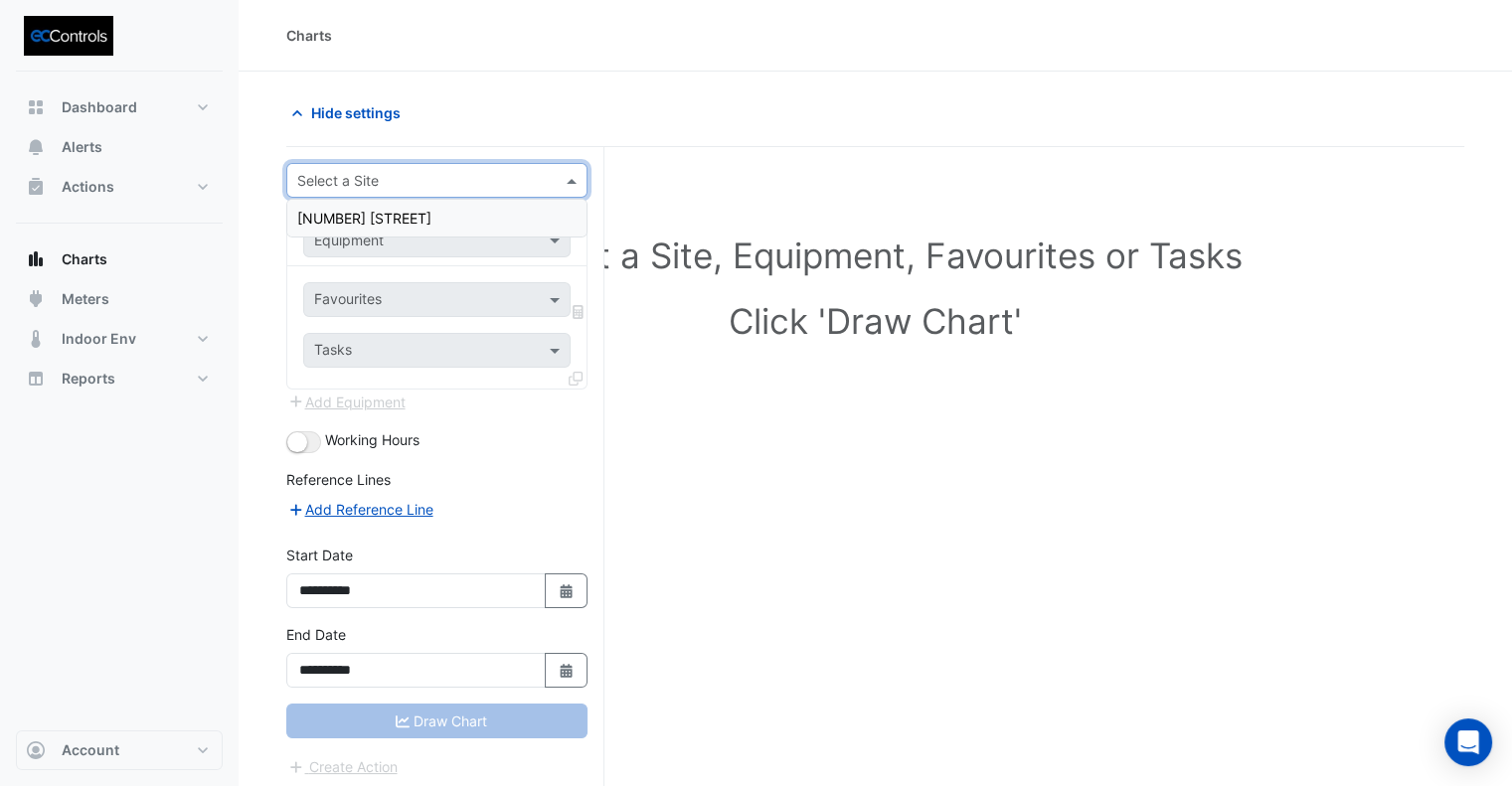 click at bounding box center [417, 181] 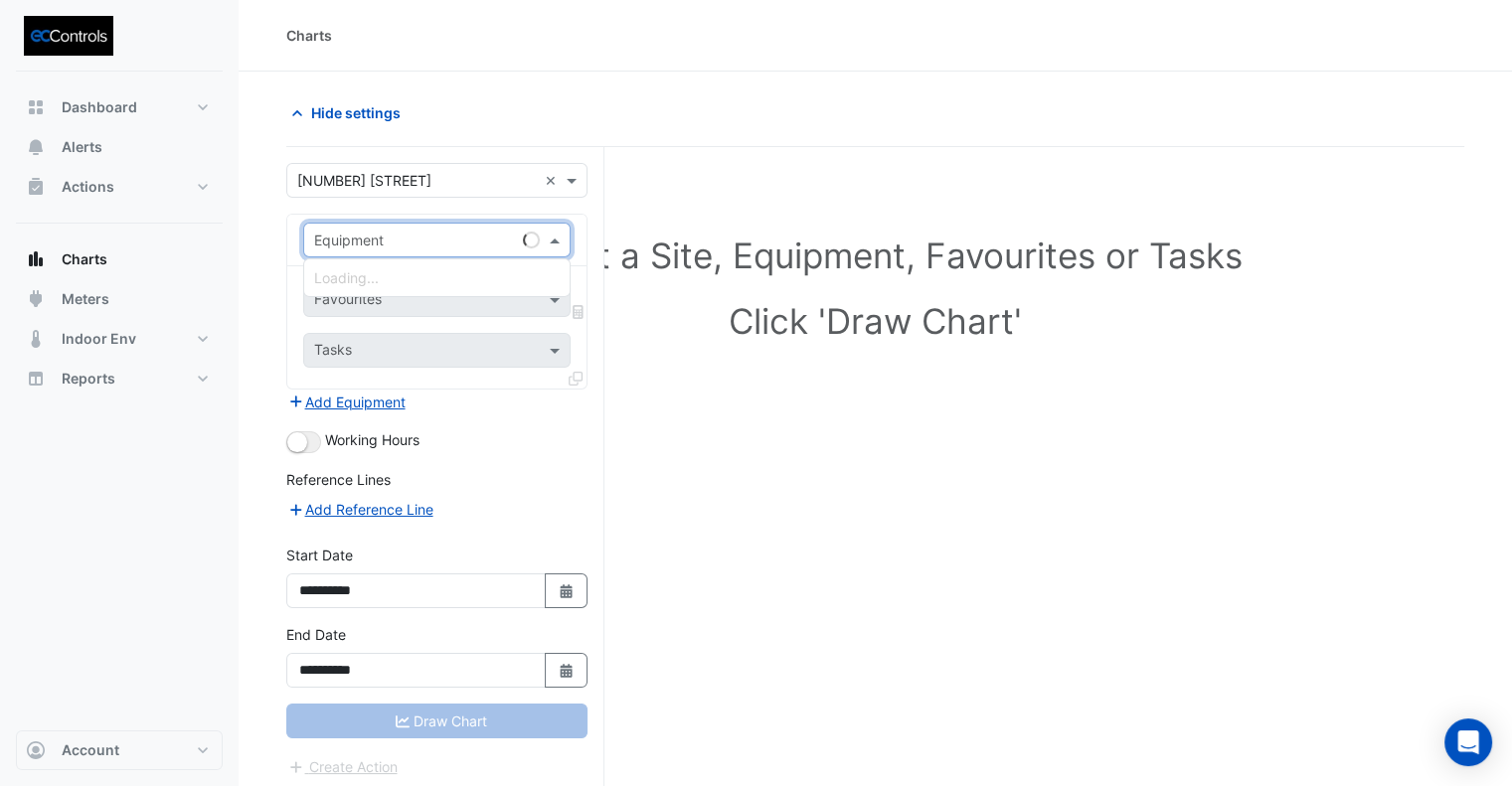 click at bounding box center (417, 240) 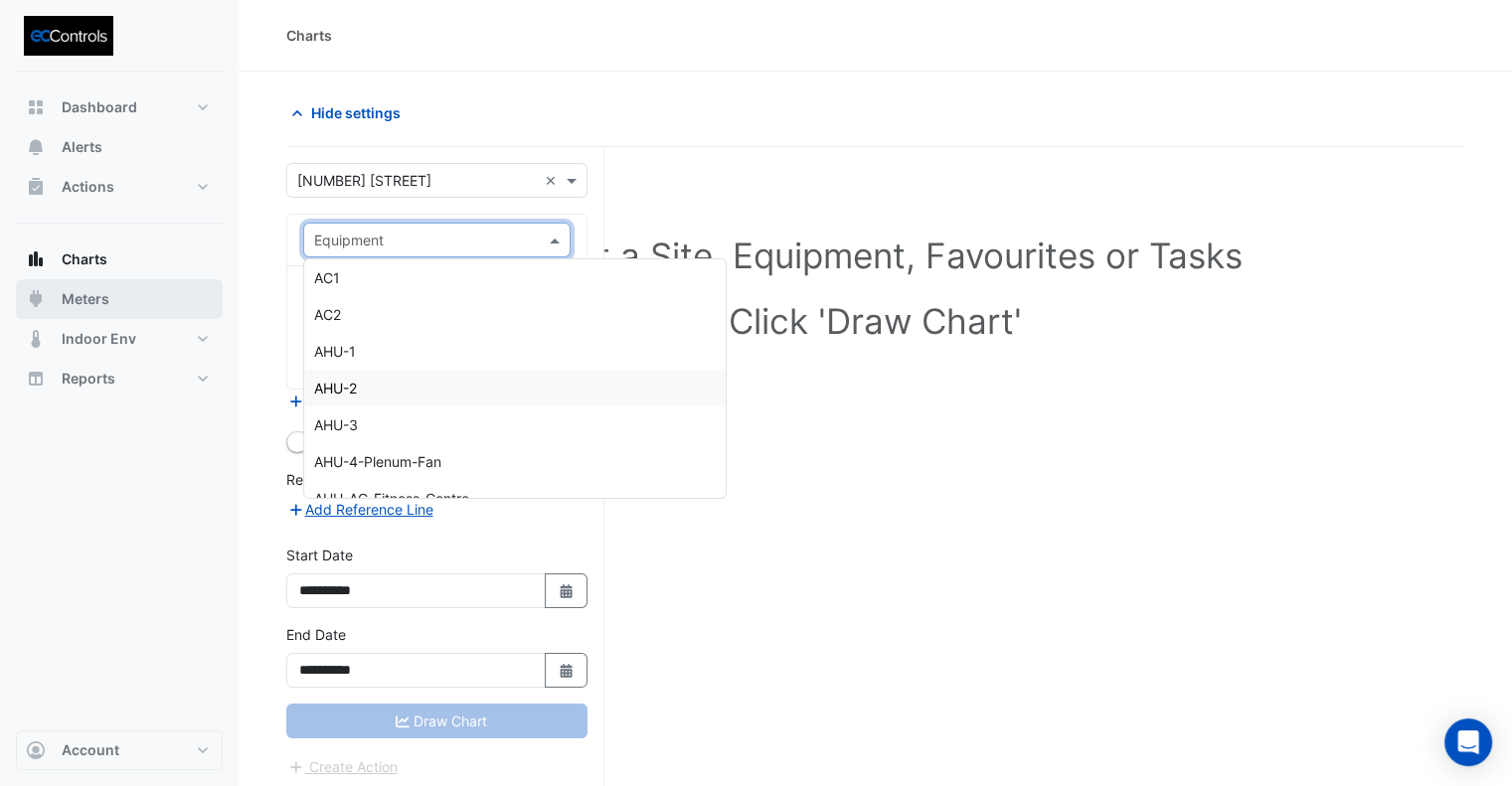click on "Meters" at bounding box center [119, 299] 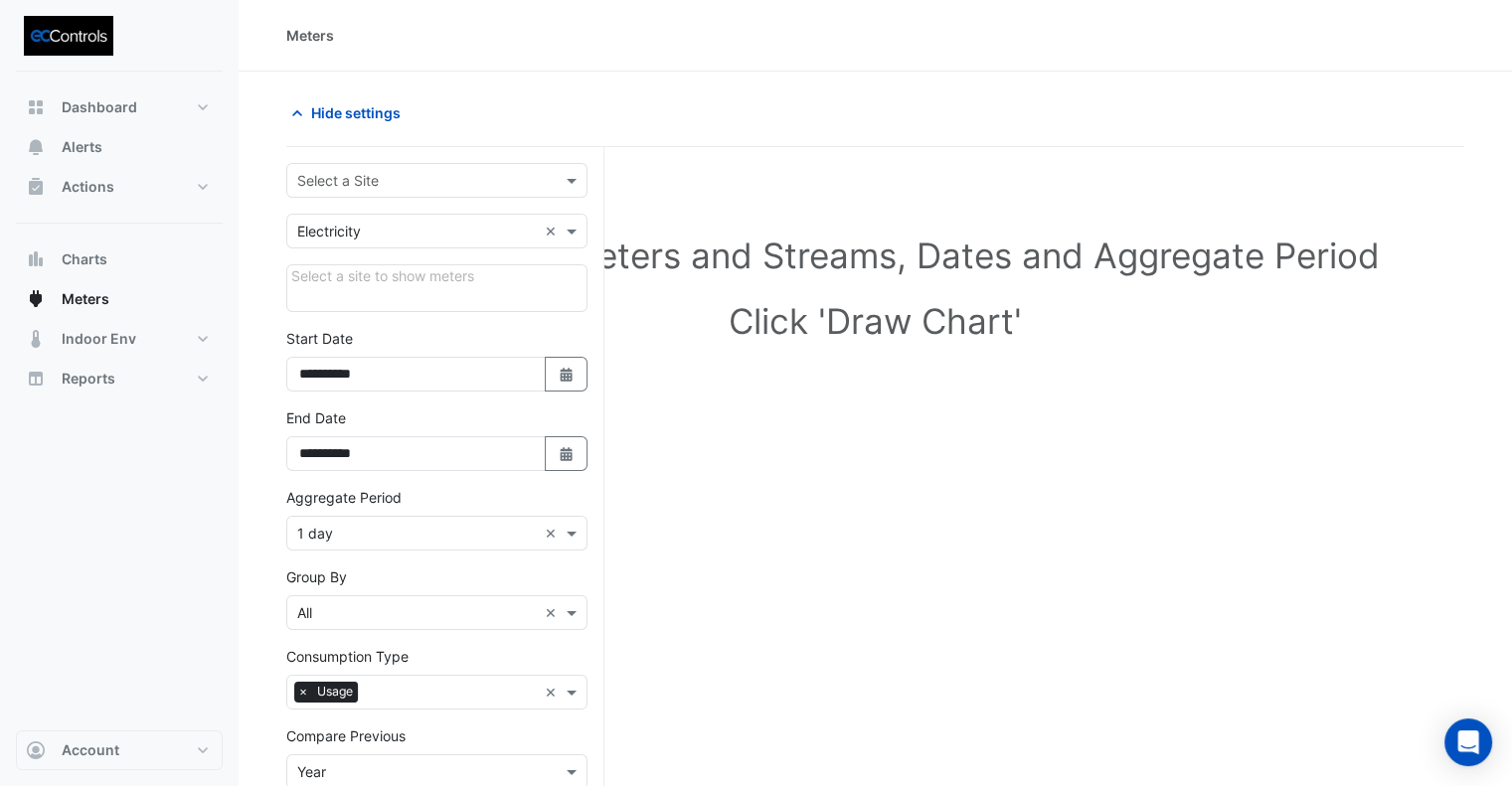 click on "Select a Site" at bounding box center (436, 180) 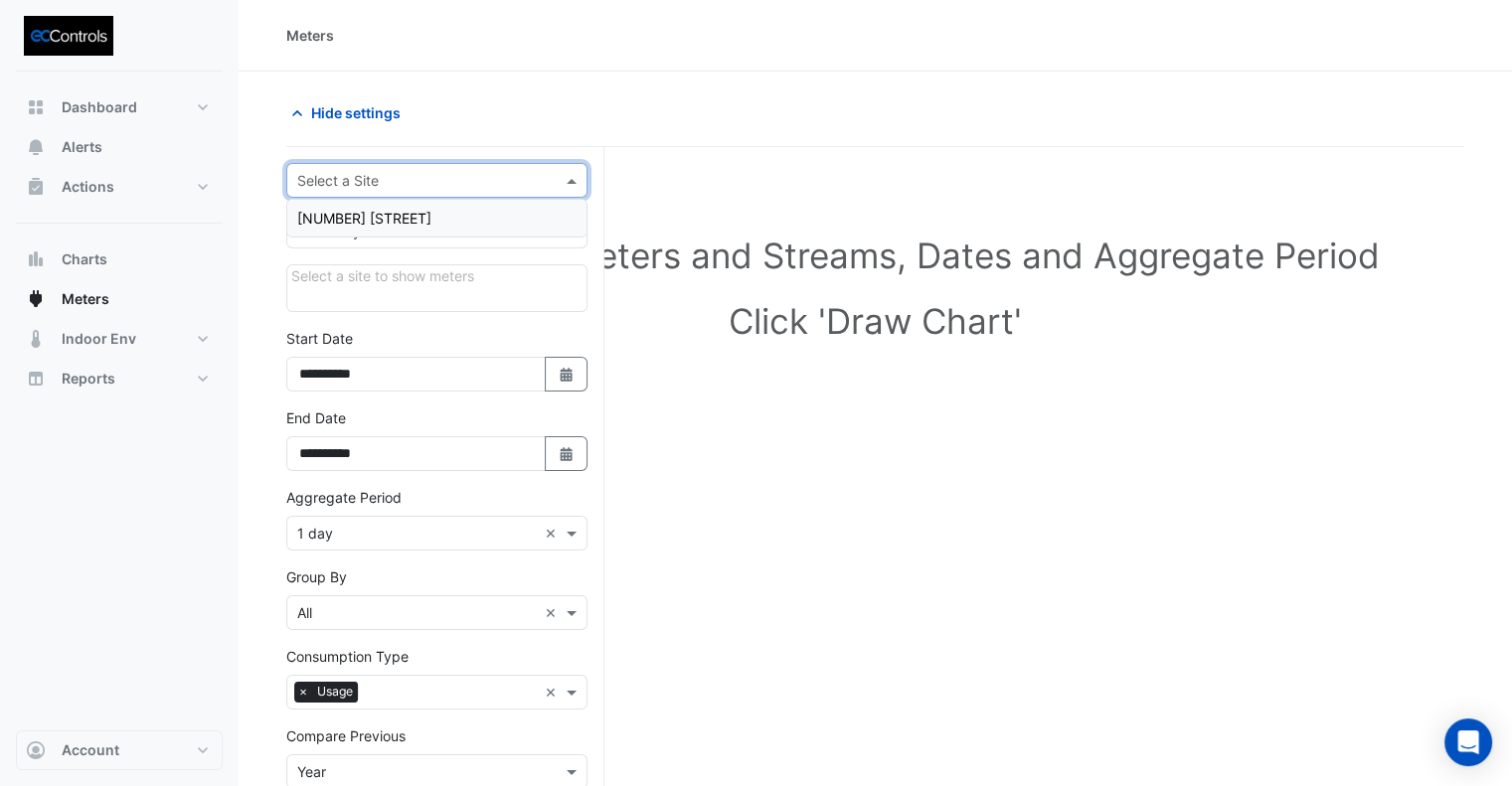 click on "[NUMBER] [STREET]" at bounding box center [364, 218] 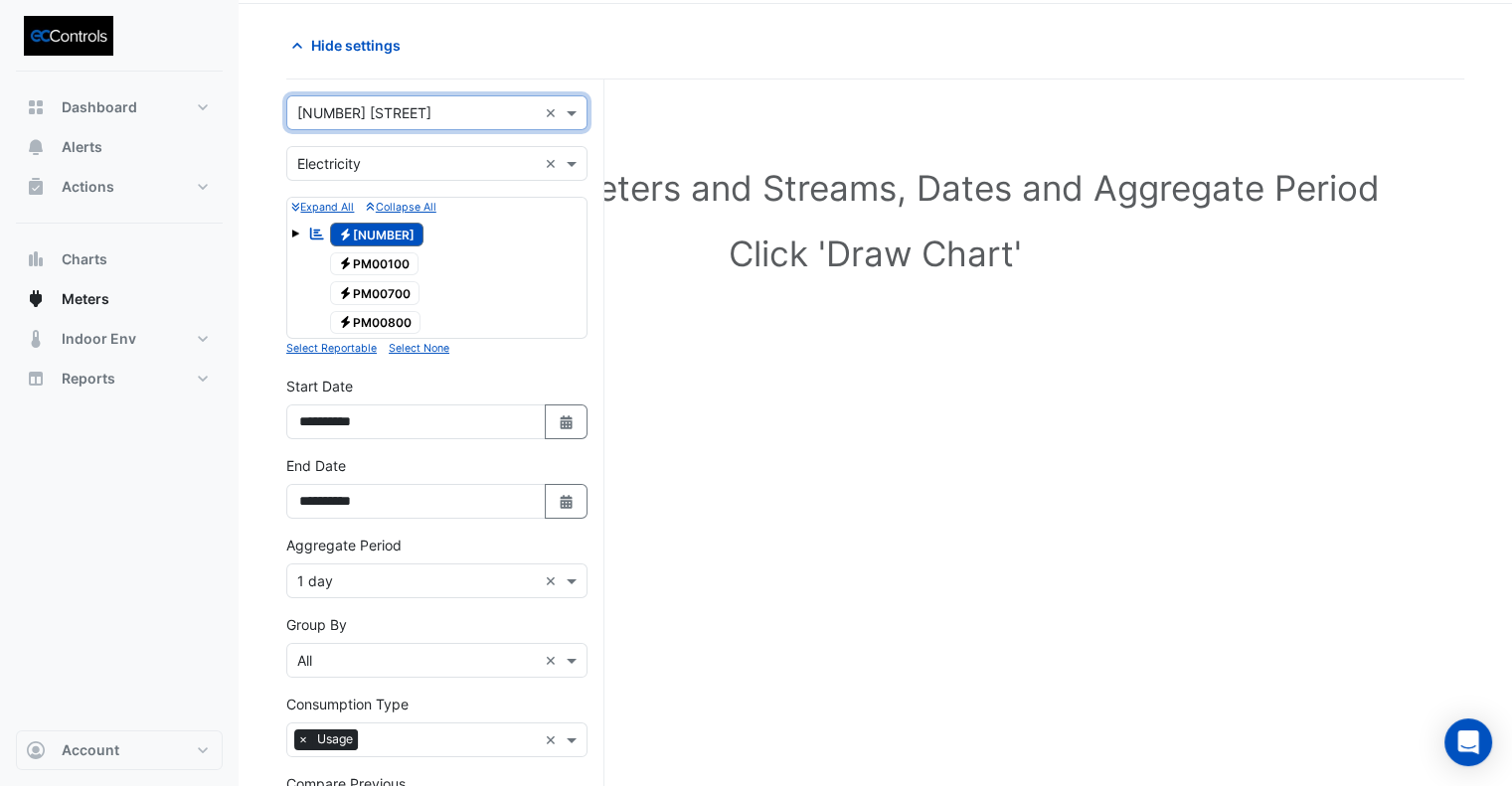scroll, scrollTop: 99, scrollLeft: 0, axis: vertical 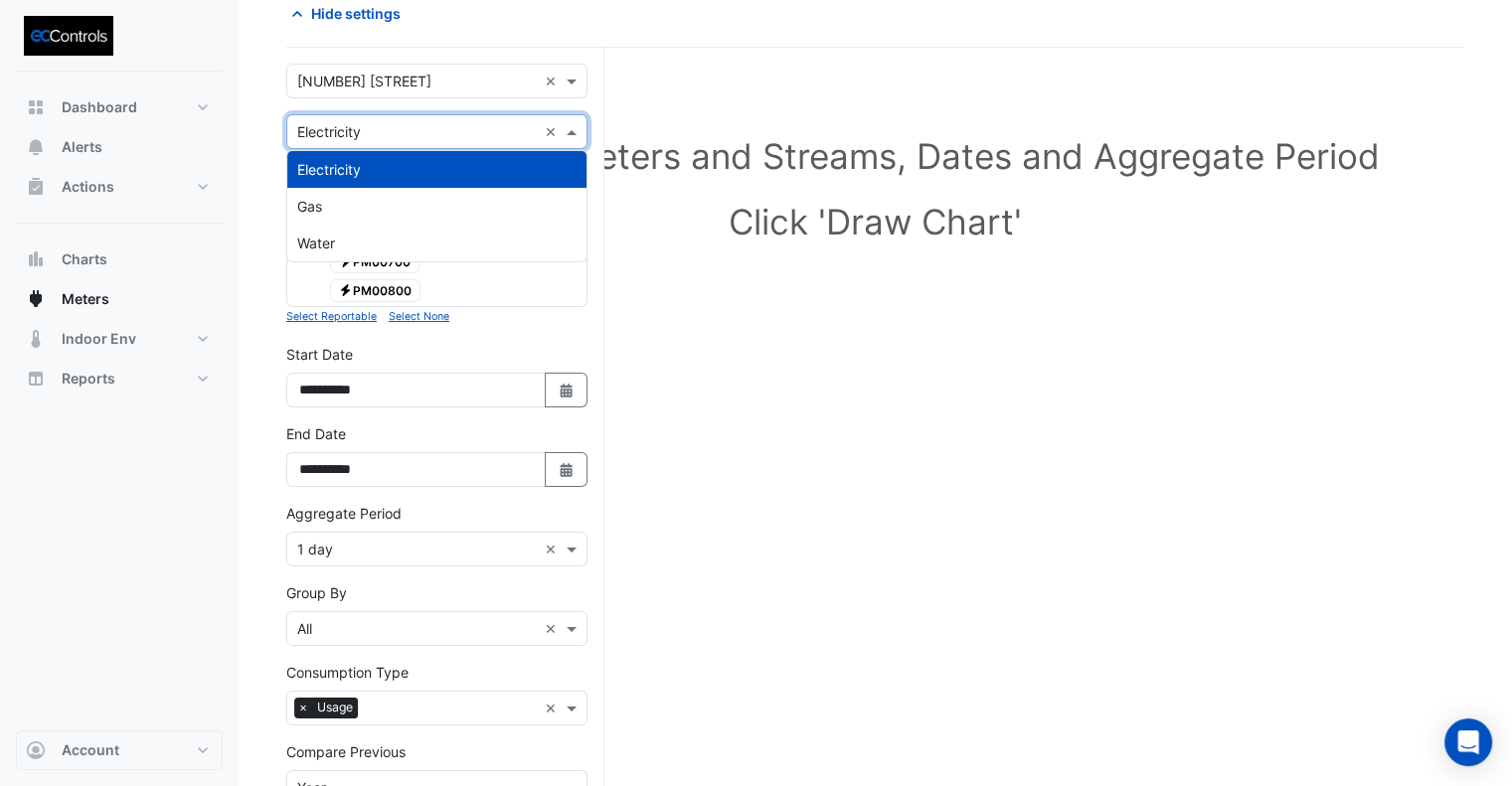 click at bounding box center (417, 132) 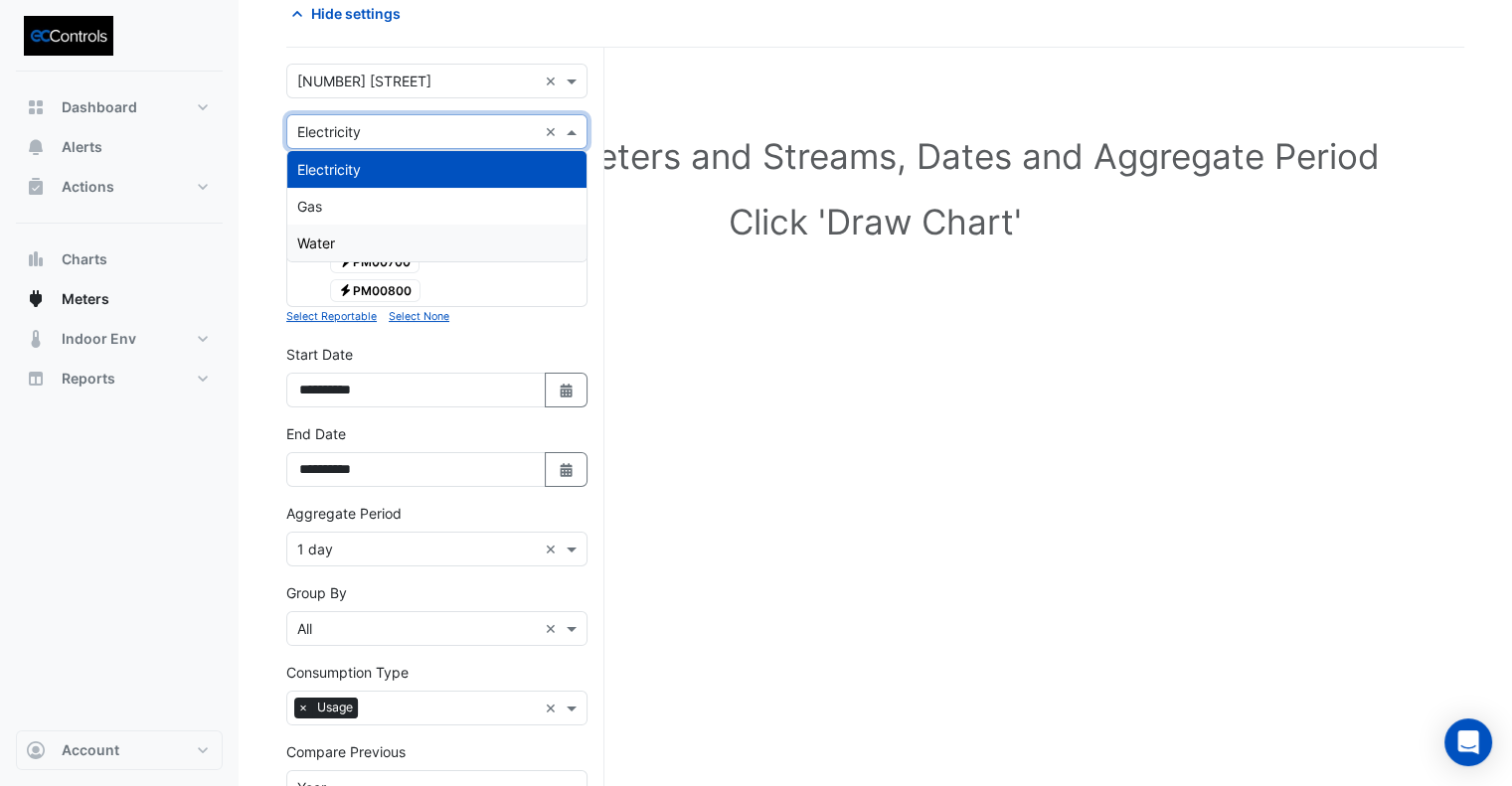 click on "Water" at bounding box center (436, 242) 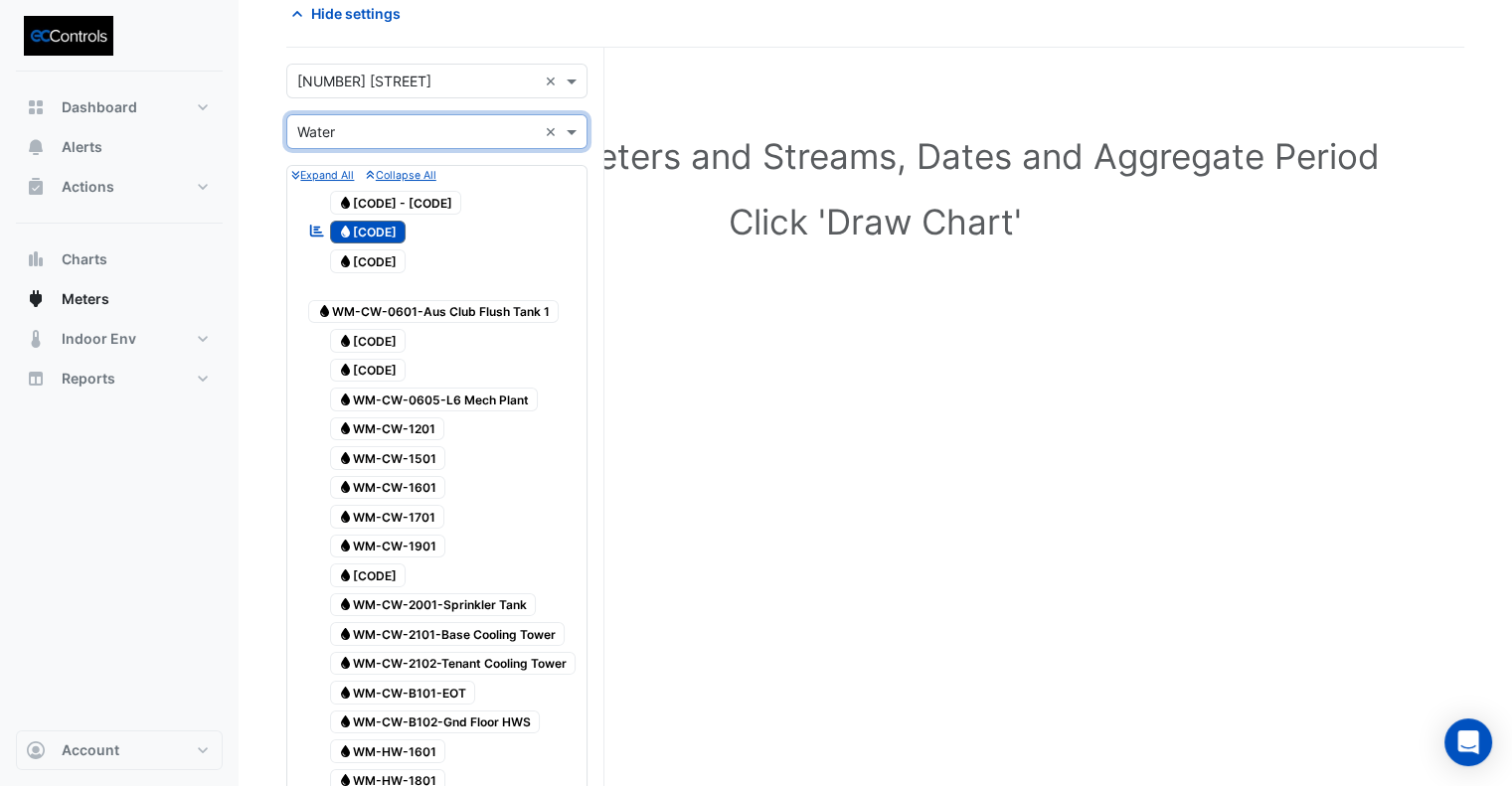 click on "Water
SWM0000507-1" at bounding box center (368, 233) 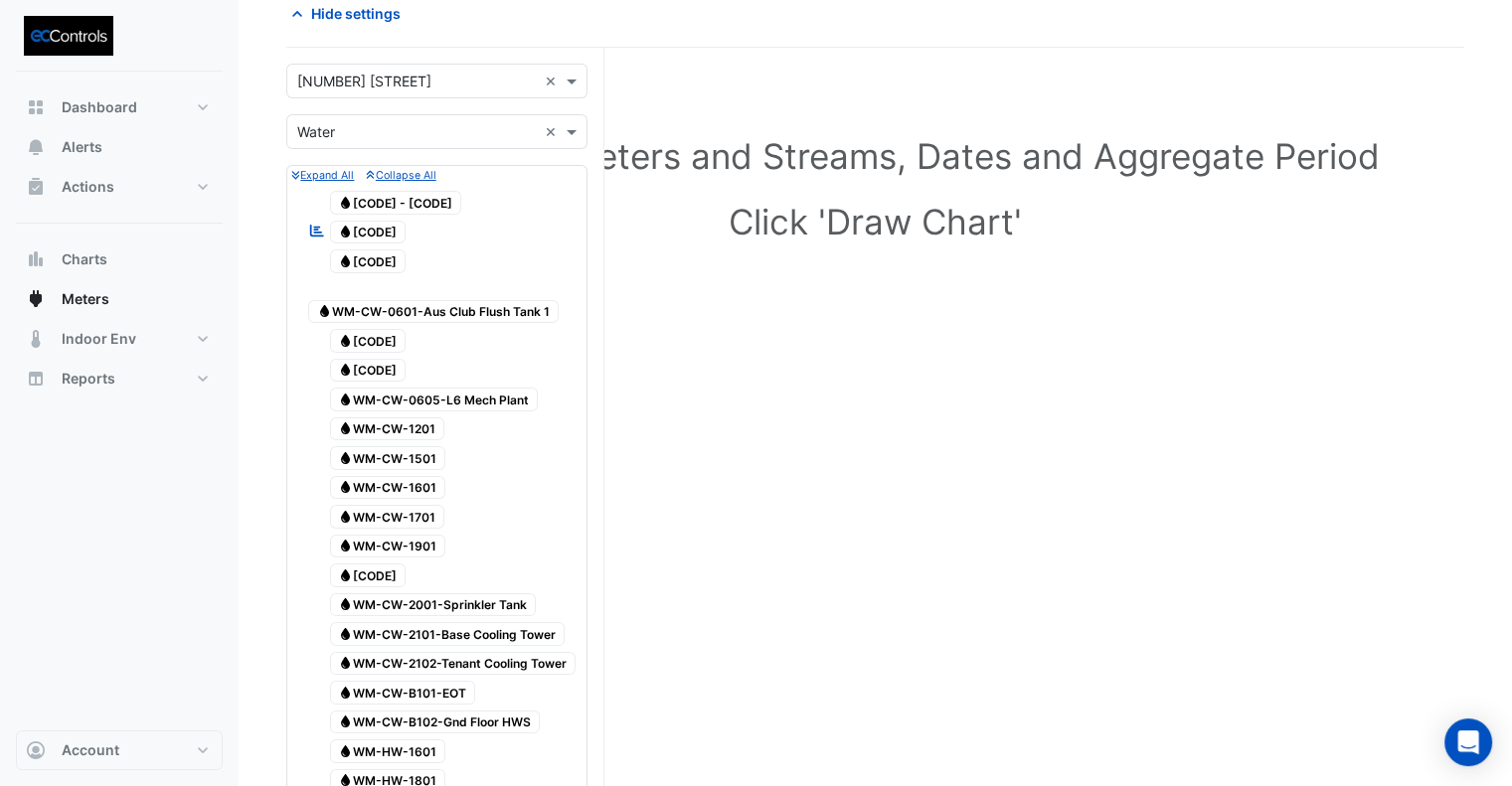 scroll, scrollTop: 199, scrollLeft: 0, axis: vertical 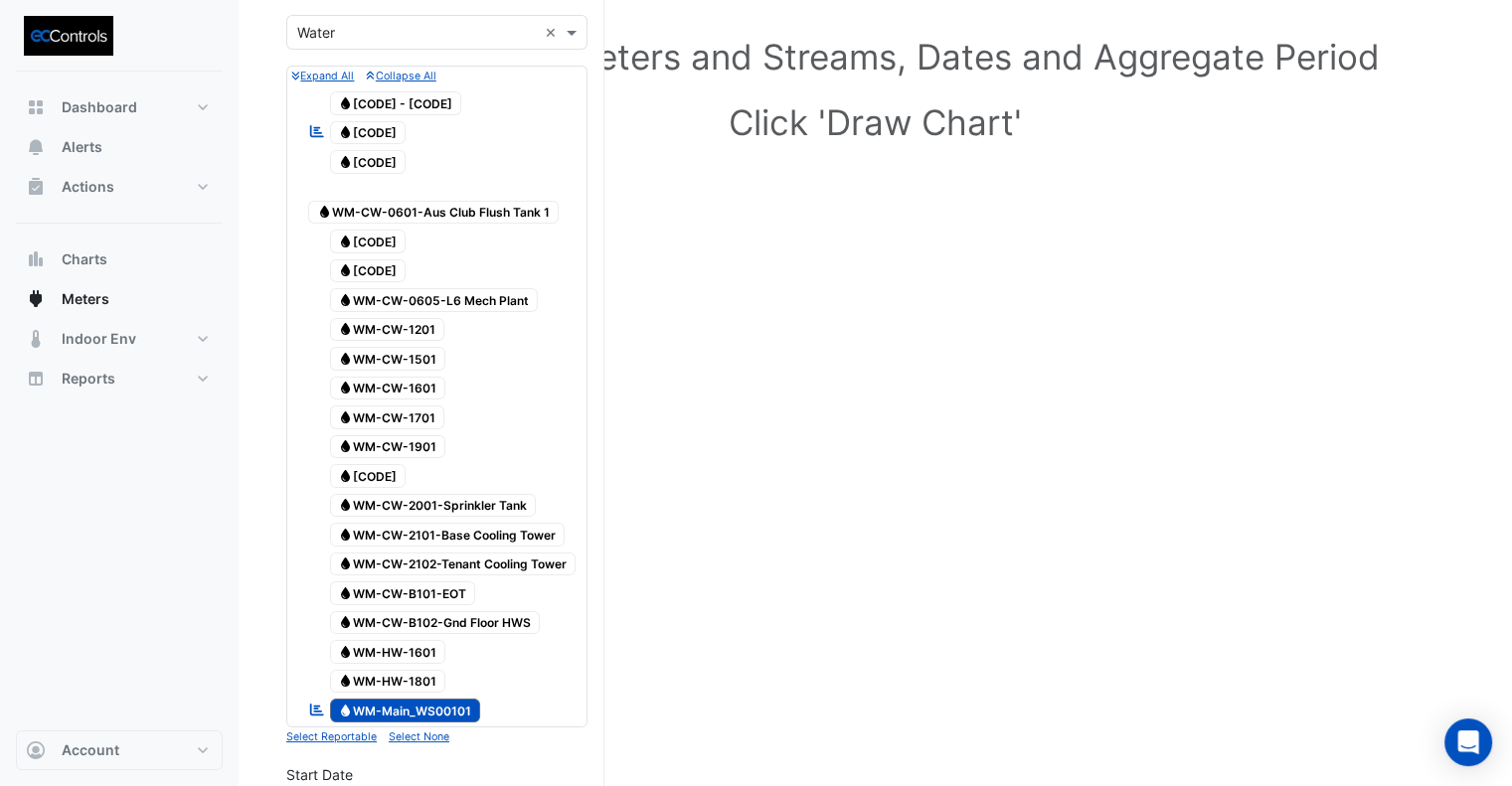click on "Water
WM-CW-0604-Aus Club HW Plant" at bounding box center [368, 271] 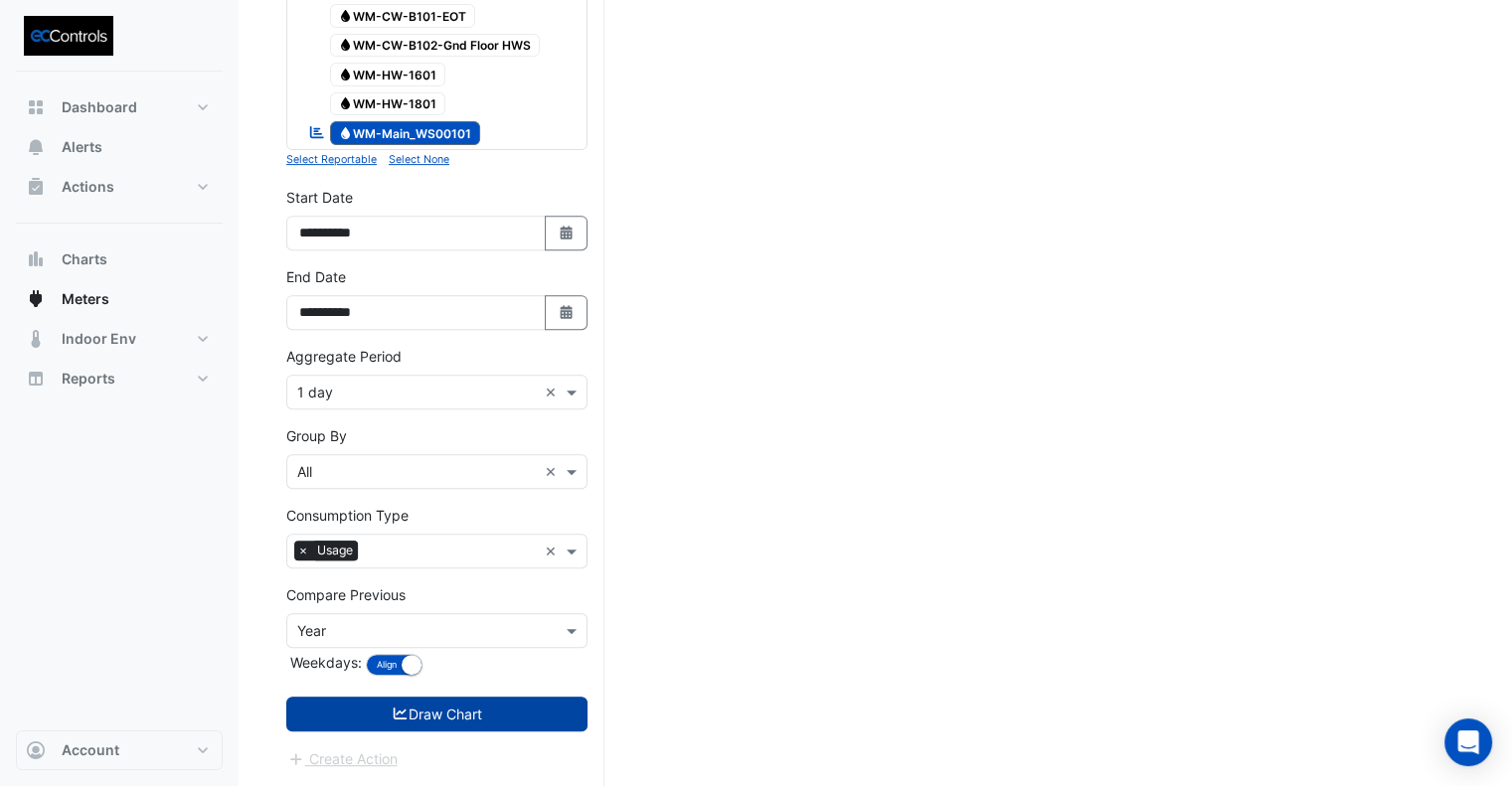 click on "Draw Chart" at bounding box center [436, 713] 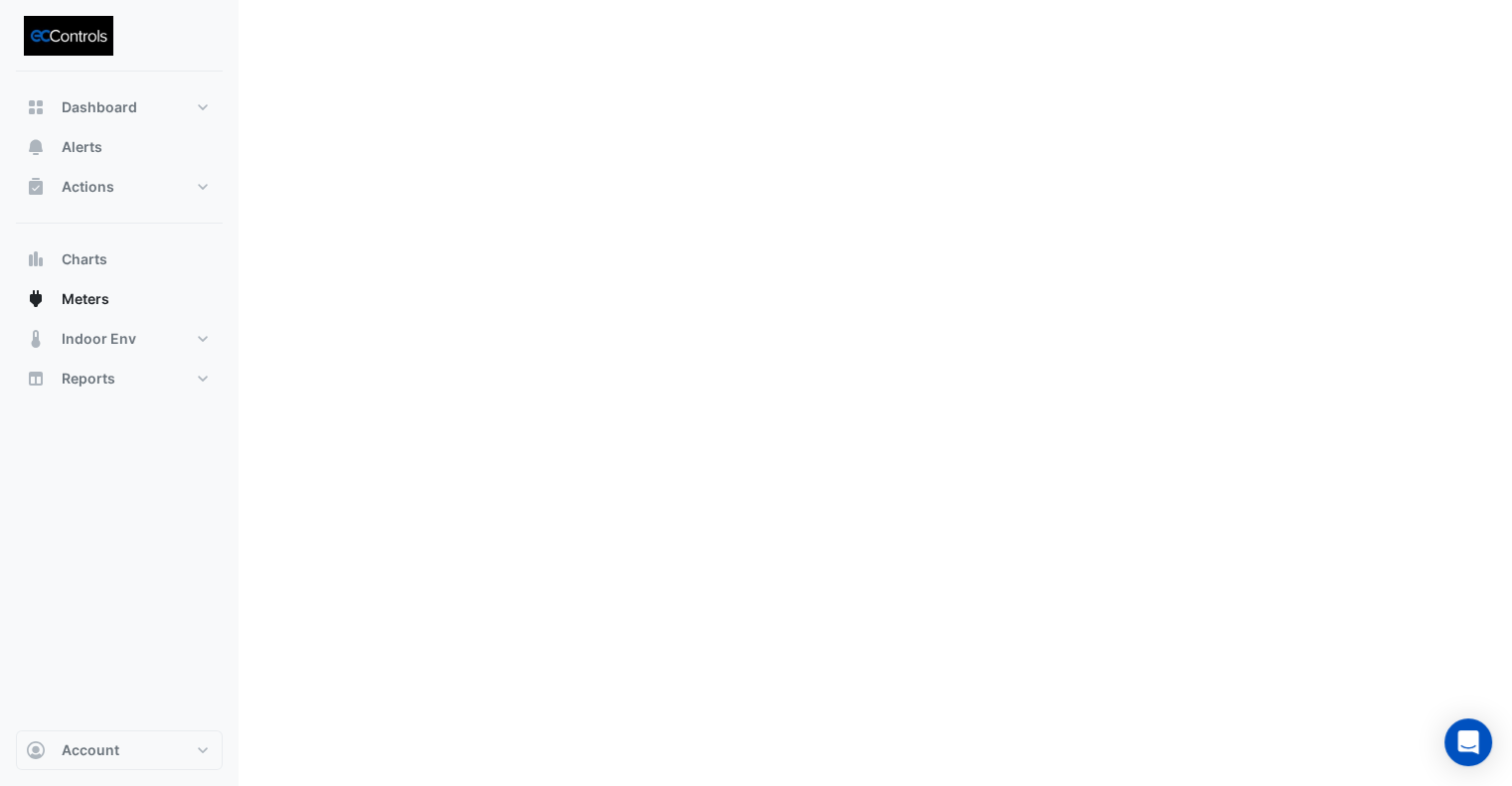 scroll, scrollTop: 0, scrollLeft: 0, axis: both 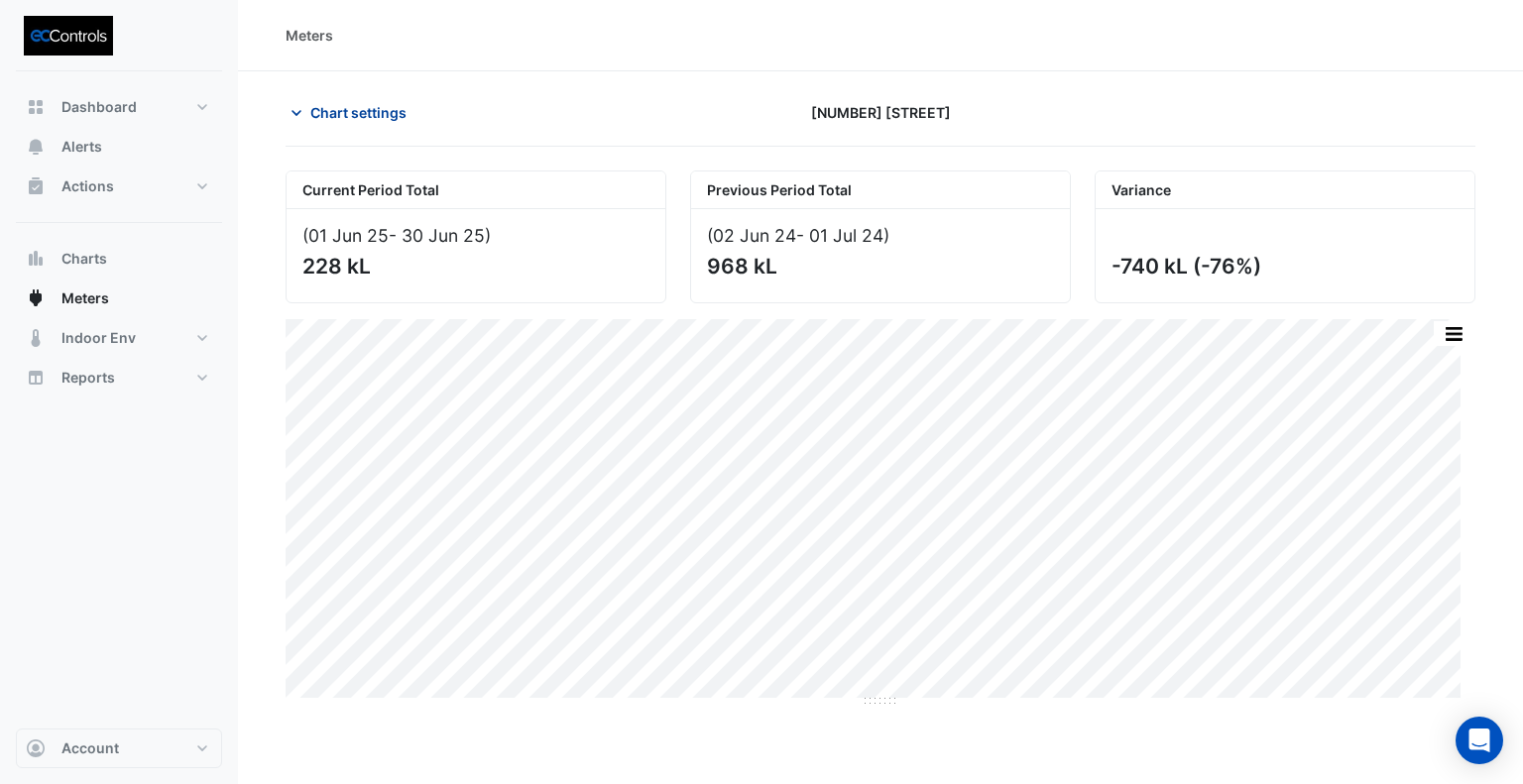 click on "Chart settings" 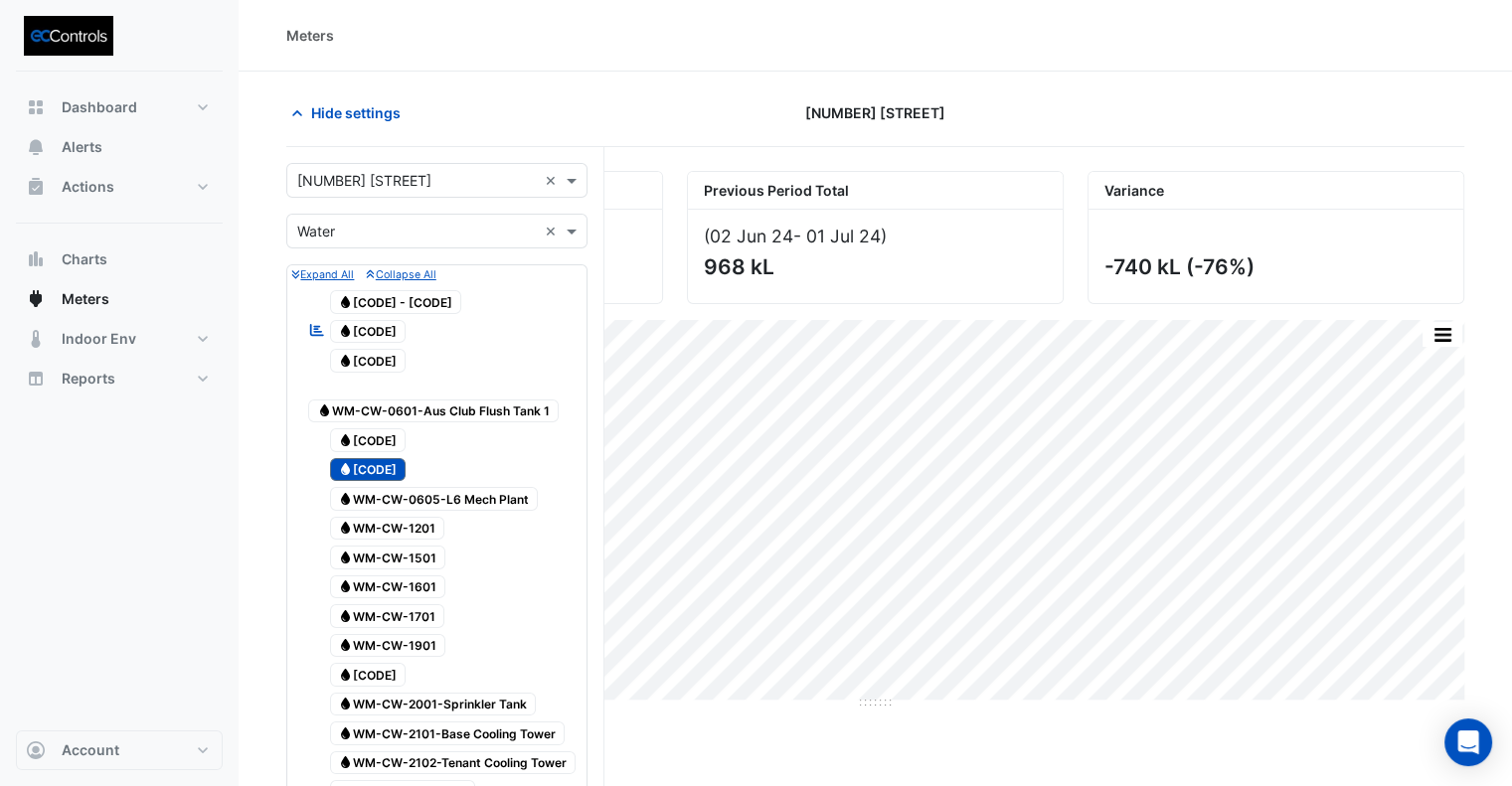 click on "Water
WM-CW-0604-Aus Club HW Plant" at bounding box center [368, 470] 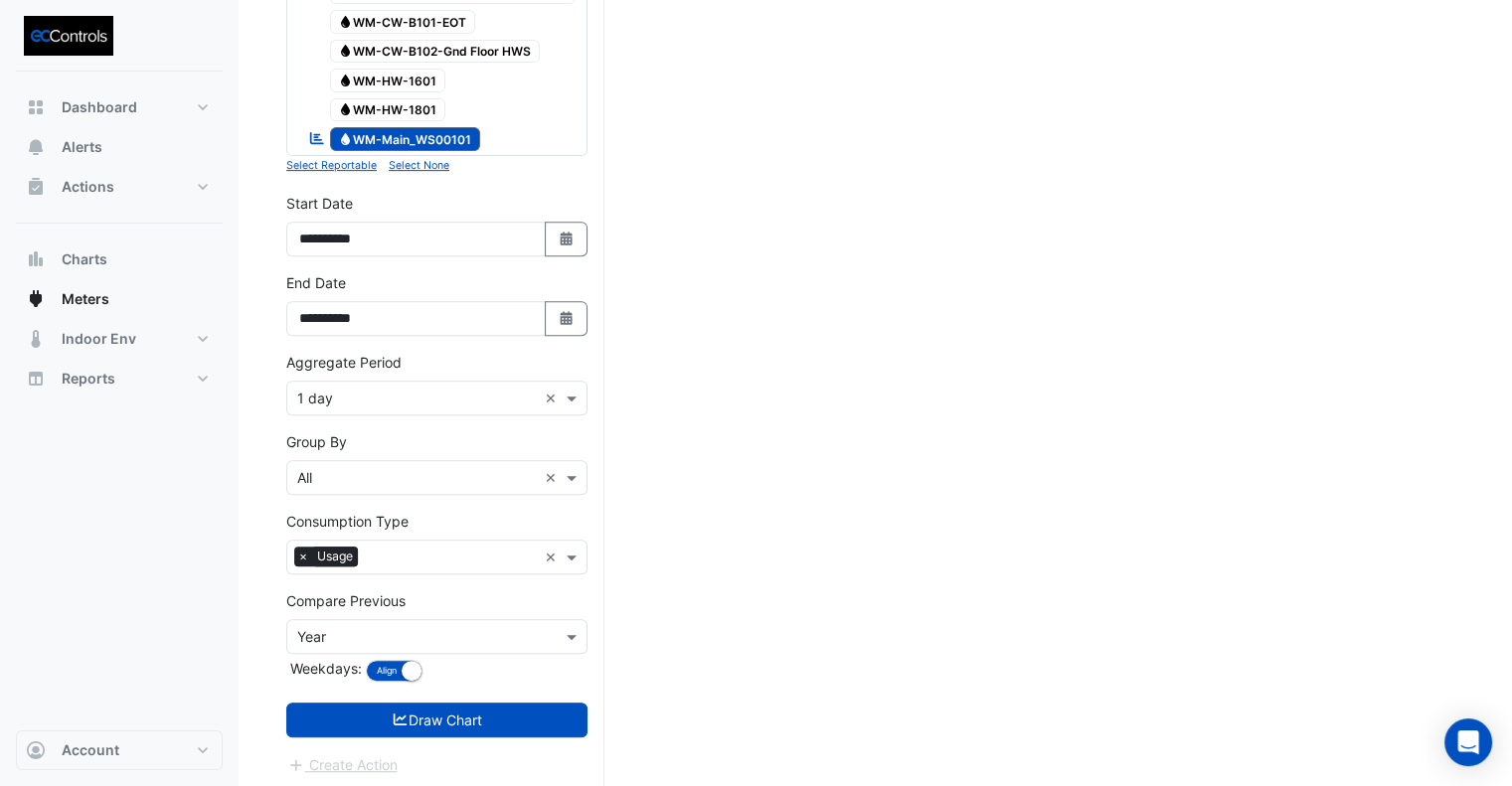 scroll, scrollTop: 813, scrollLeft: 0, axis: vertical 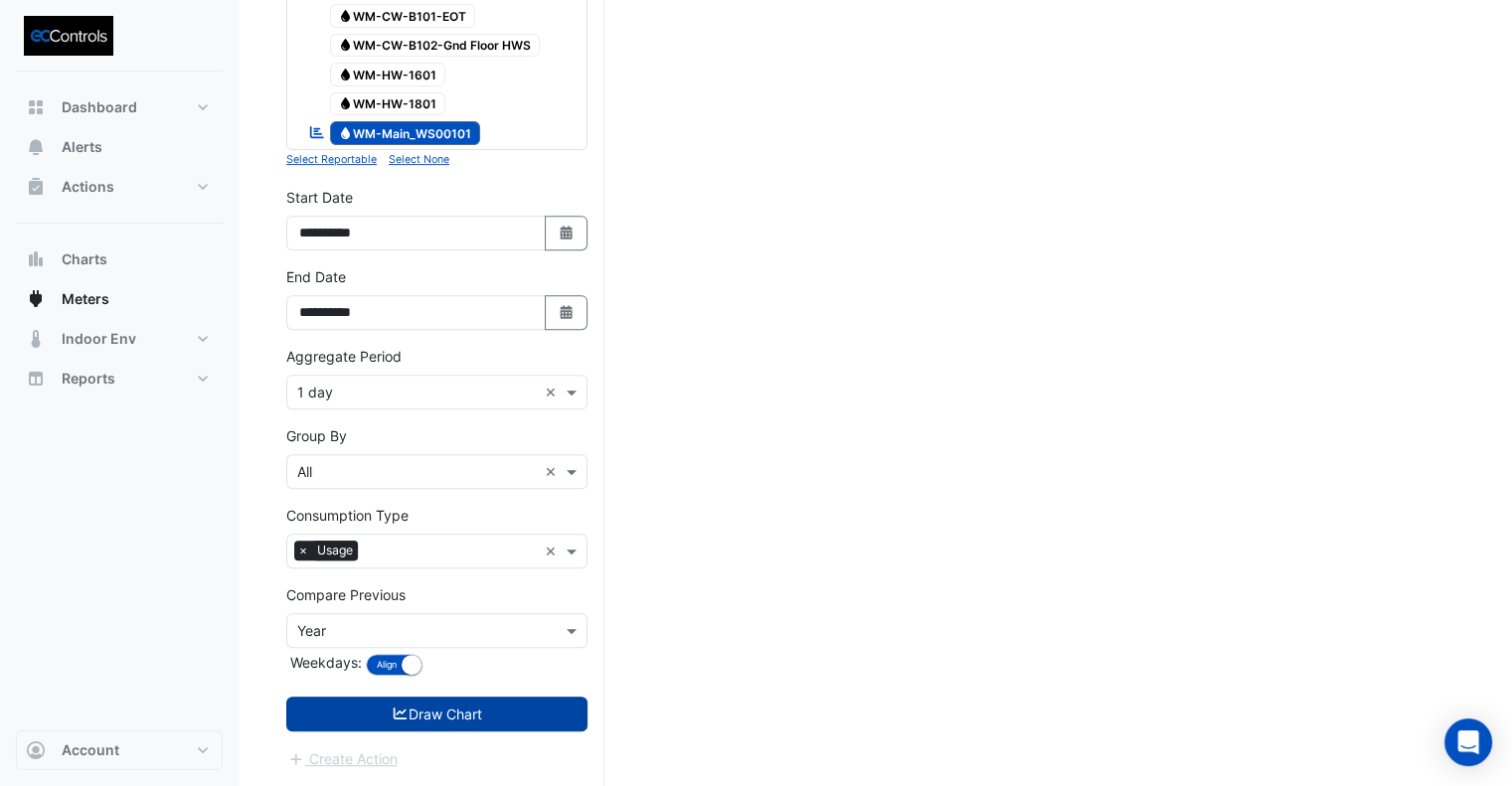 click on "Draw Chart" at bounding box center (436, 713) 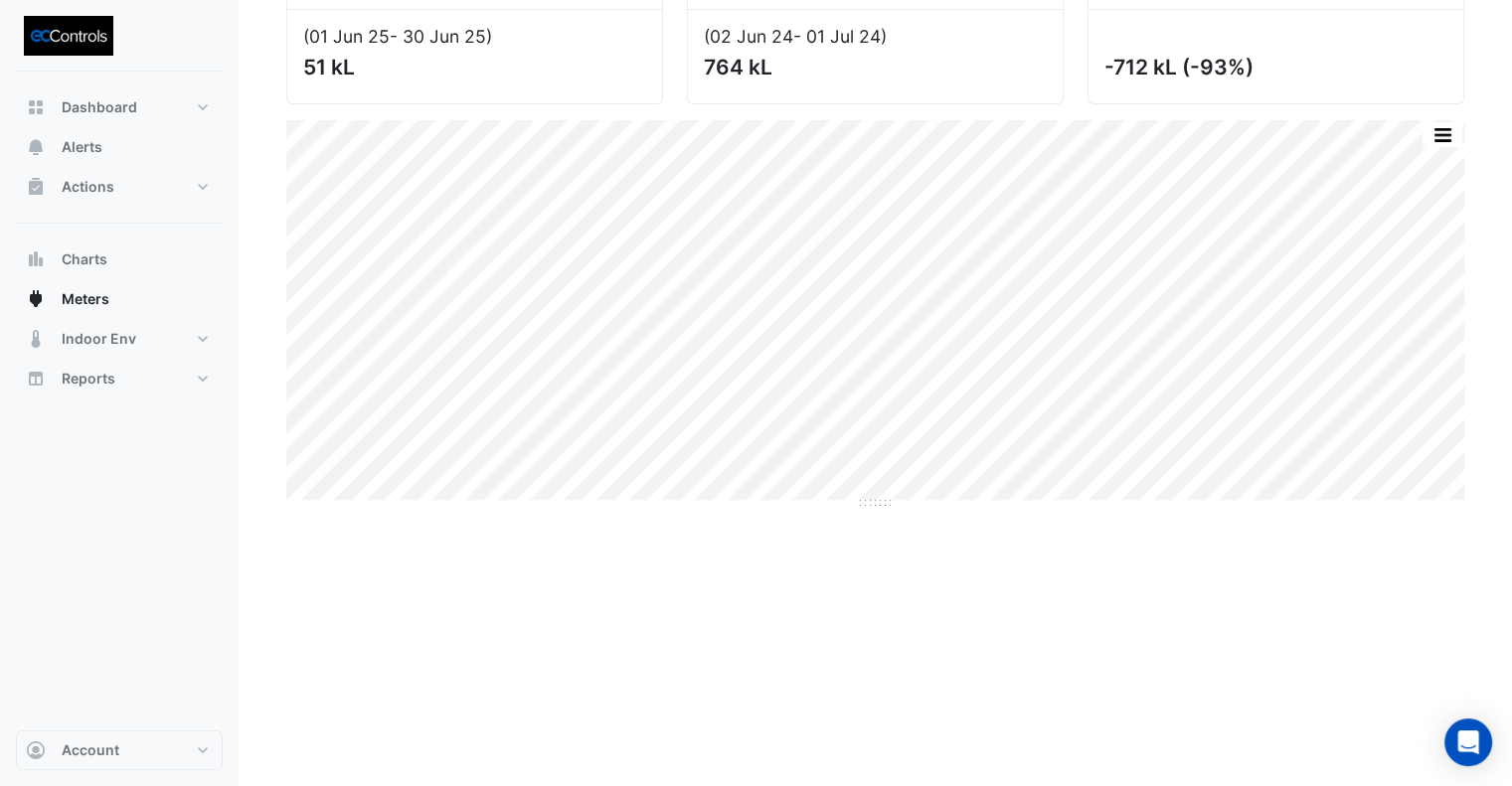 scroll, scrollTop: 0, scrollLeft: 0, axis: both 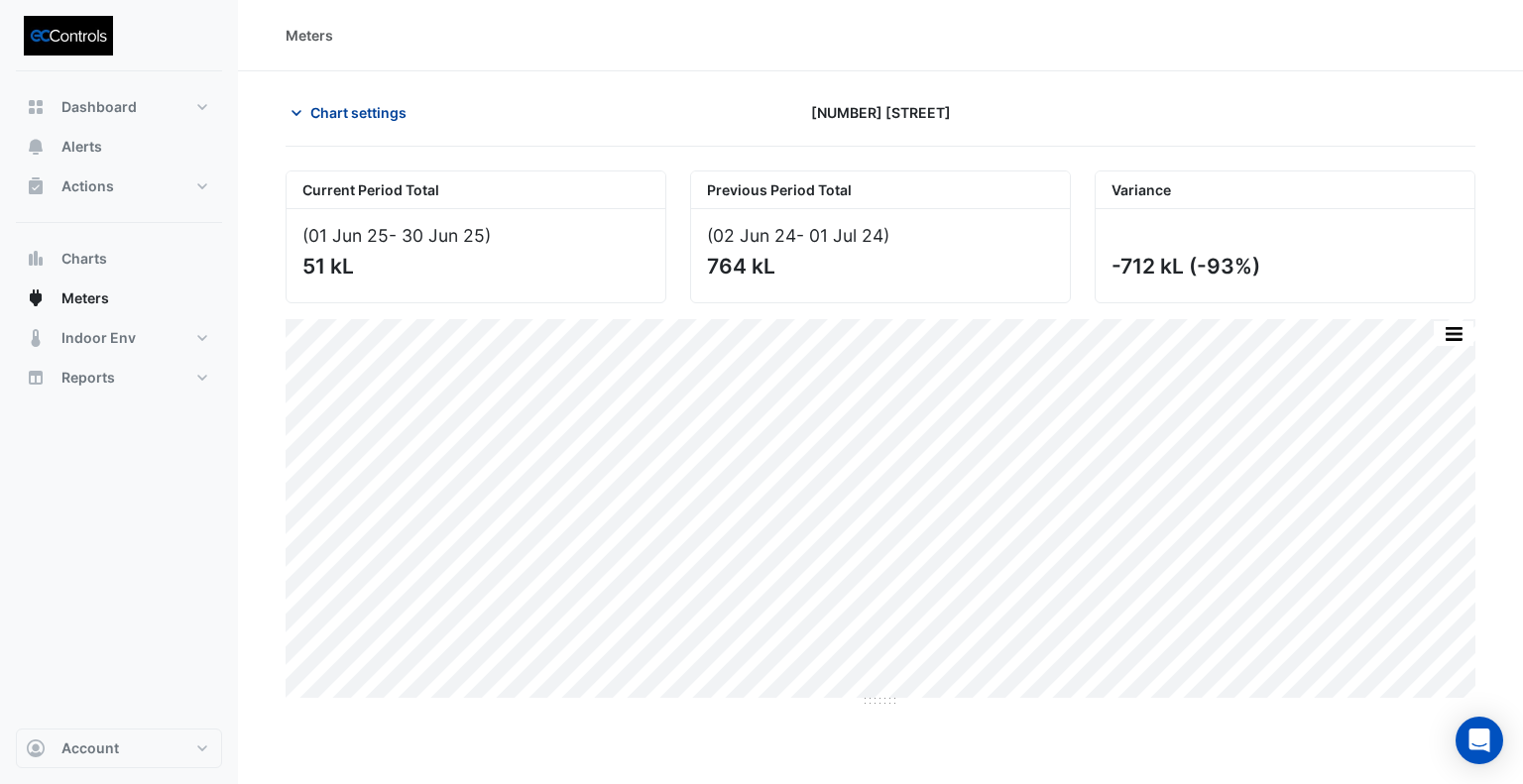 click on "Chart settings" 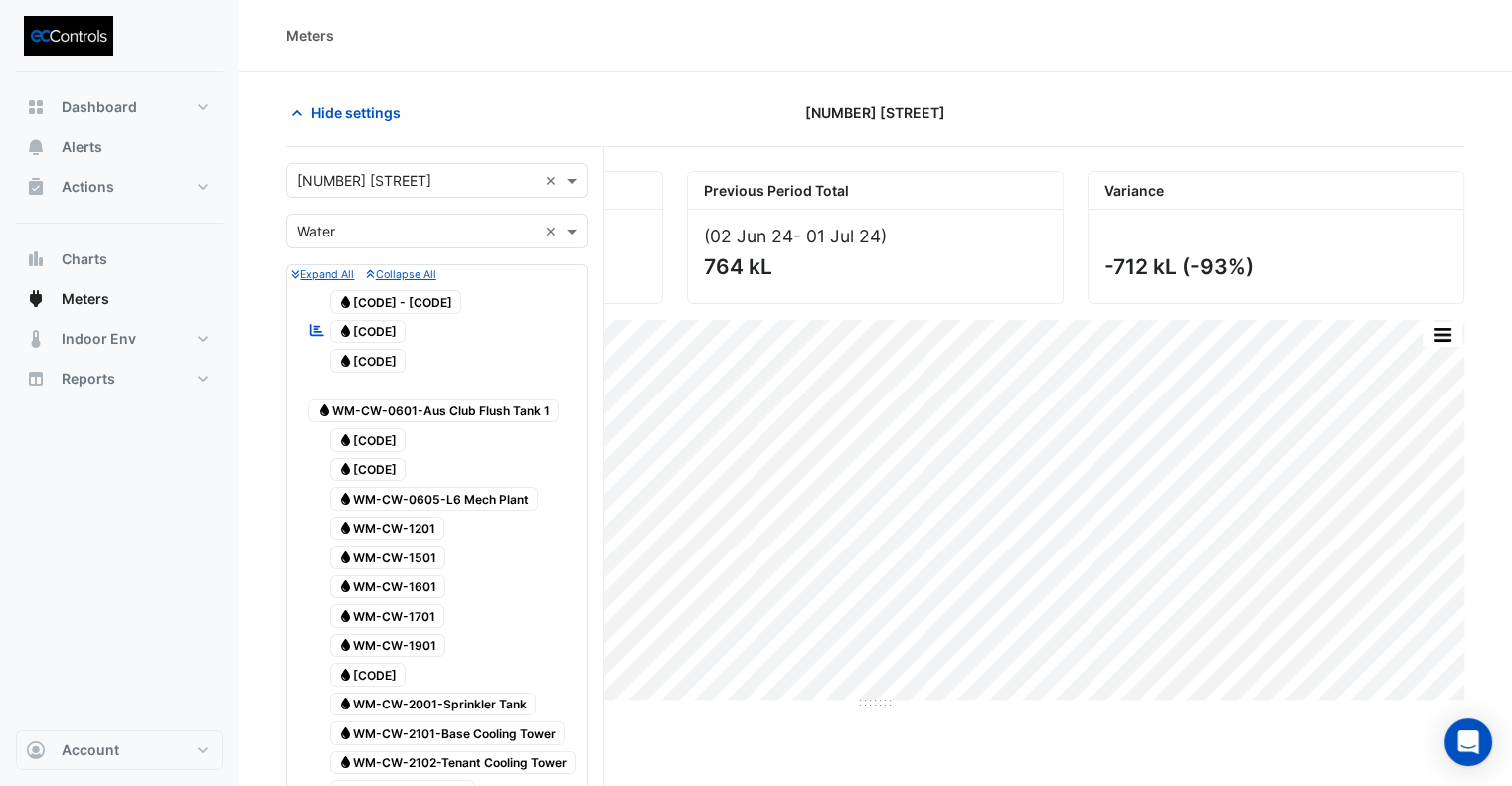 drag, startPoint x: 343, startPoint y: 103, endPoint x: 443, endPoint y: 53, distance: 111.8034 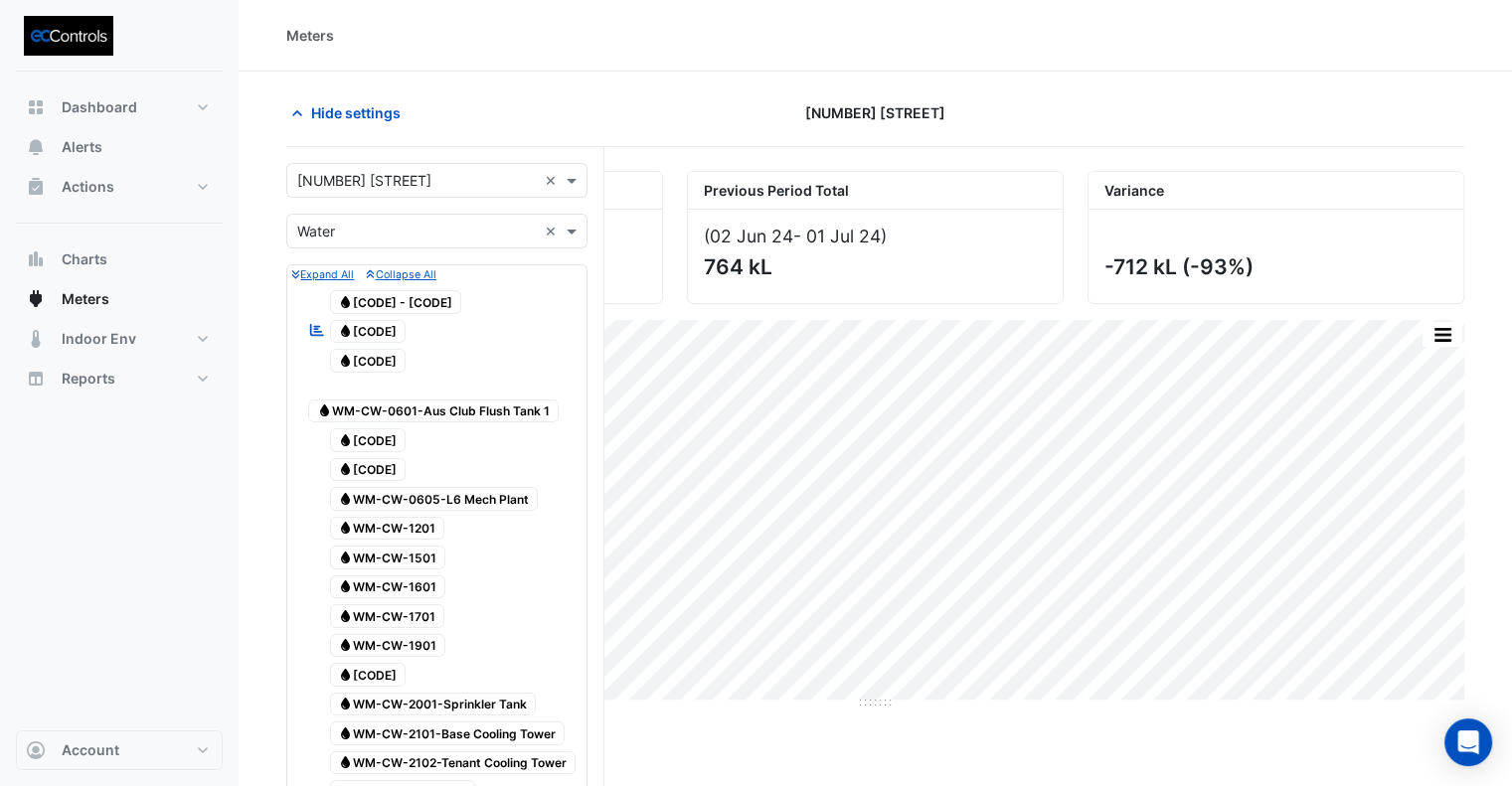 click on "Current Period Total
(01 Jun 25  - 30 Jun 25 )
51 kL
Previous Period Total
(02 Jun 24  - 01 Jul 24 )
764 kL
Variance
-712 kL
(-93%)
Print Save as JPEG Save as PNG Pivot Data Table Export CSV - Flat Export CSV - Pivot Select Chart Type    —    All Usage (Previous)             Tue 11-06-2024       23.93 kL       —    All Usage             Tue 10-06-2025    -23.93 kL (-100%)    0.00 kL    Timezone: Australia/Sydney (AEST)" 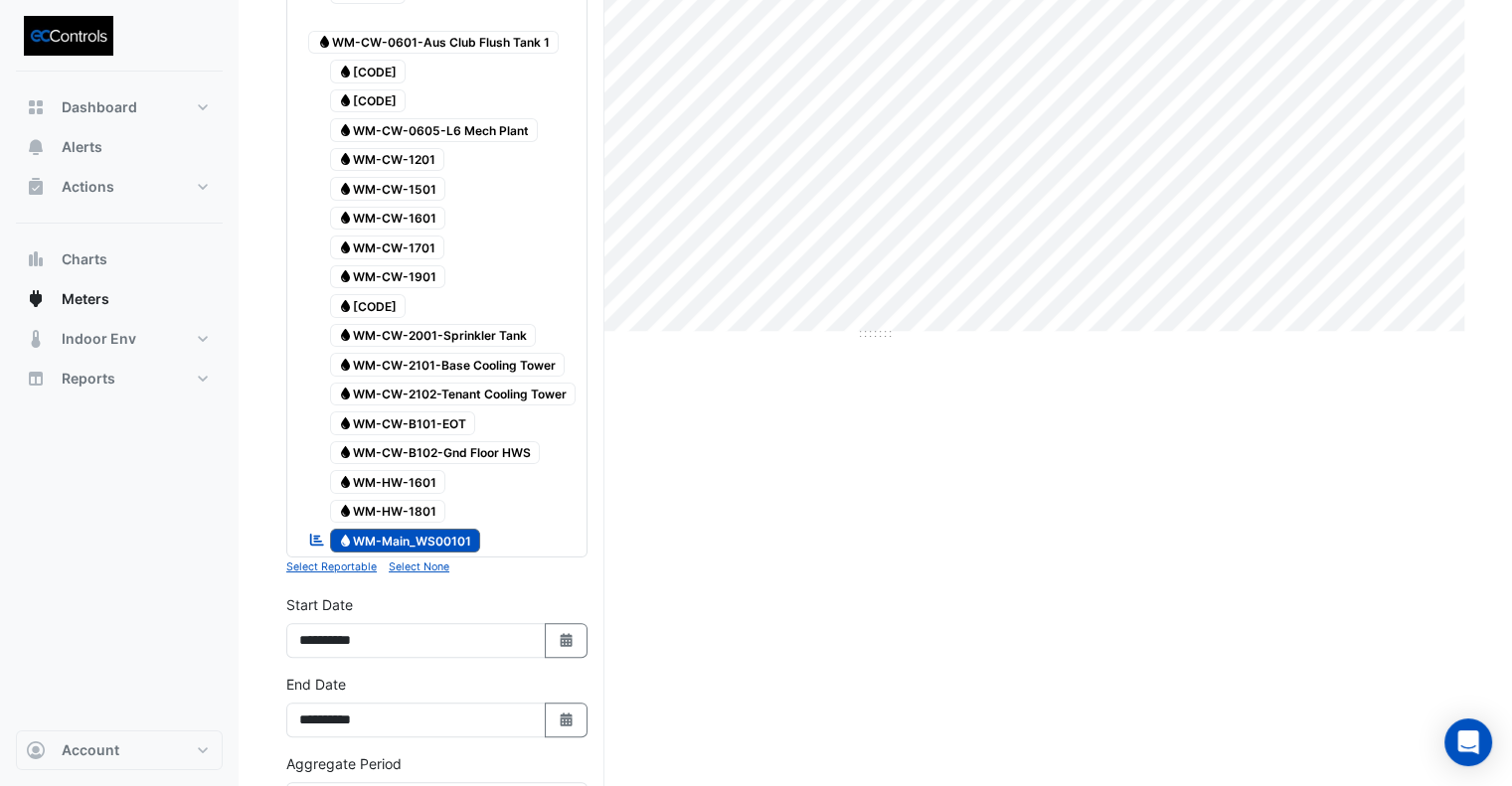scroll, scrollTop: 497, scrollLeft: 0, axis: vertical 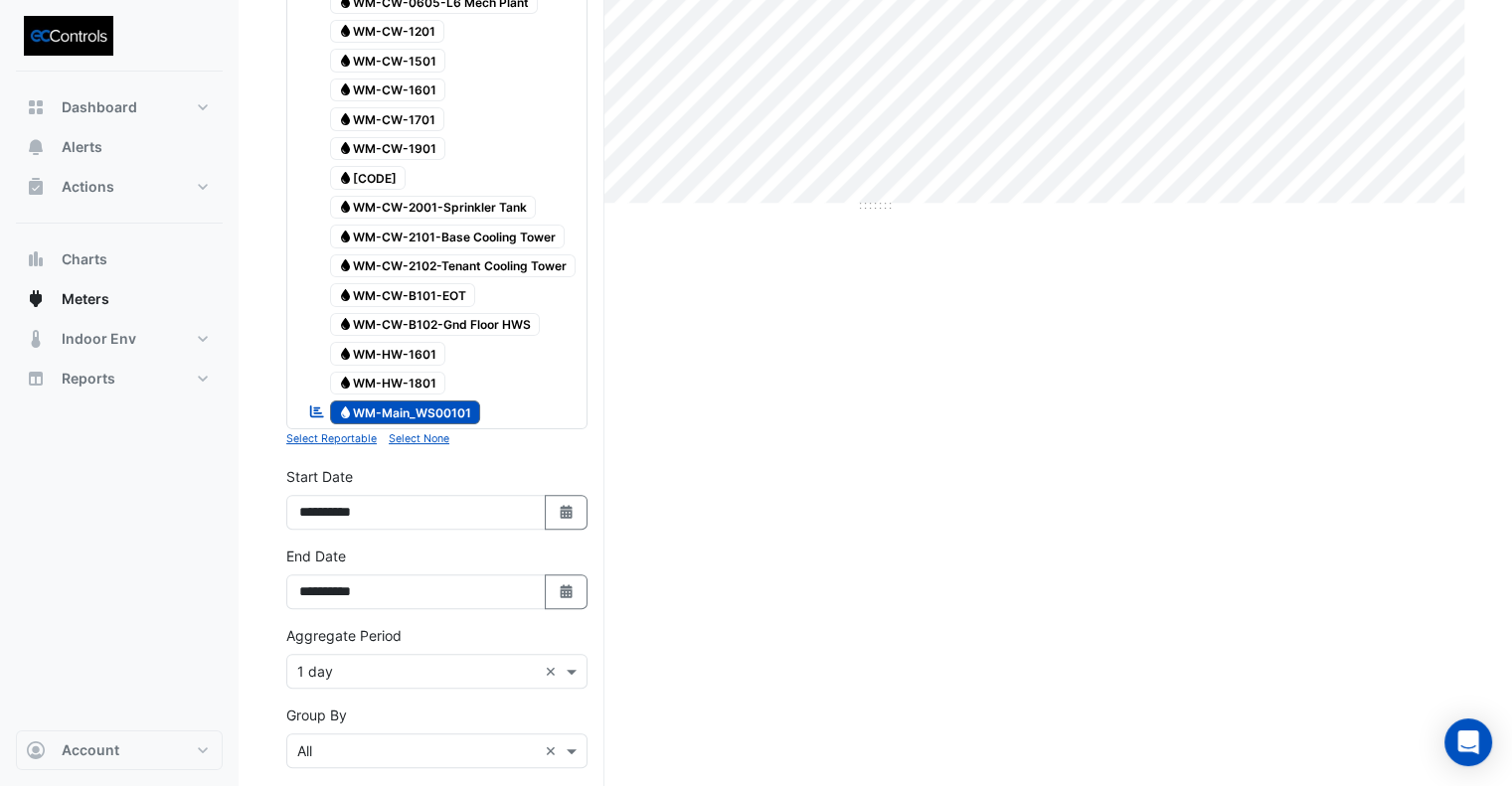click on "Water
WM-Main_WS00101" at bounding box center (406, 412) 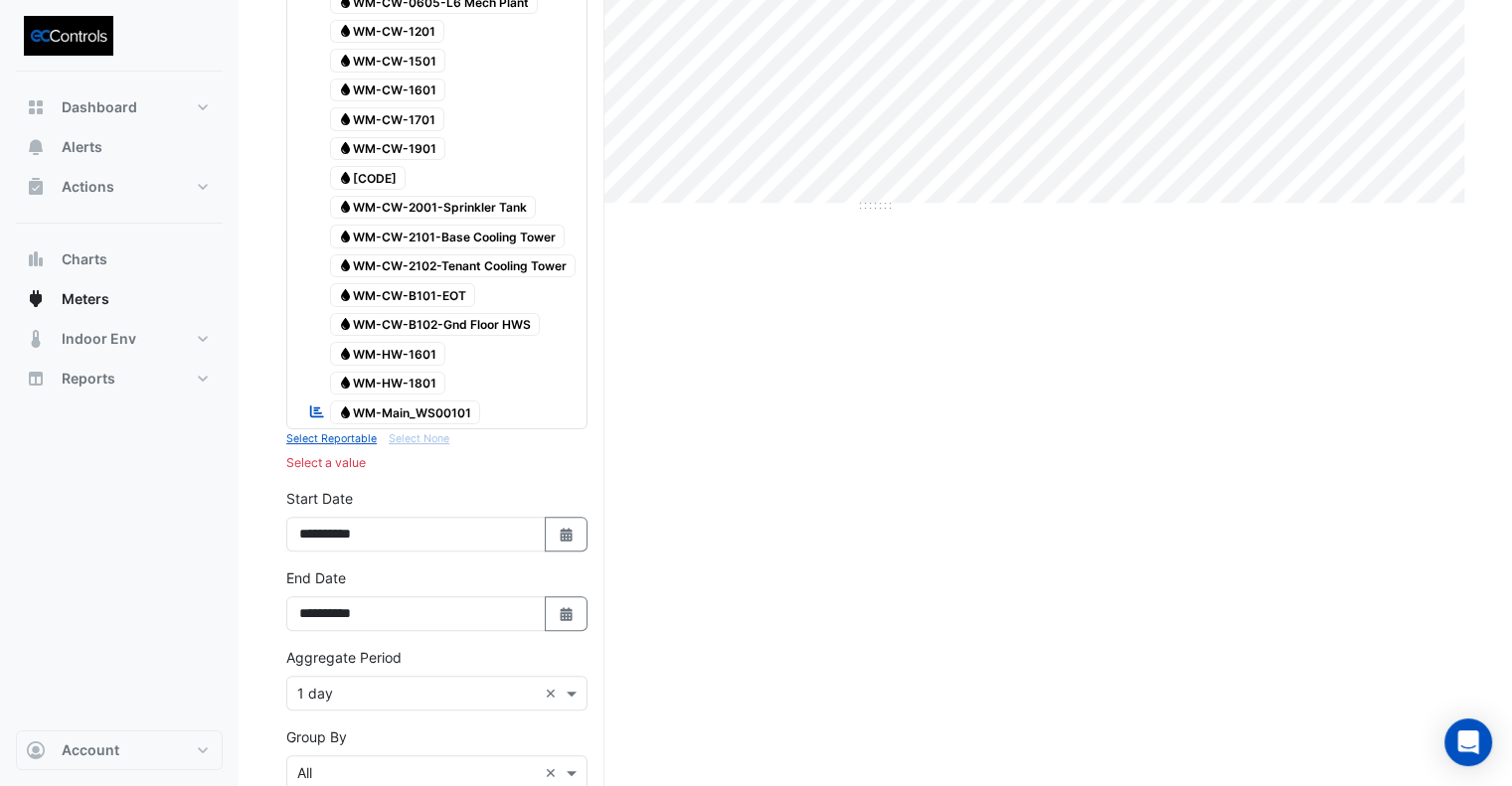 click on "Water
WM-CW-2101-Base Cooling Tower" at bounding box center (447, 236) 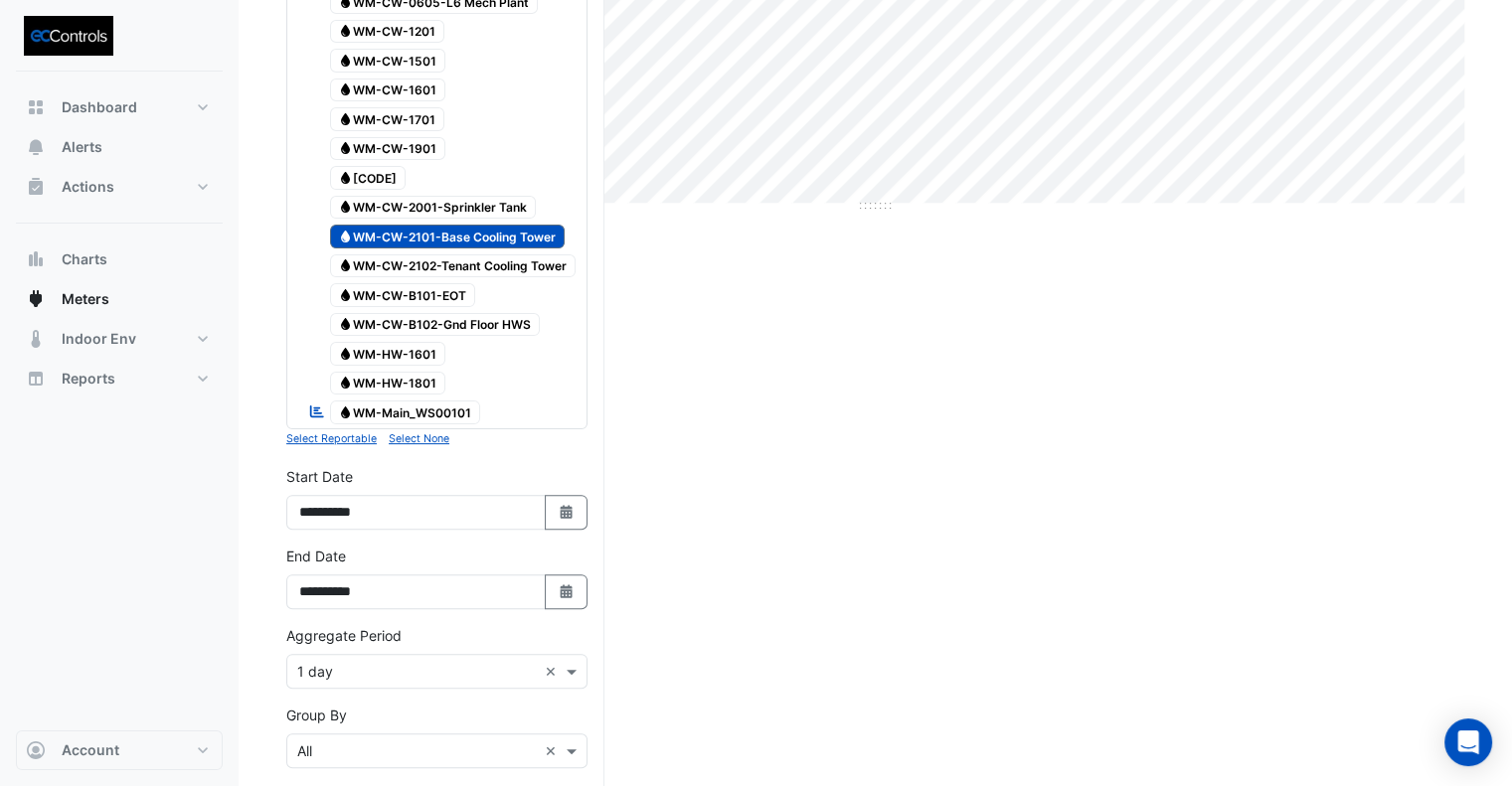 click on "Water
WM-CW-2102-Tenant Cooling Tower" at bounding box center [453, 266] 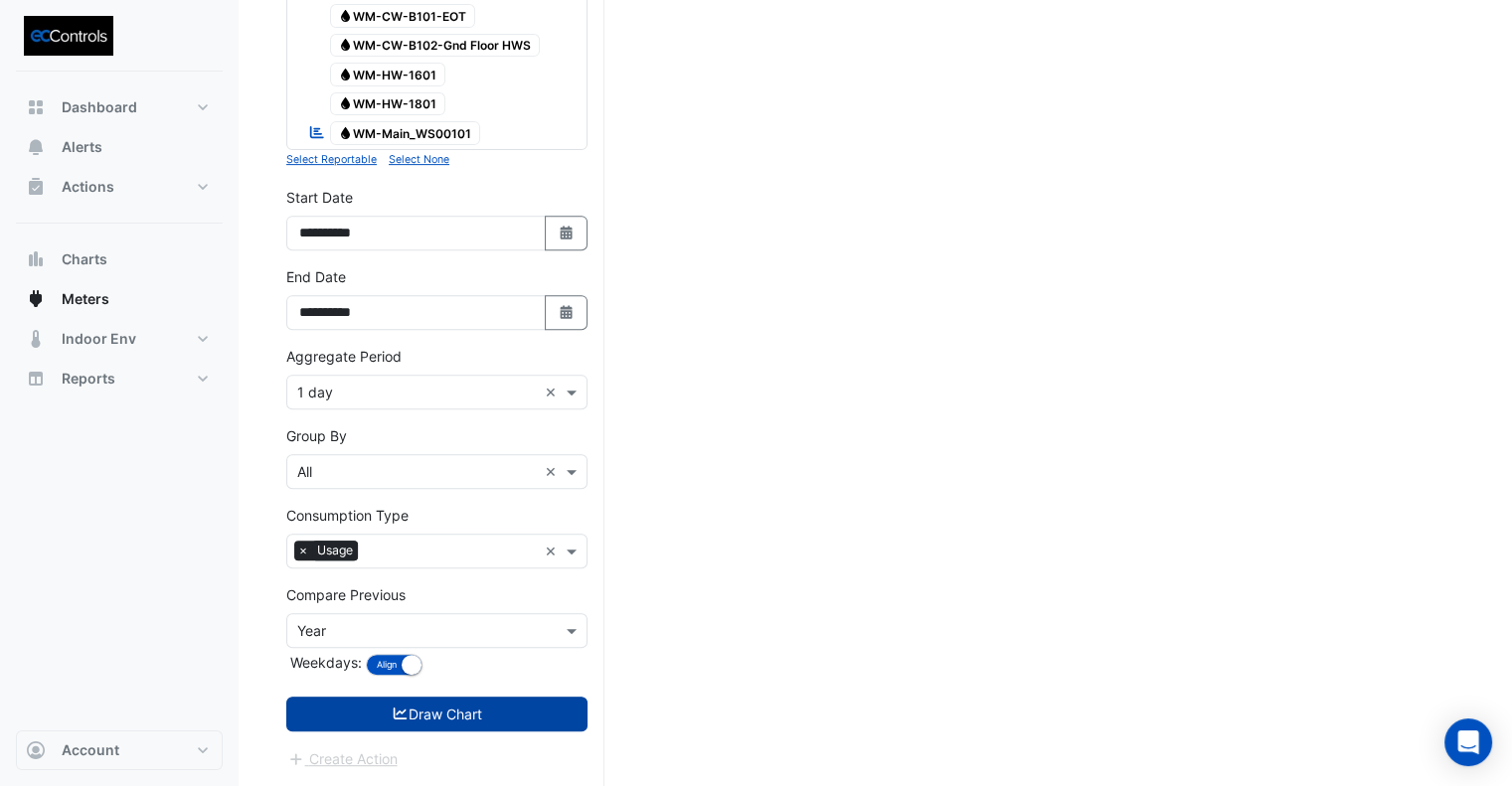 click on "Draw Chart" at bounding box center (436, 713) 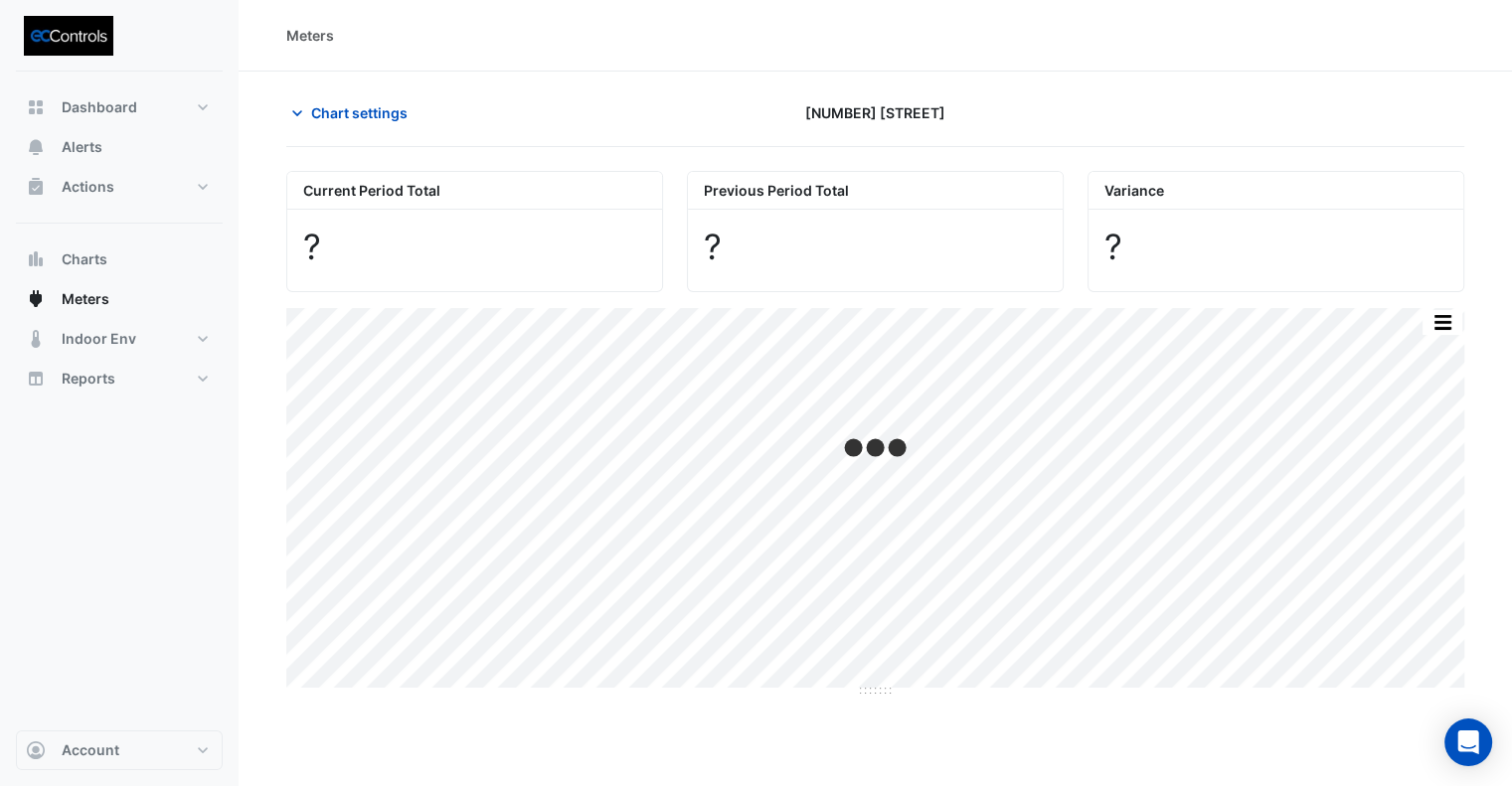 scroll, scrollTop: 0, scrollLeft: 0, axis: both 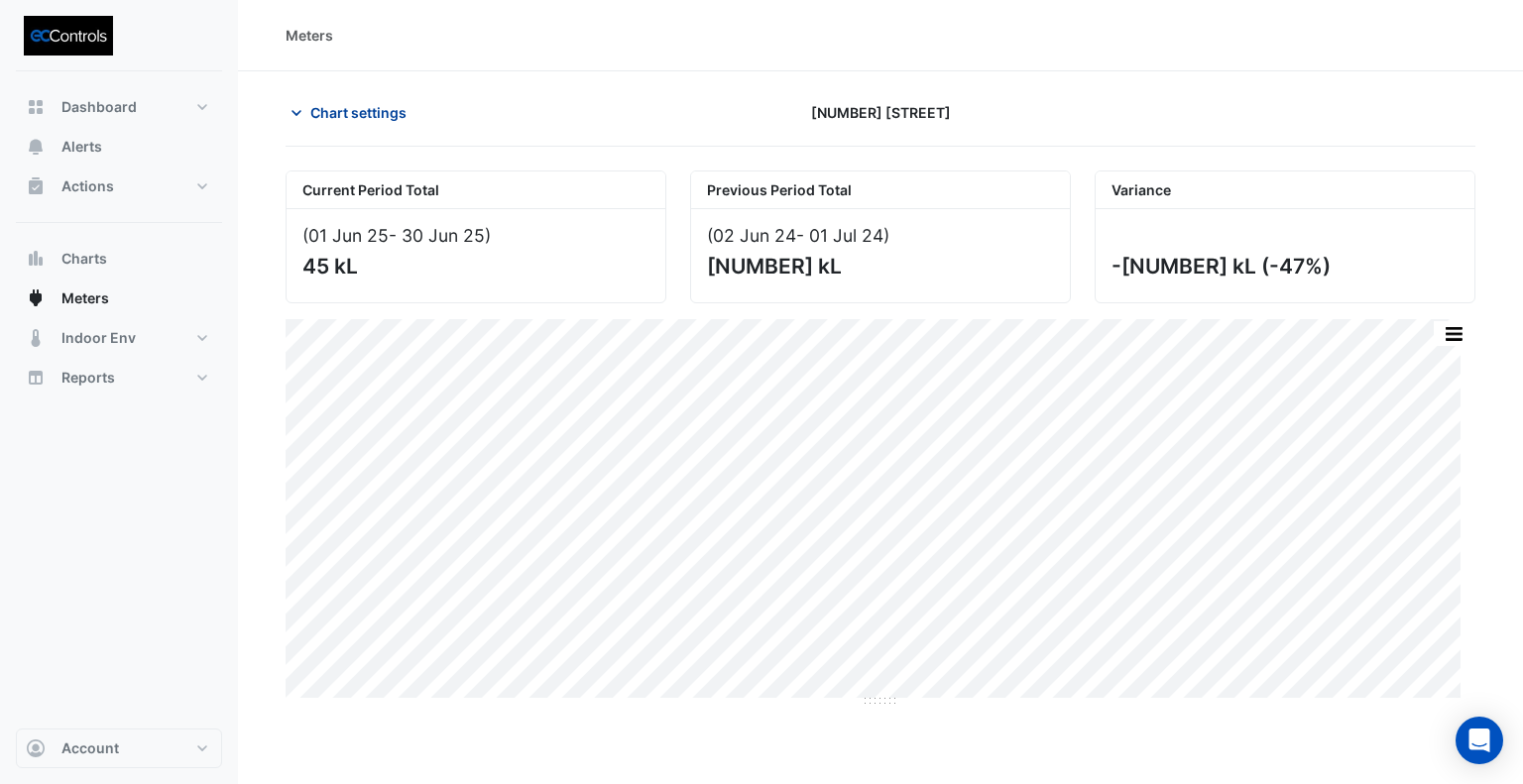 click on "Chart settings" 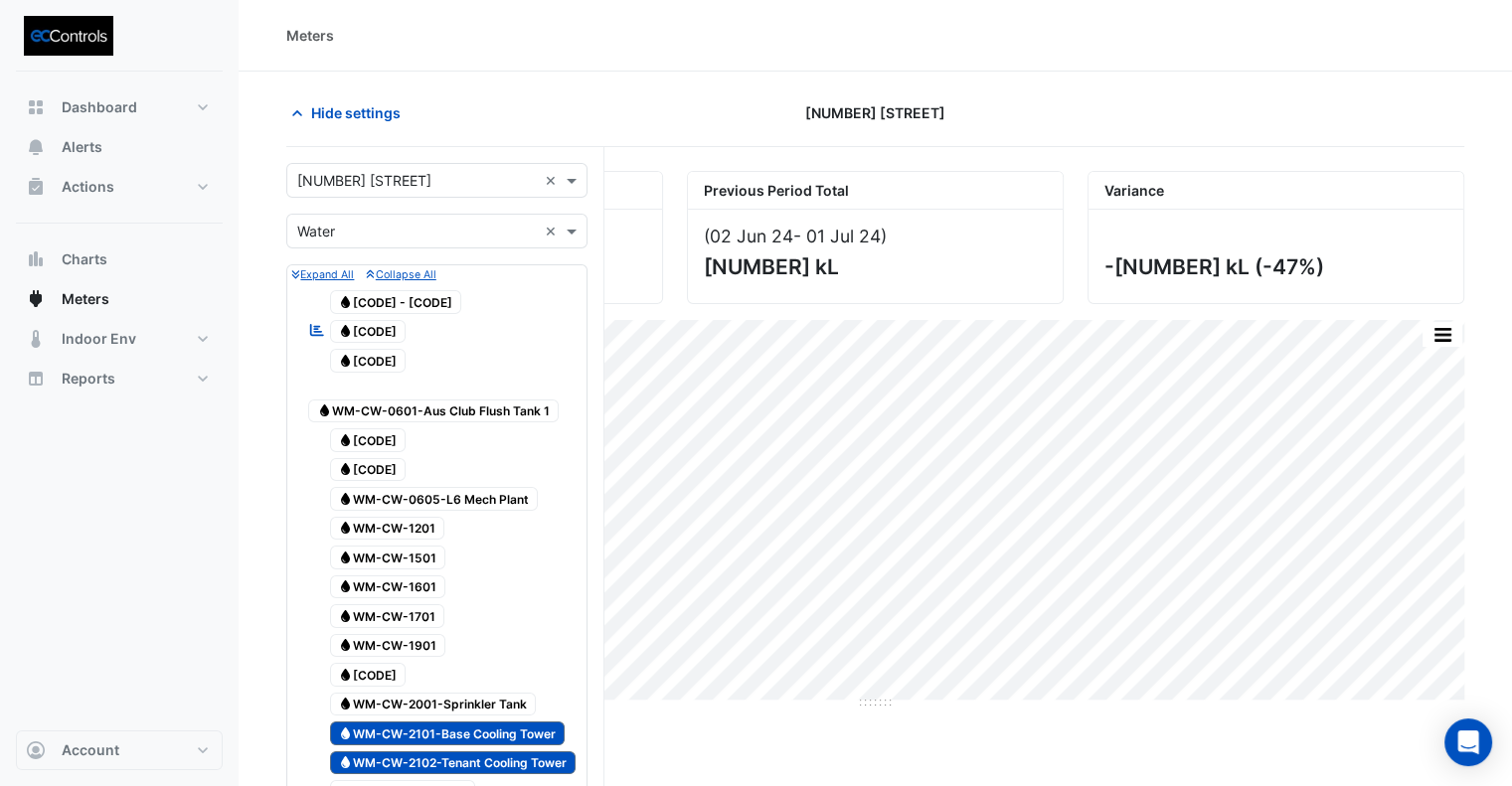 click on "Meters" 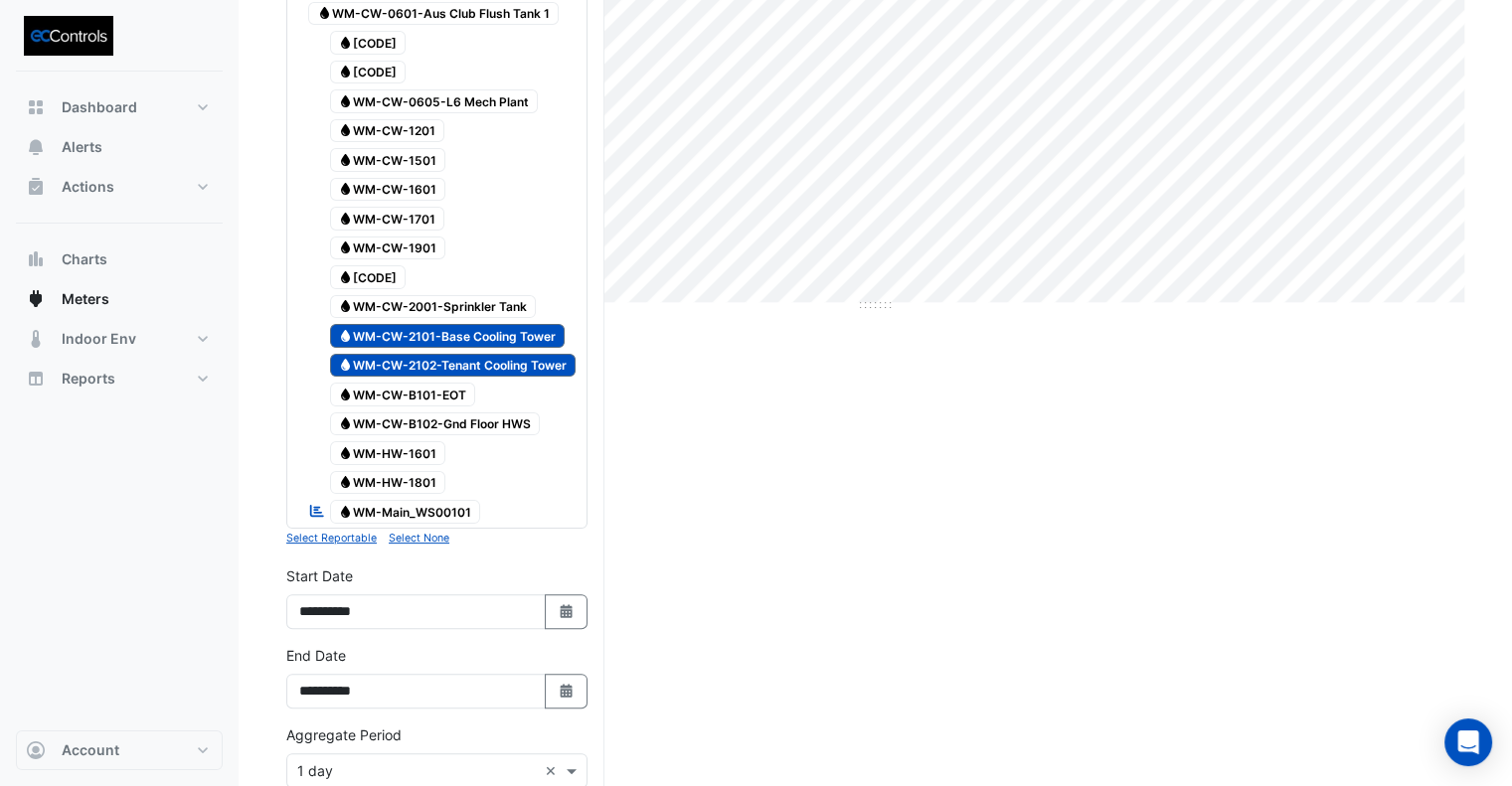 click on "Current Period Total
(01 Jun 25  - 30 Jun 25 )
45 kL
Previous Period Total
(02 Jun 24  - 01 Jul 24 )
86 kL
Variance
-40 kL
(-47%)
Print Save as JPEG Save as PNG Pivot Data Table Export CSV - Flat Export CSV - Pivot Select Chart Type    —    All Usage (Previous)             Mon 10-06-2024       2.12 kL       —    All Usage             Mon 09-06-2025    -0.78 kL (-37%)    1.34 kL    Timezone: Australia/Sydney (AEST)" 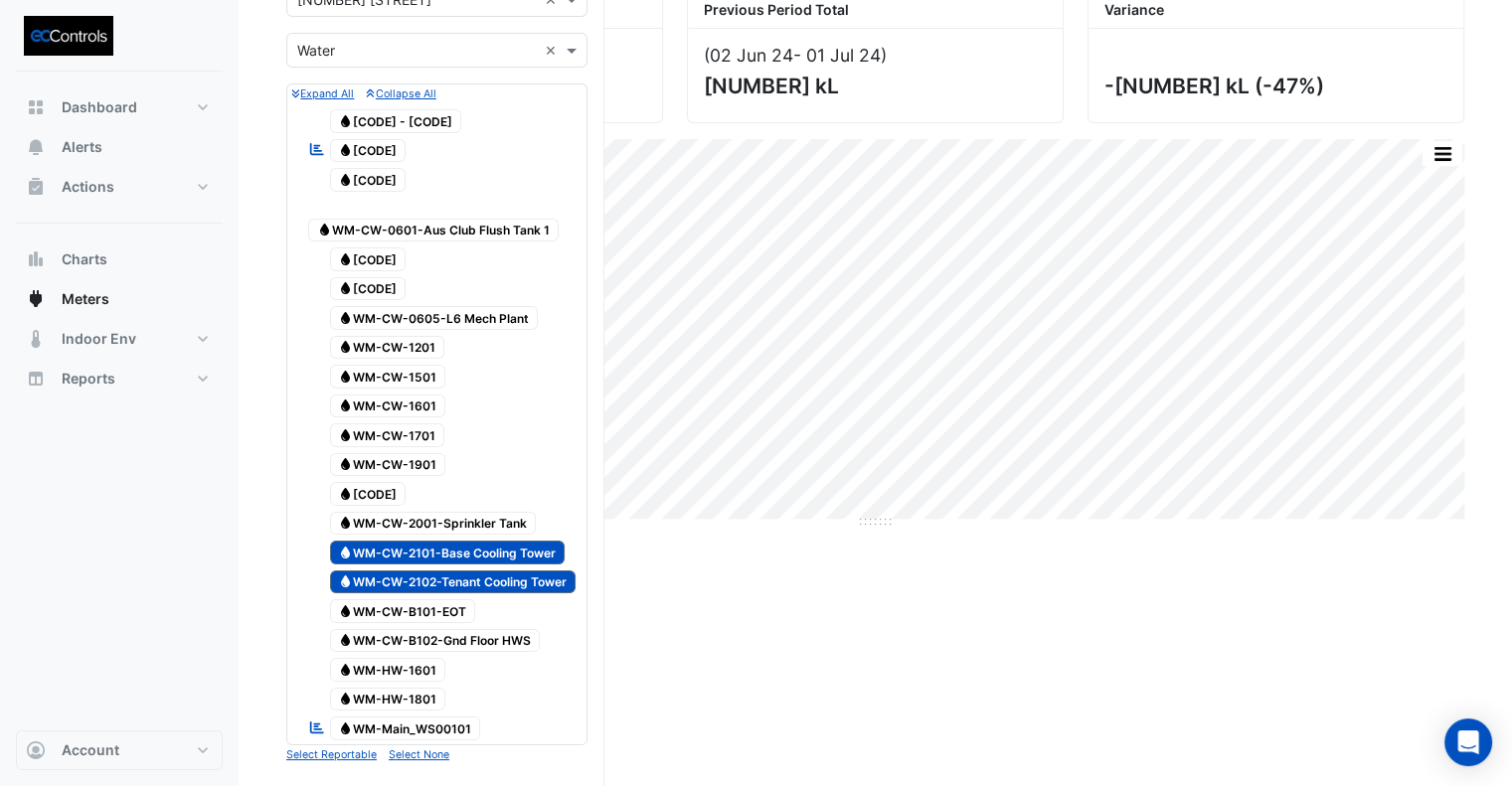 scroll, scrollTop: 397, scrollLeft: 0, axis: vertical 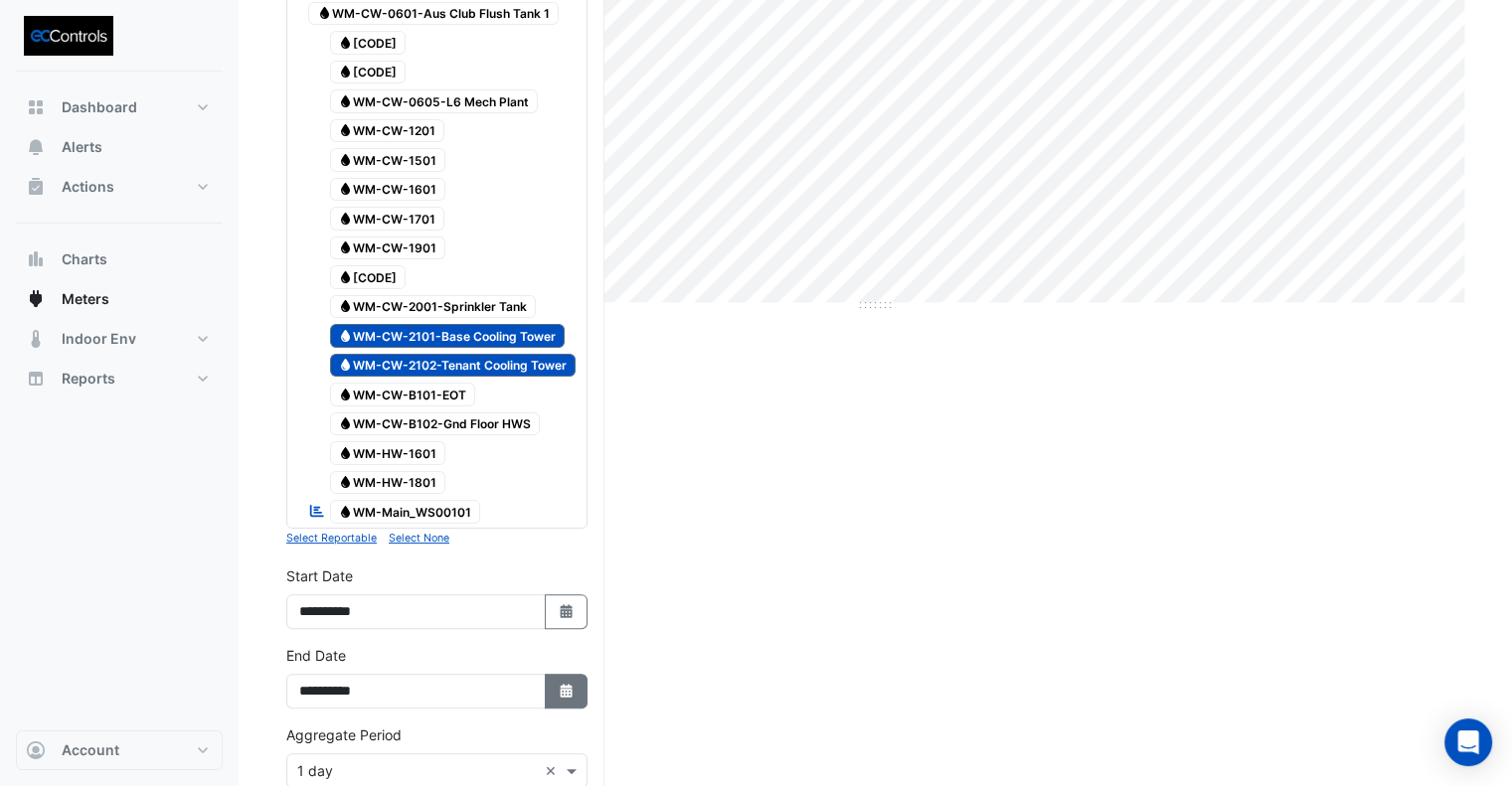 click on "Select Date" at bounding box center (567, 691) 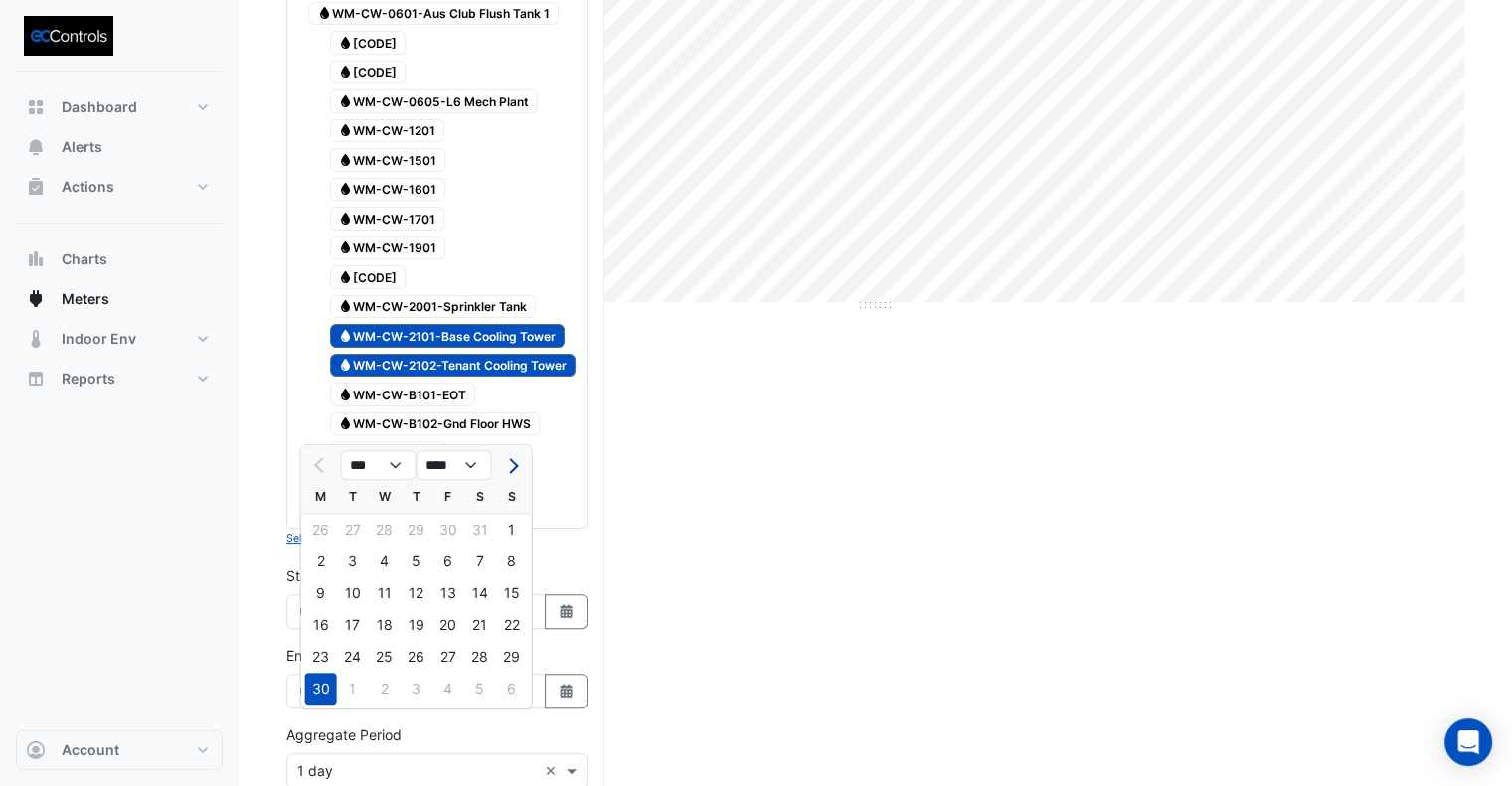 click 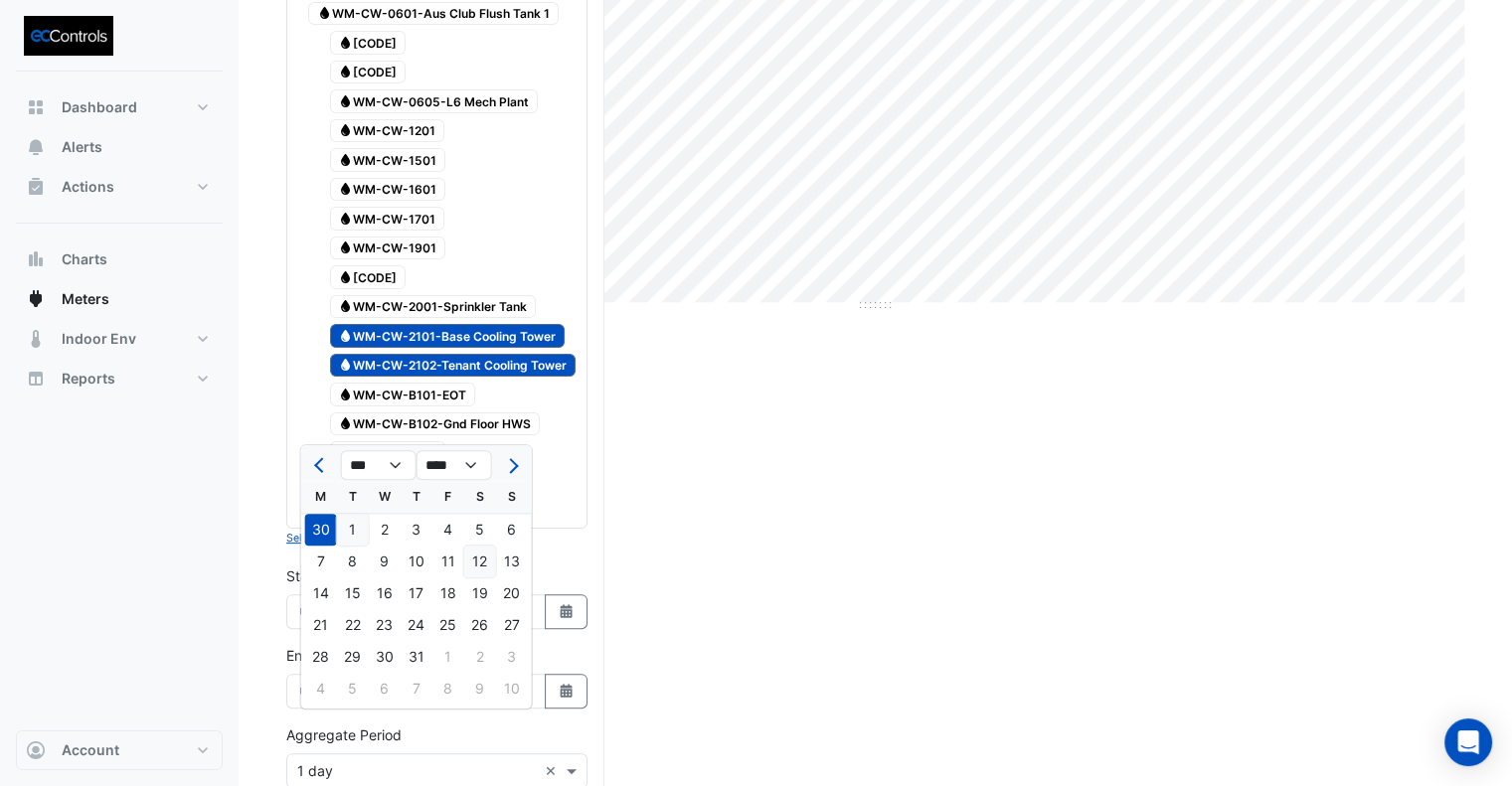 click on "12" 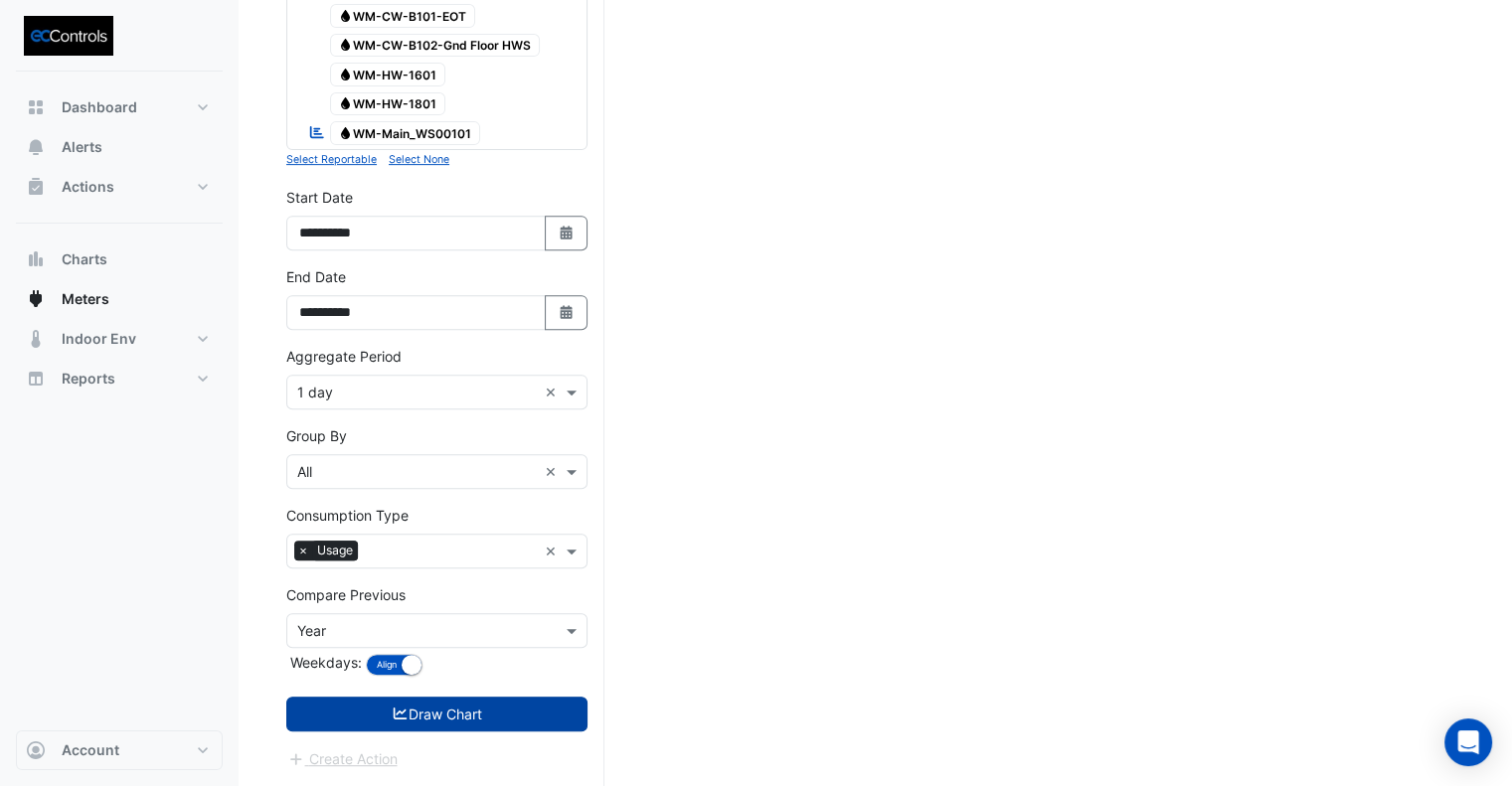 click on "Draw Chart" at bounding box center (436, 713) 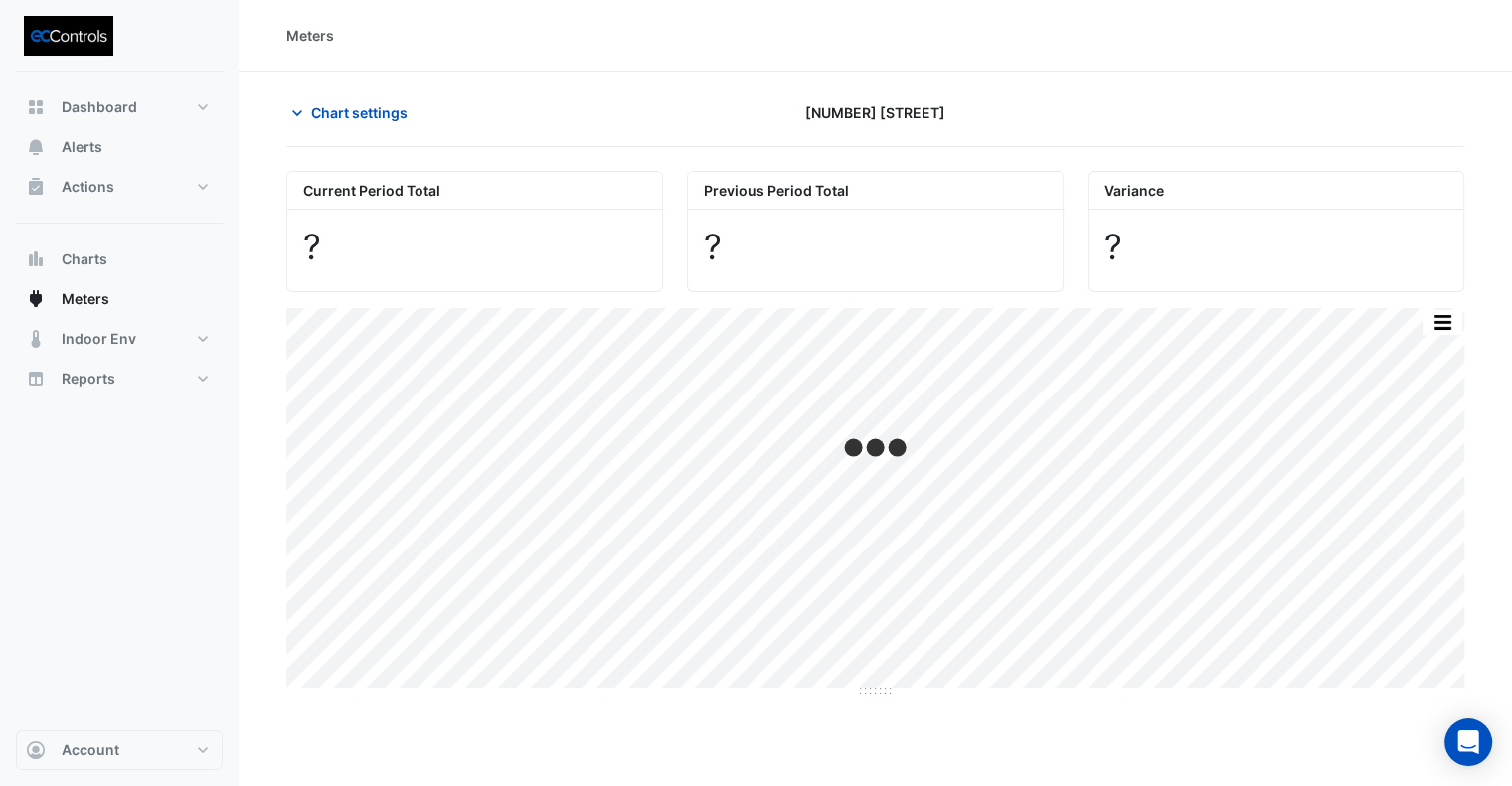 scroll, scrollTop: 0, scrollLeft: 0, axis: both 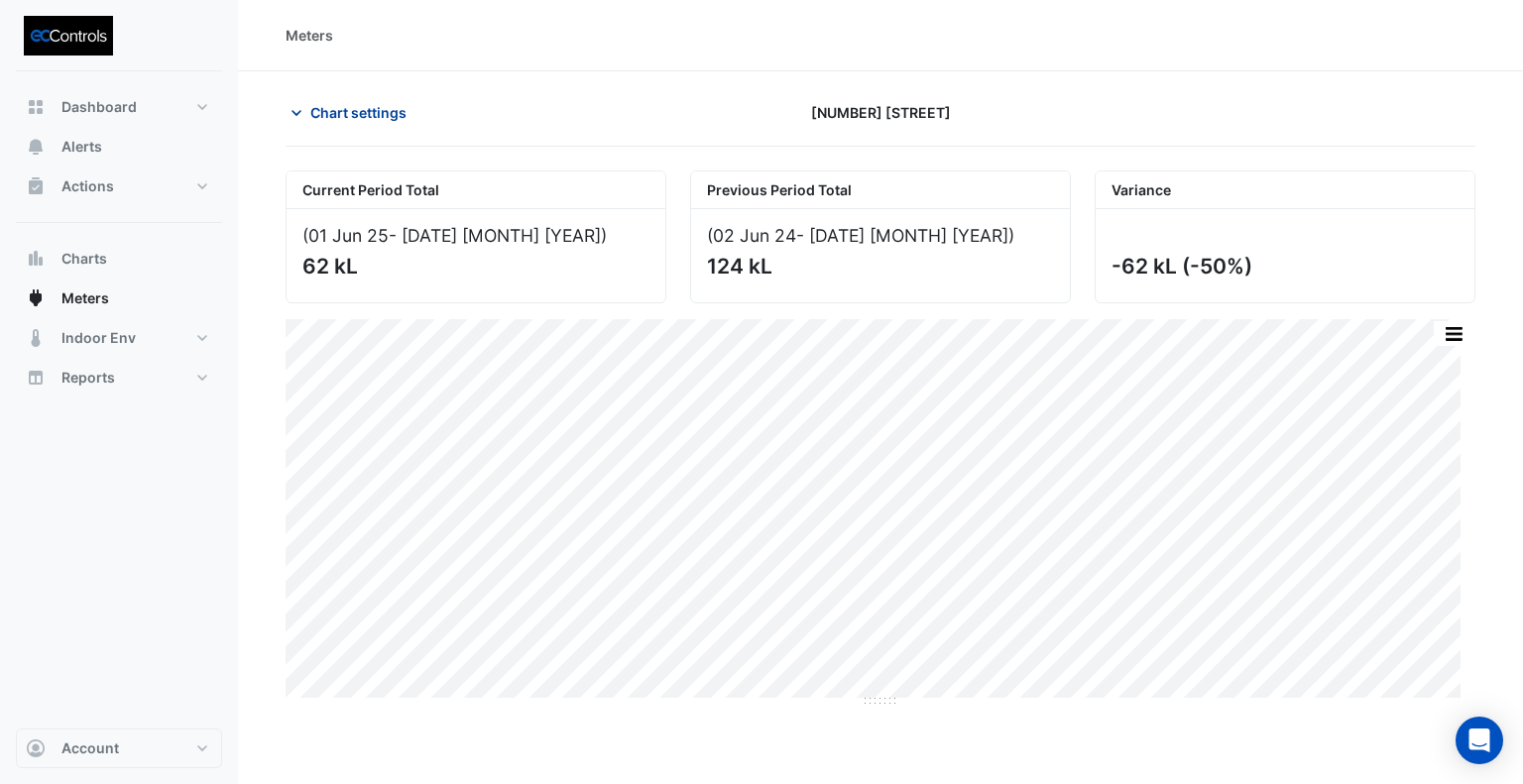 click on "Chart settings" 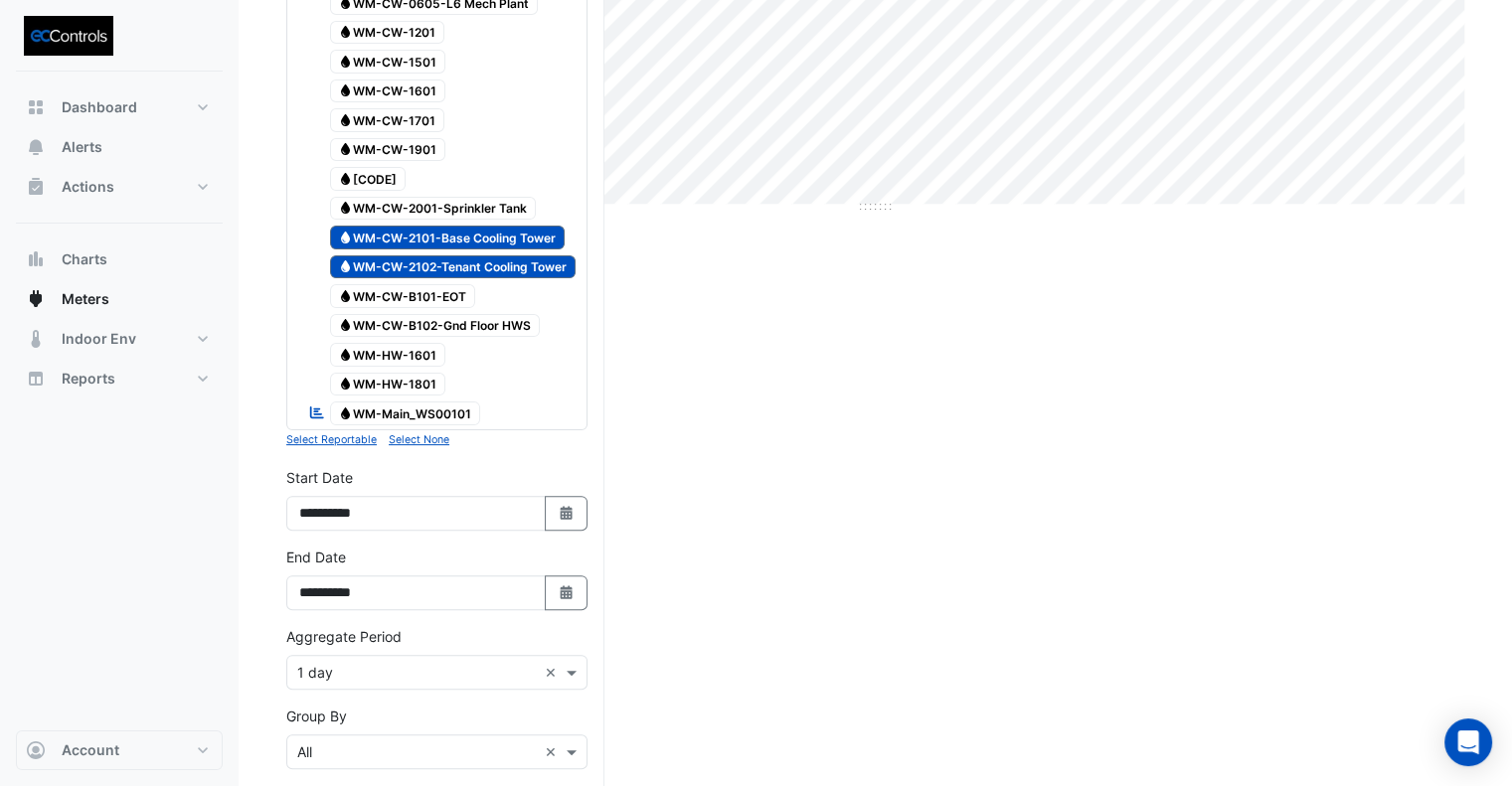 scroll, scrollTop: 596, scrollLeft: 0, axis: vertical 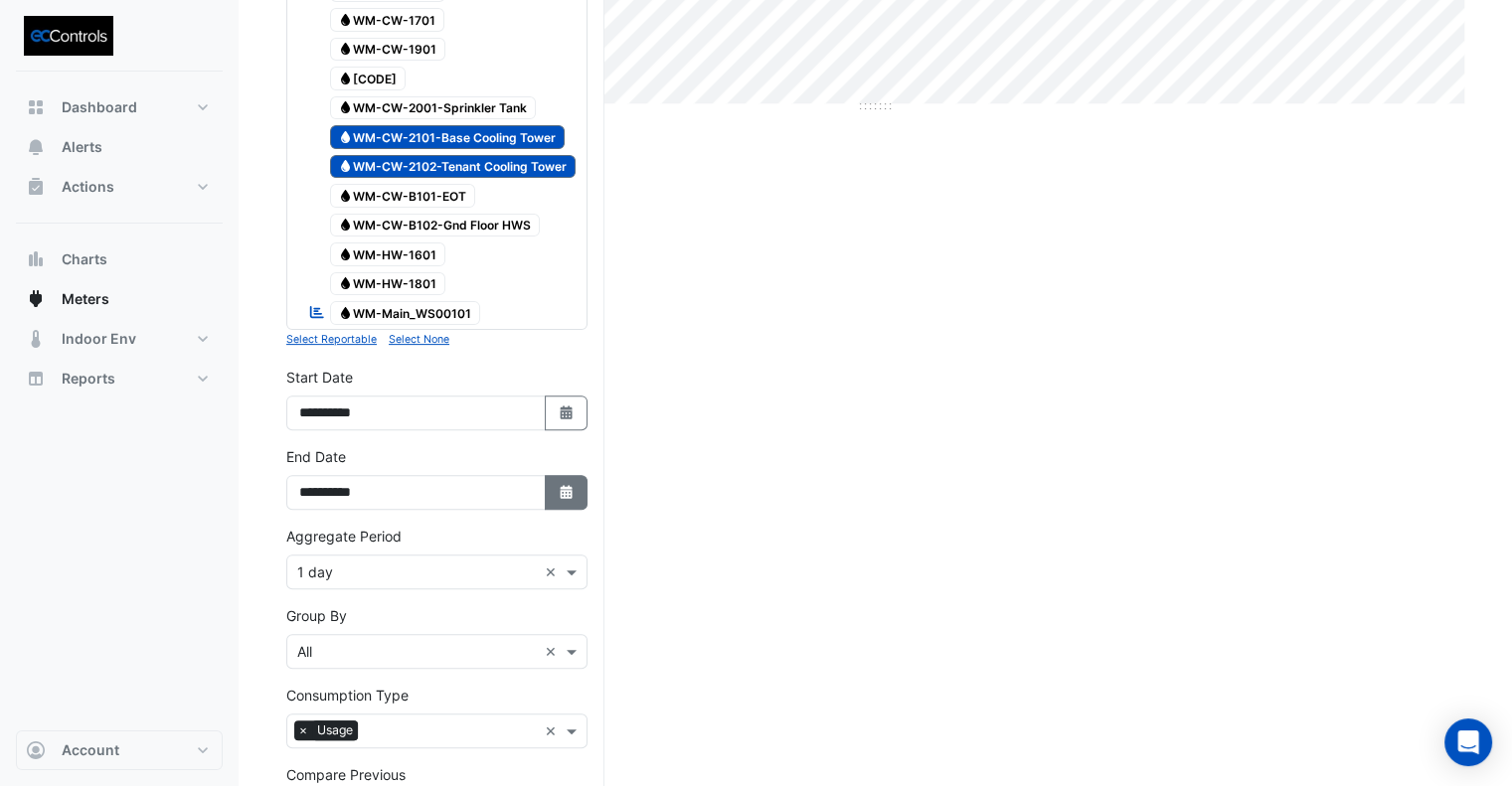 click on "Select Date" 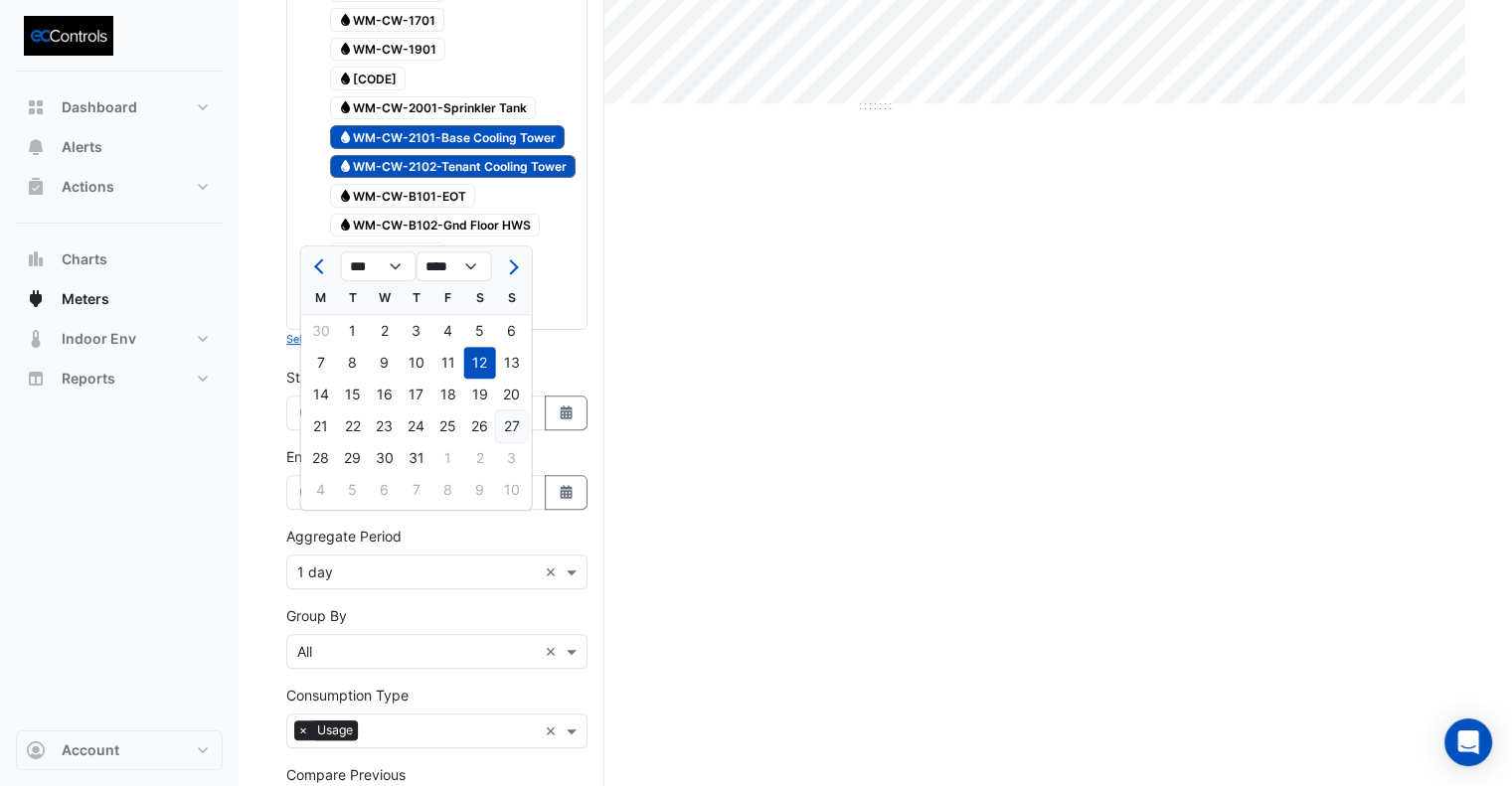 click on "27" 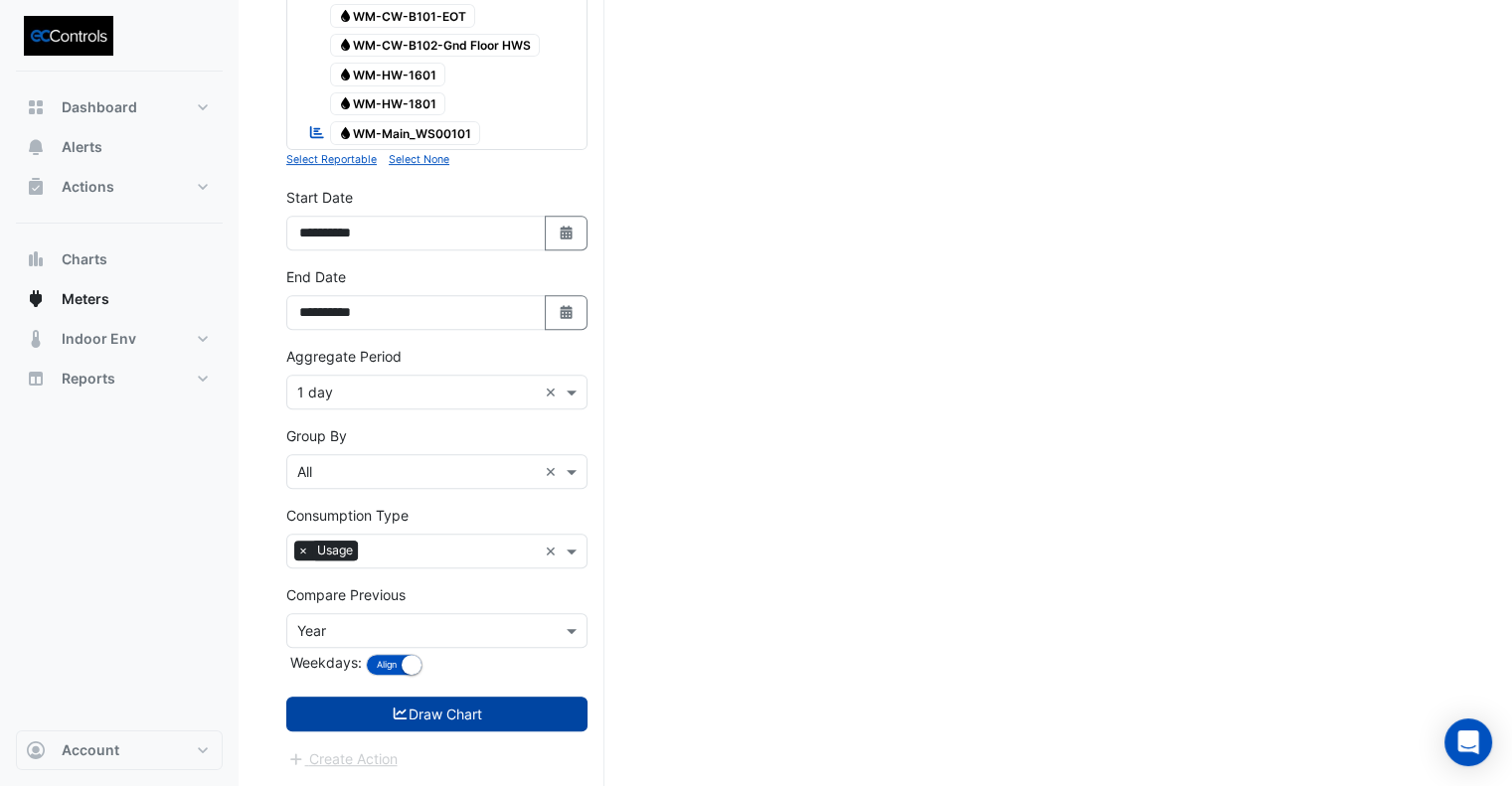 click on "Draw Chart" at bounding box center (436, 713) 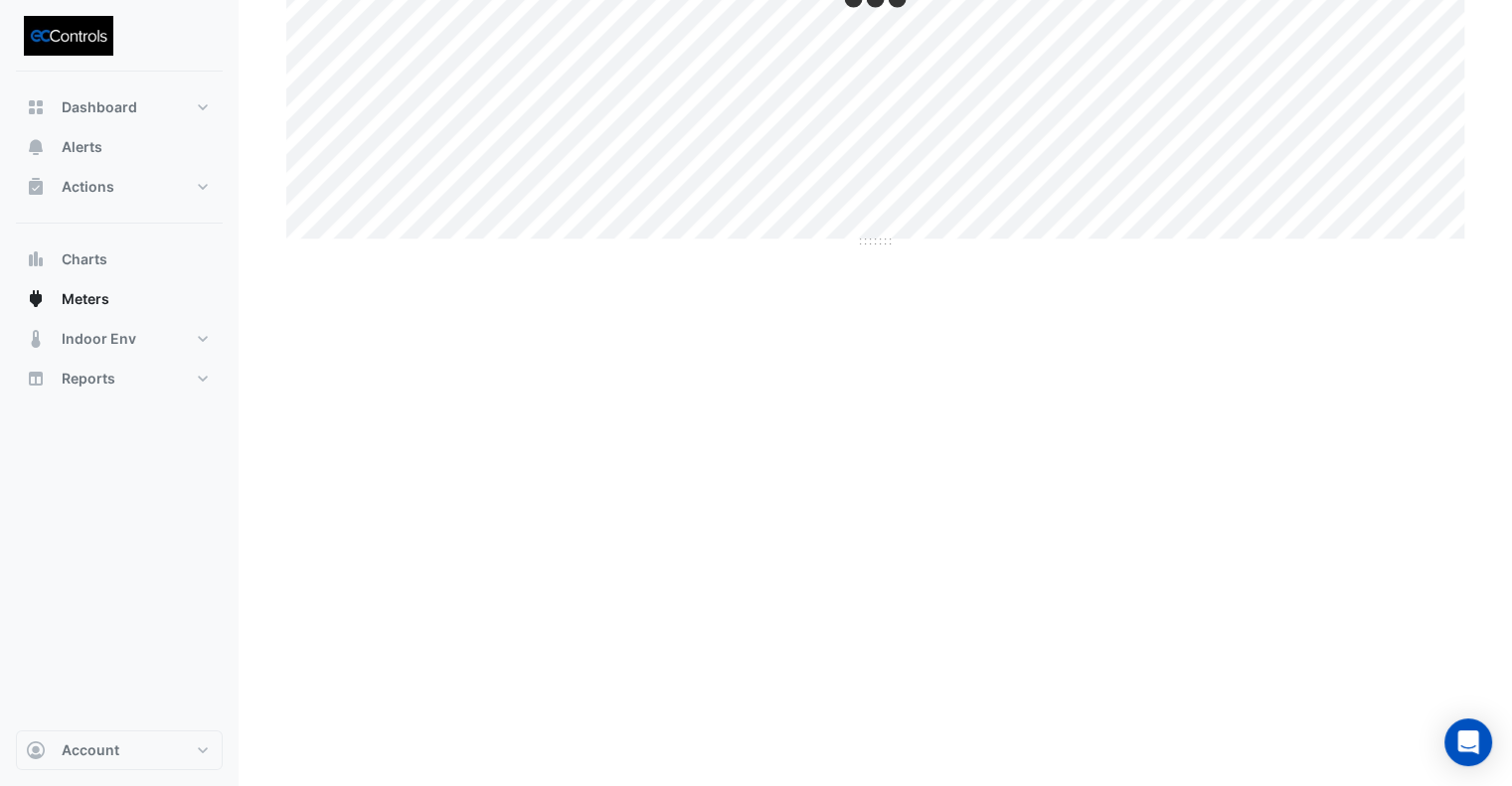 scroll, scrollTop: 0, scrollLeft: 0, axis: both 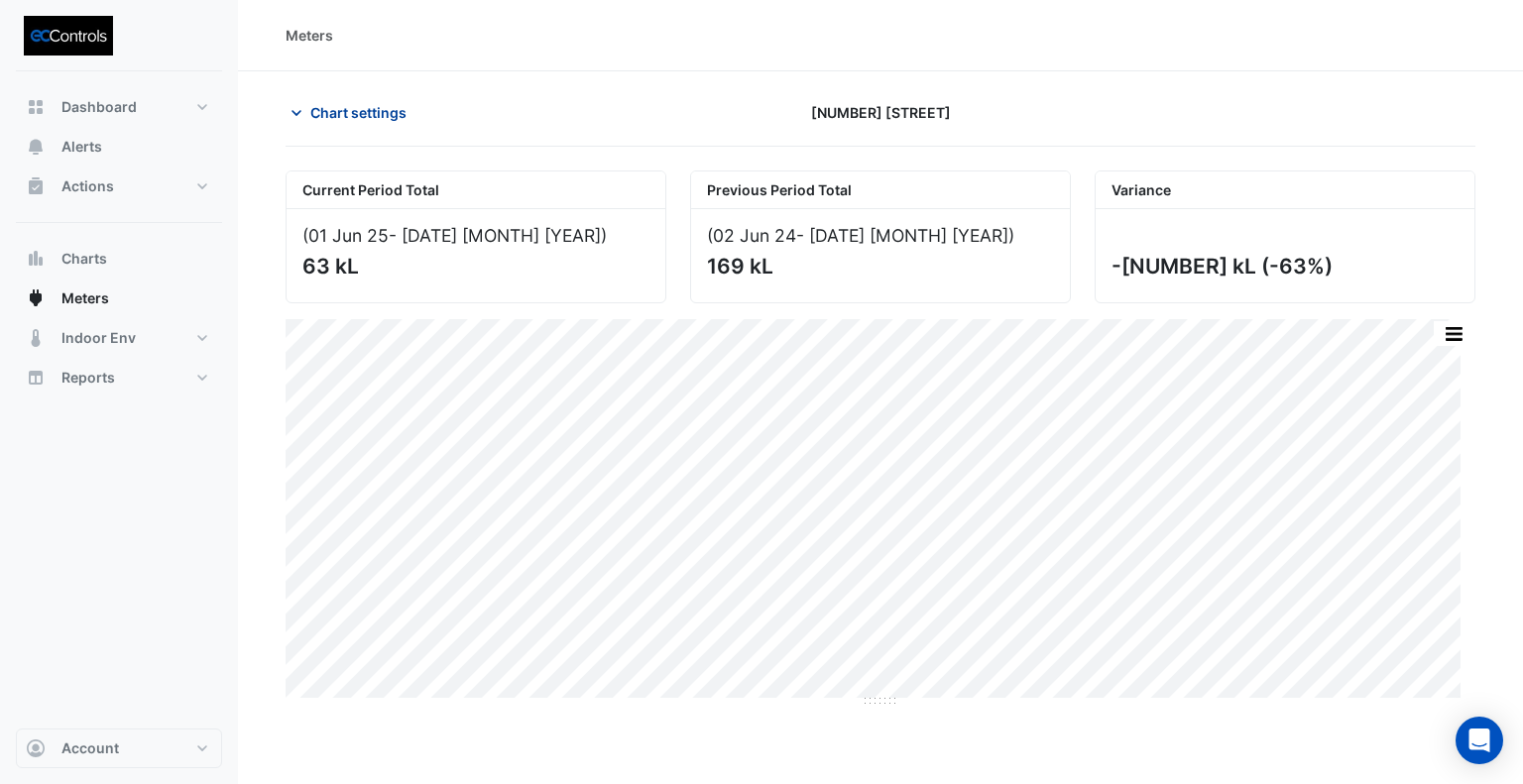 click on "Chart settings" 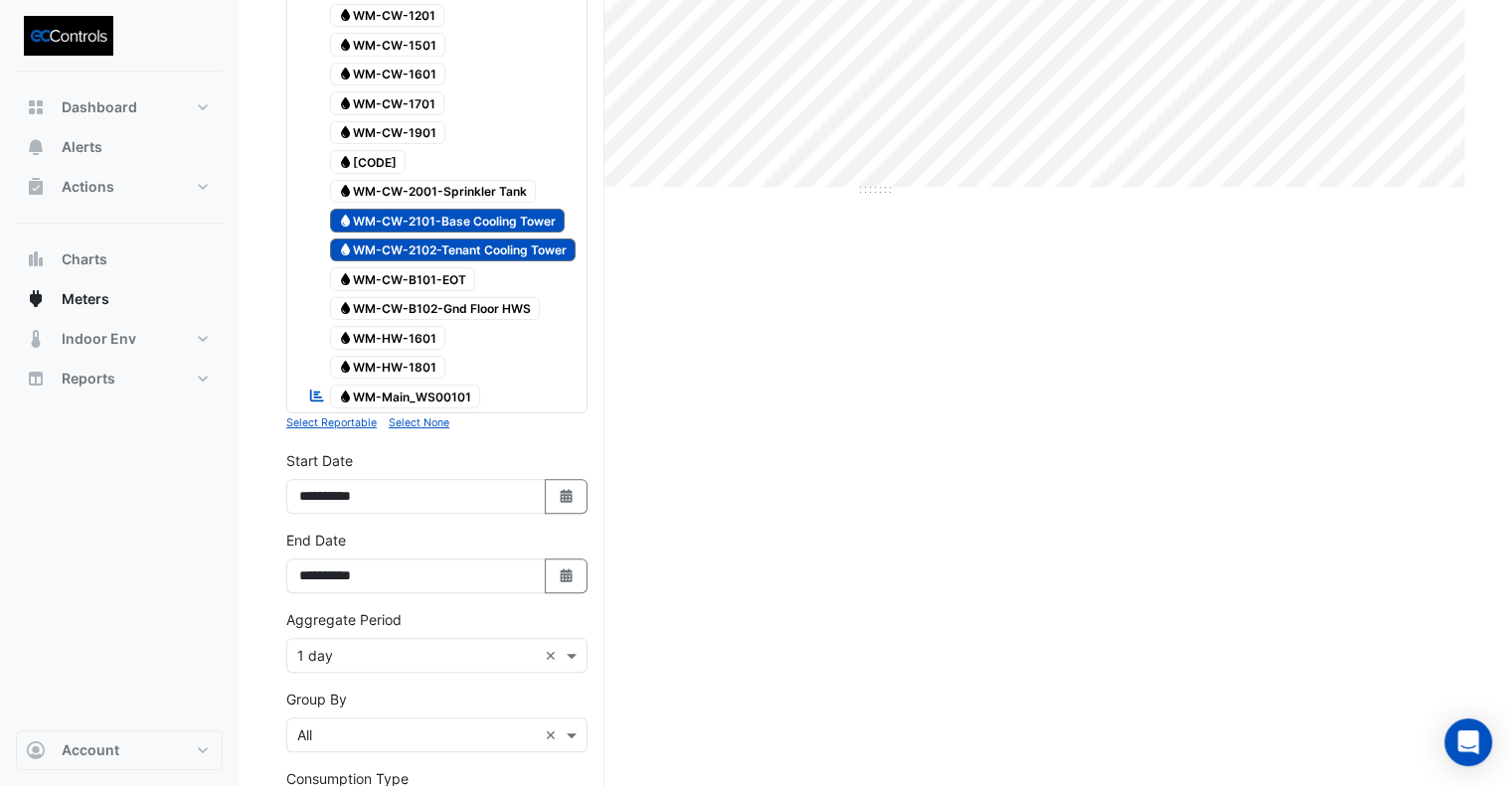 scroll, scrollTop: 596, scrollLeft: 0, axis: vertical 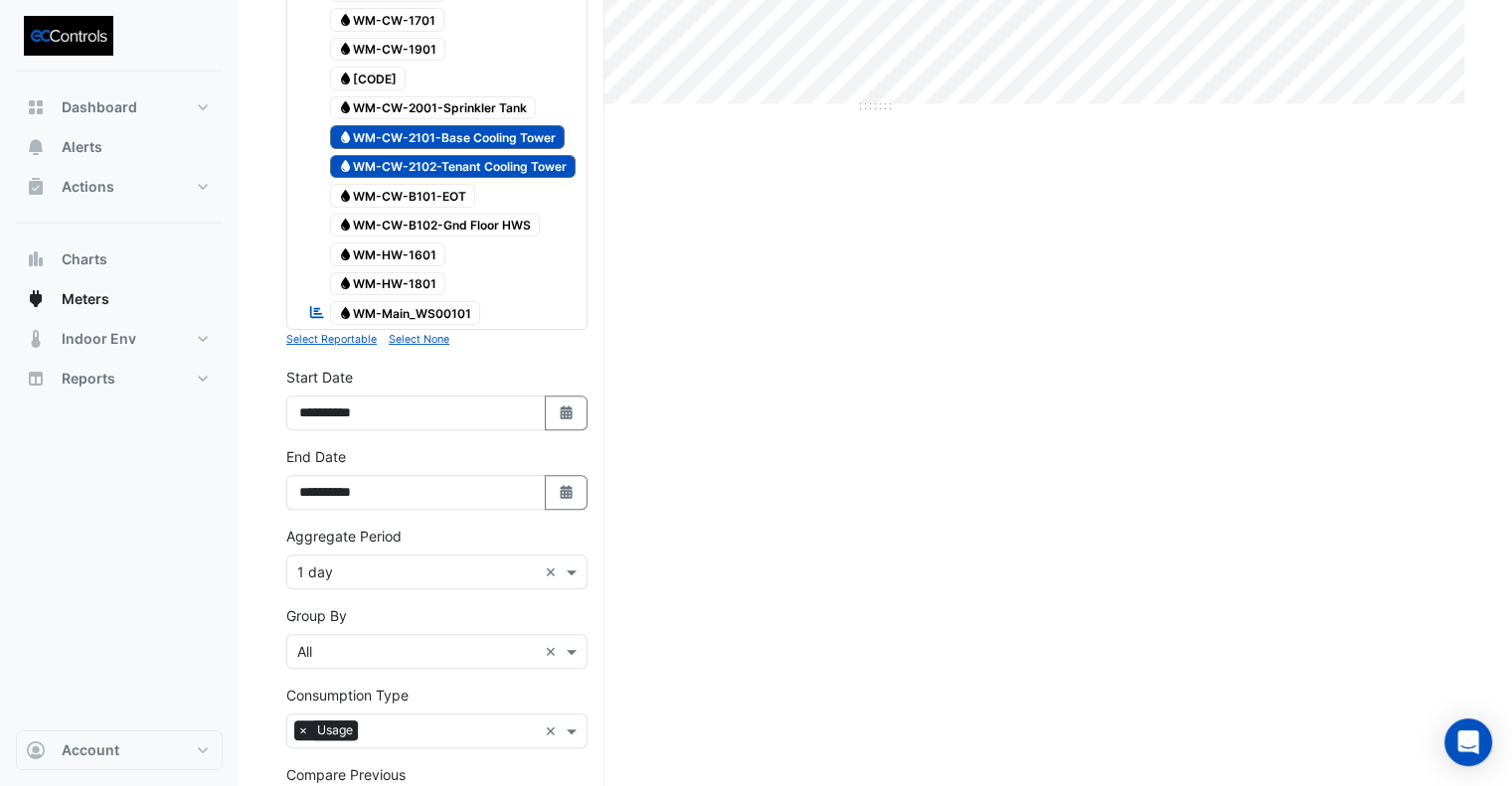 click on "**********" at bounding box center (436, 478) 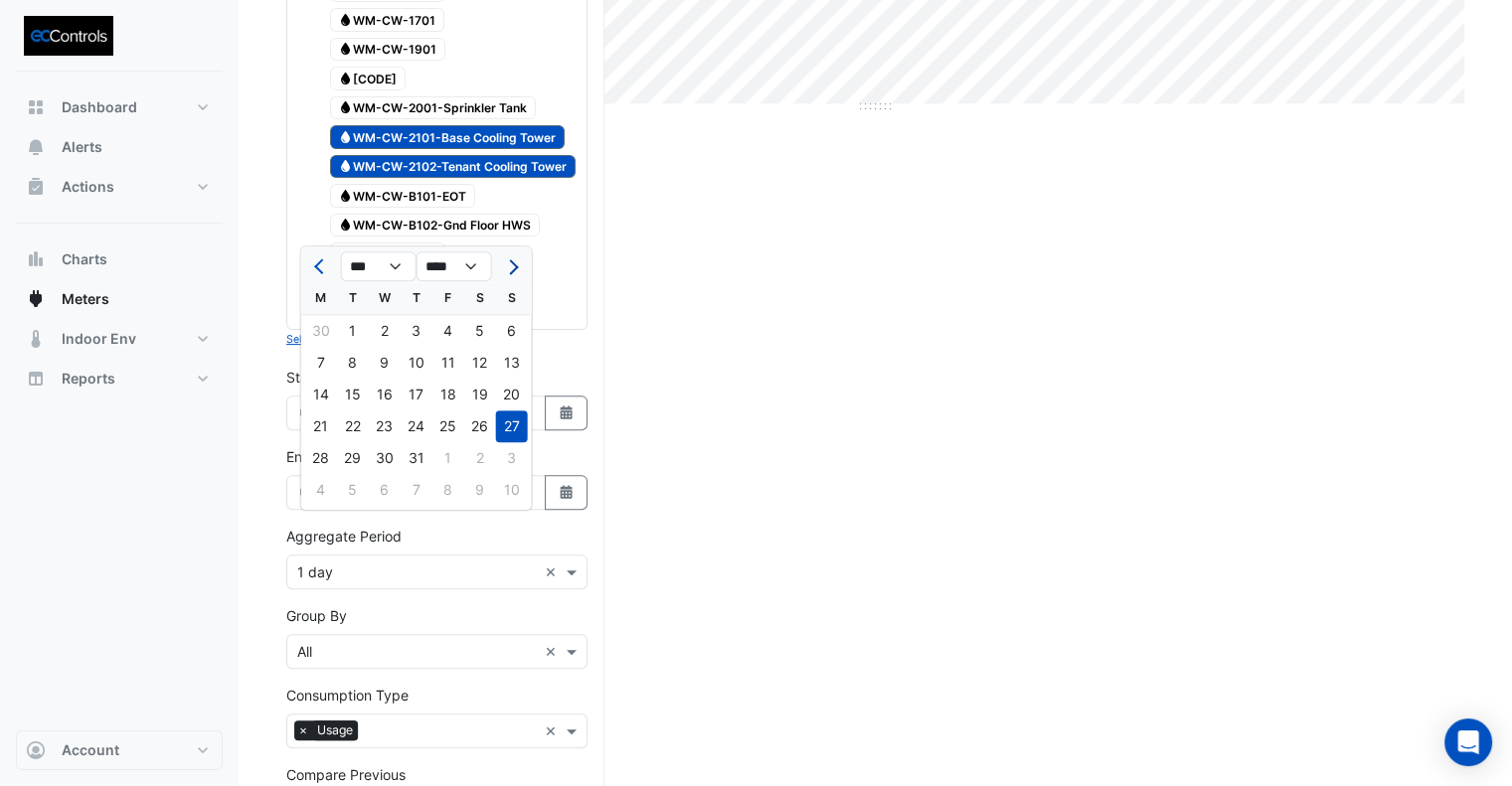 click 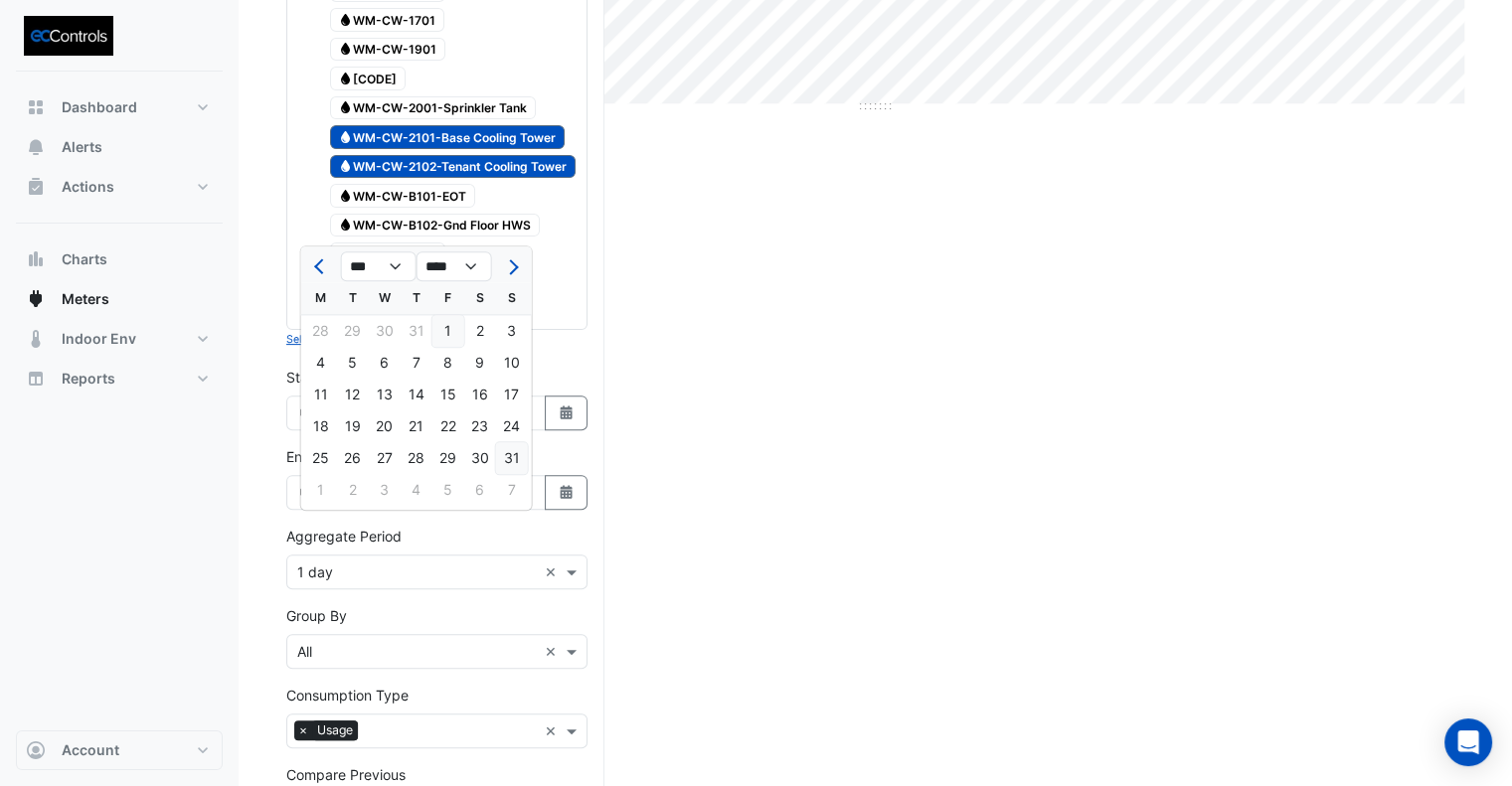 click on "31" 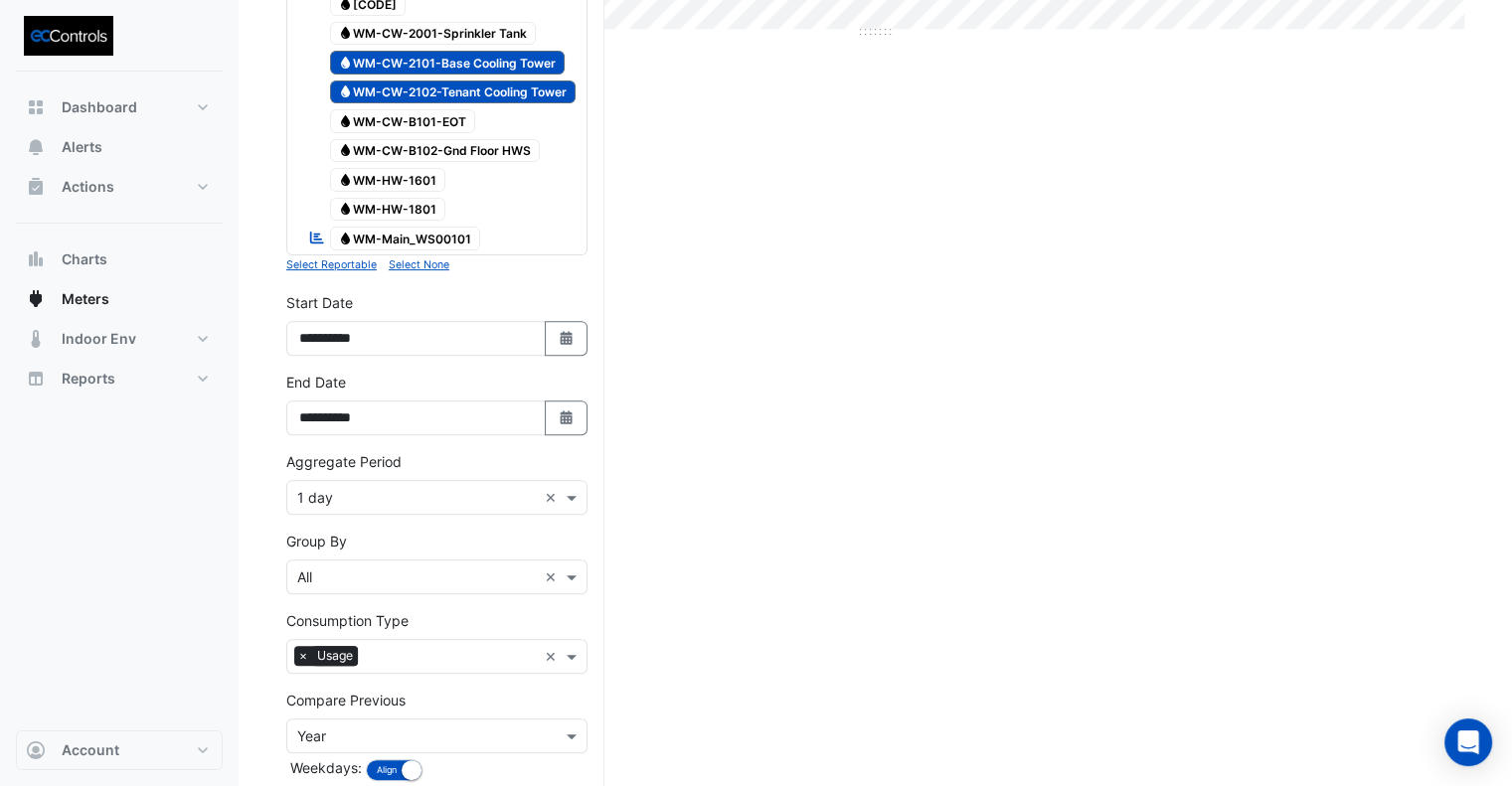 scroll, scrollTop: 813, scrollLeft: 0, axis: vertical 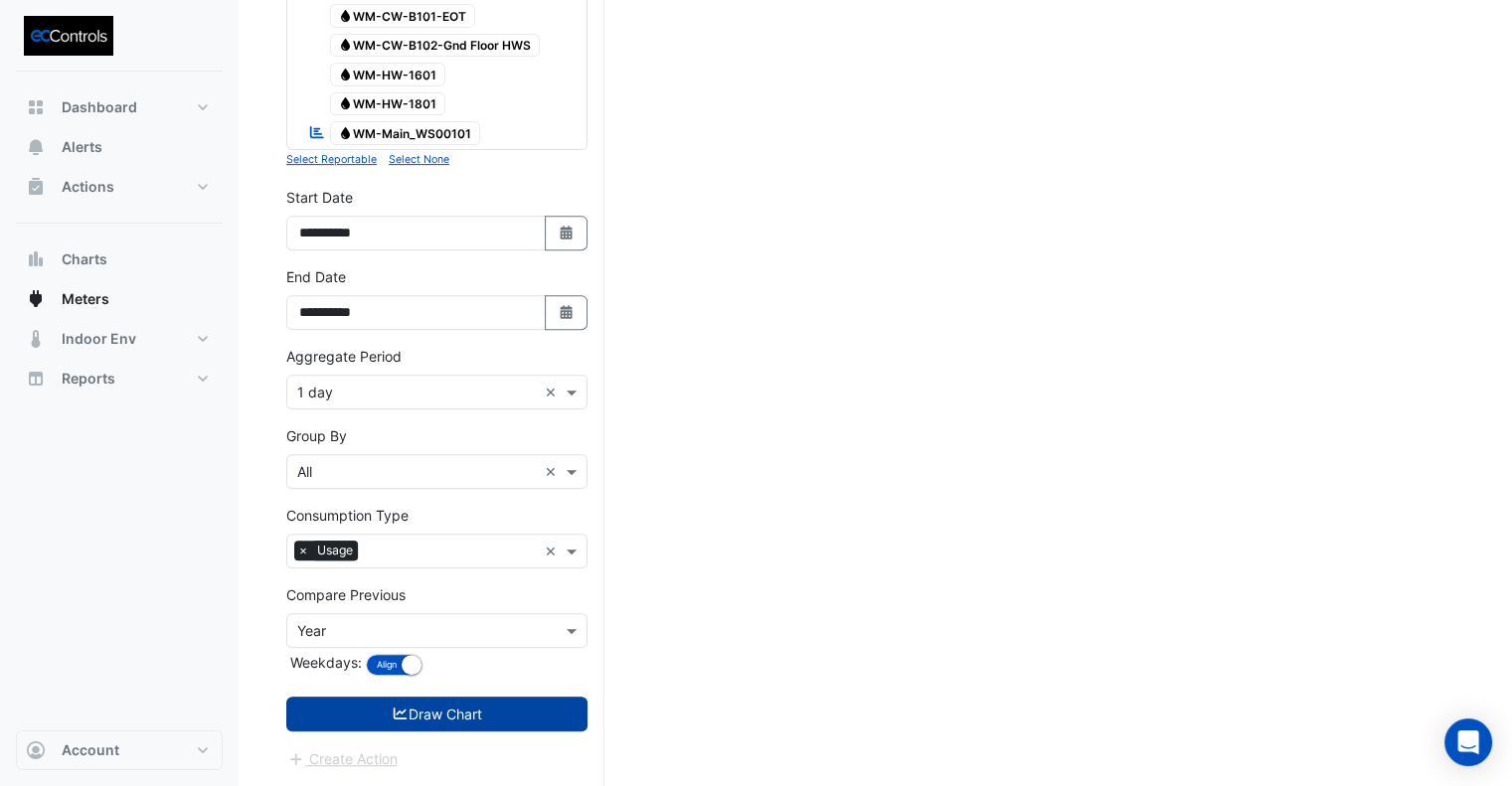 click on "Draw Chart" at bounding box center [436, 713] 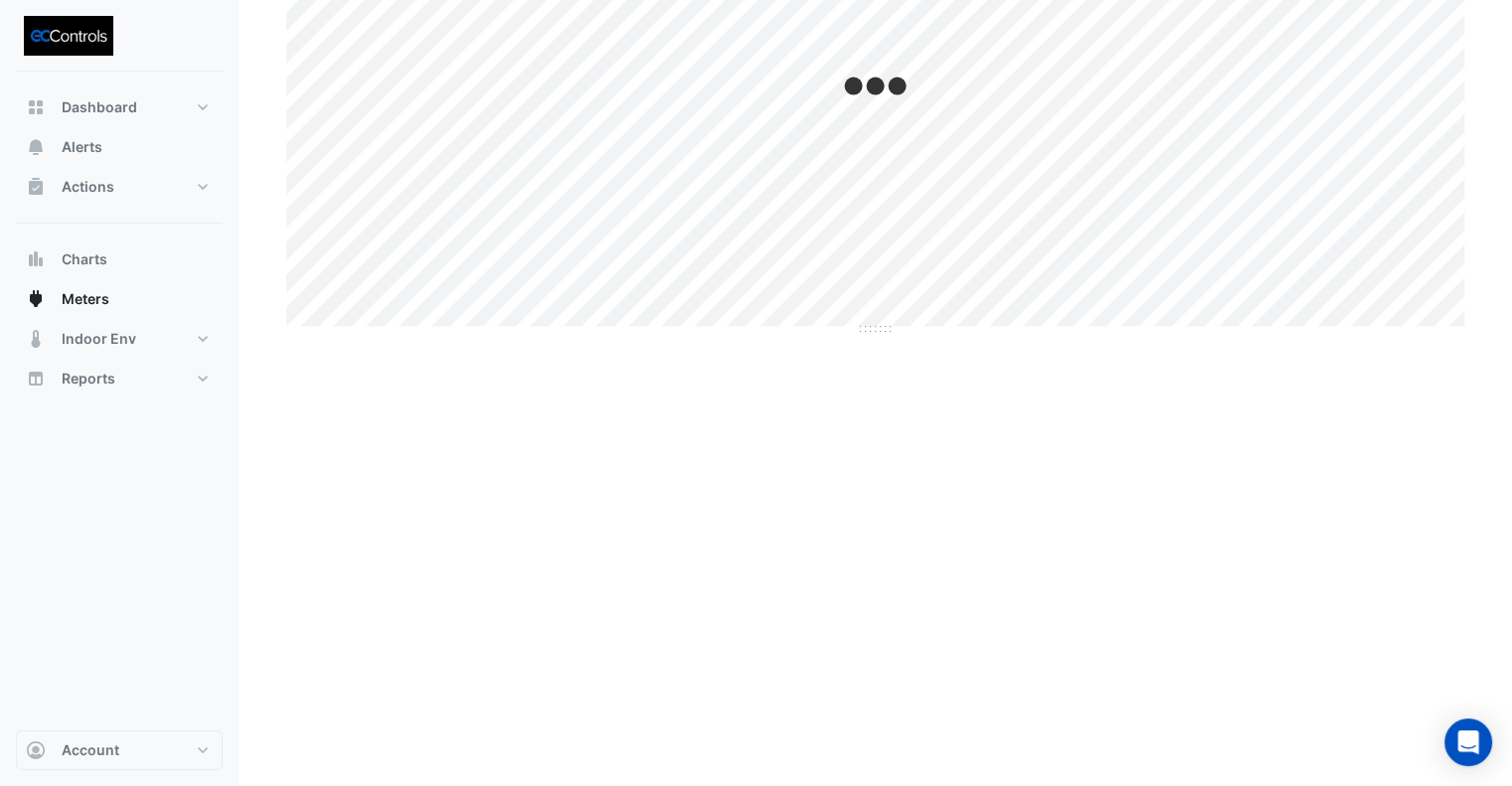 scroll, scrollTop: 0, scrollLeft: 0, axis: both 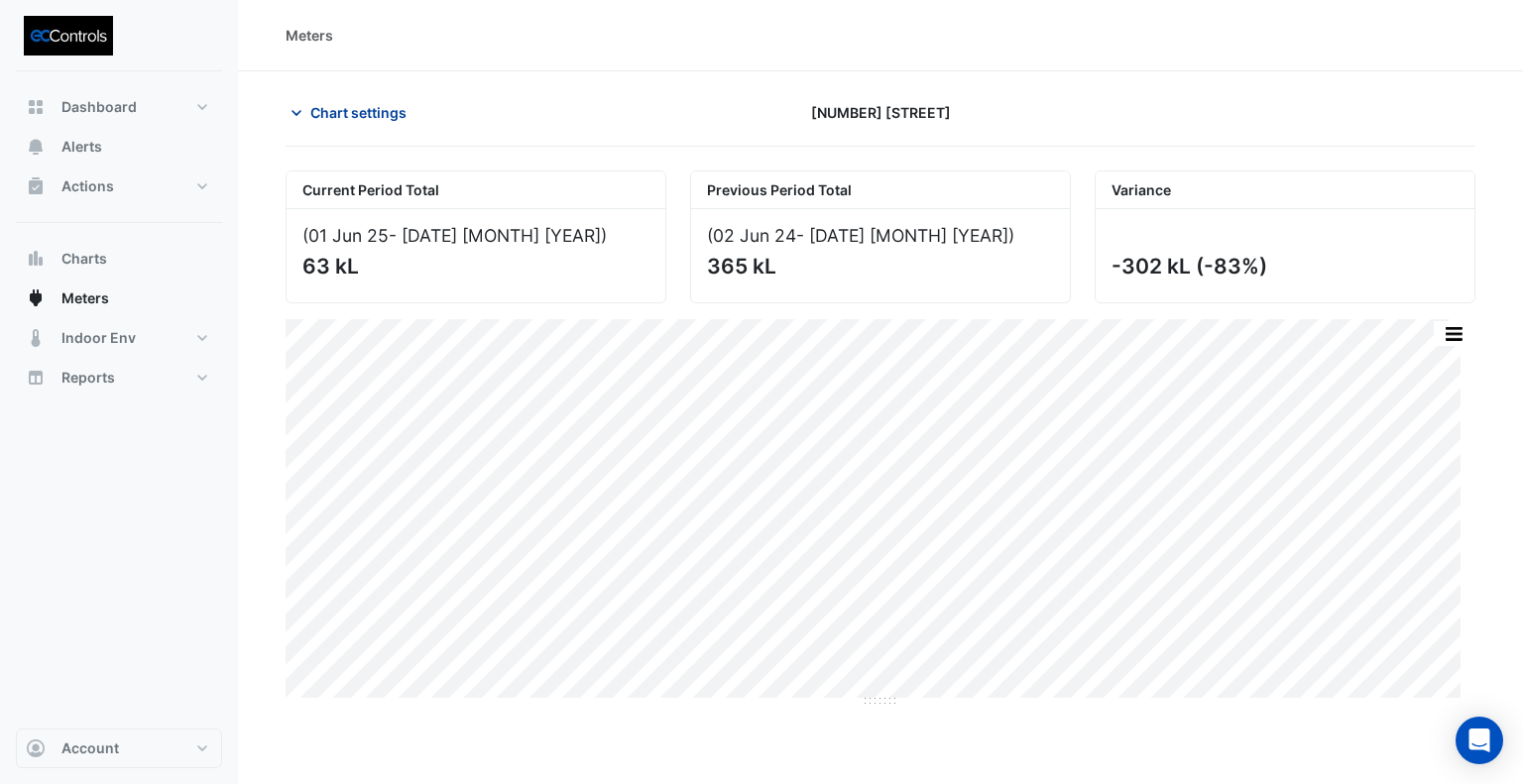 click on "Chart settings" 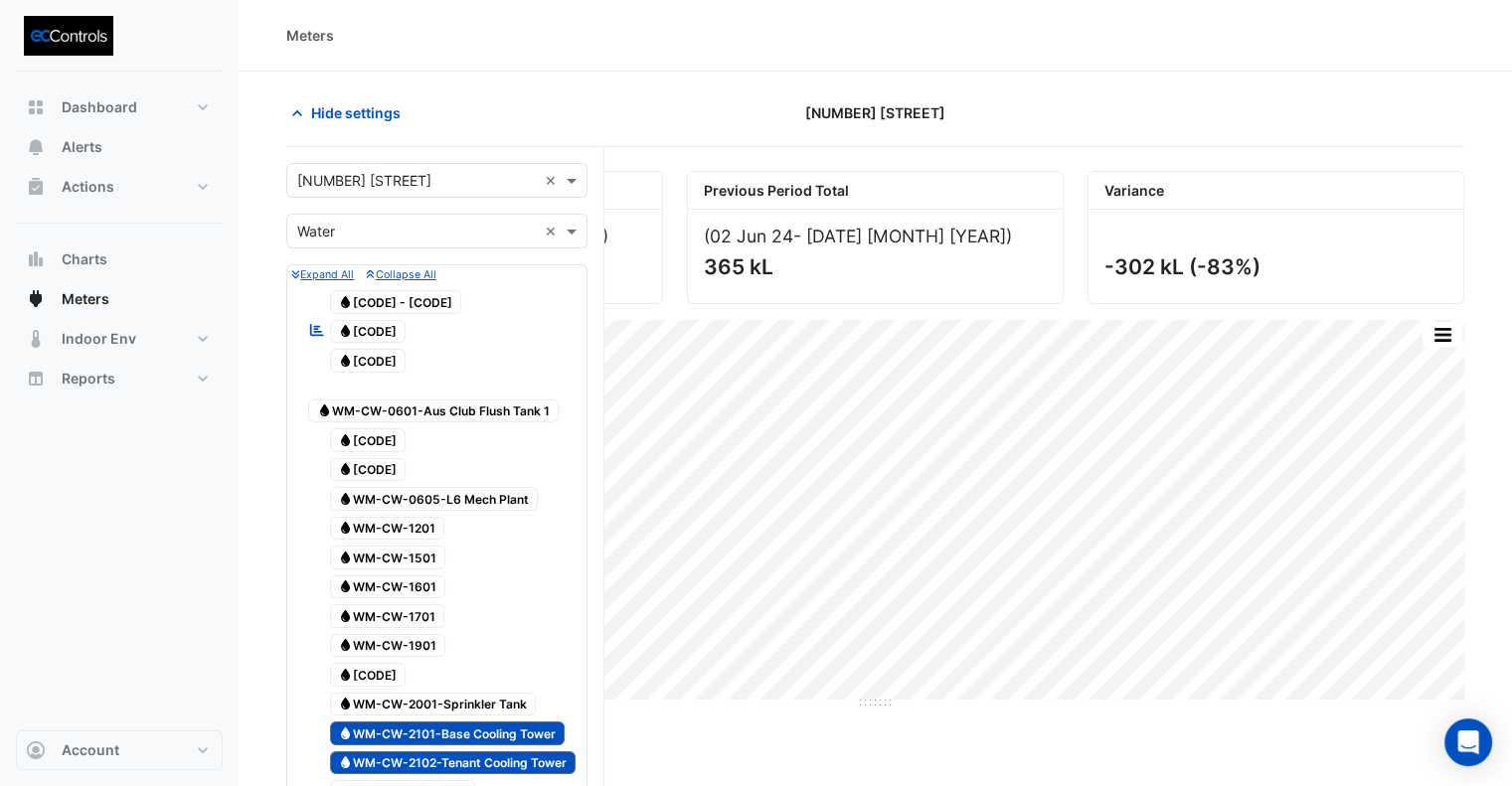 click at bounding box center [417, 232] 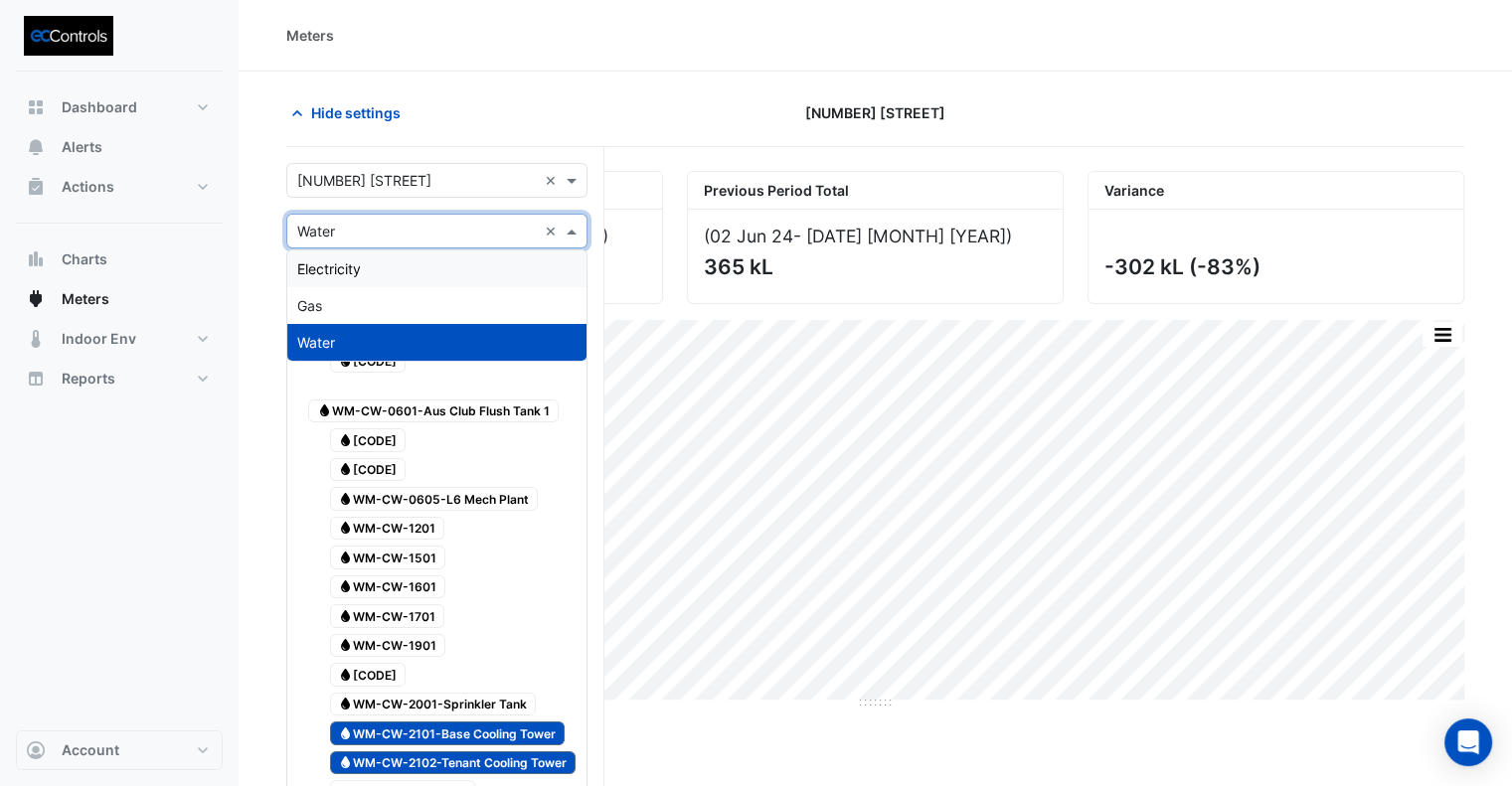 click on "Electricity" at bounding box center [436, 268] 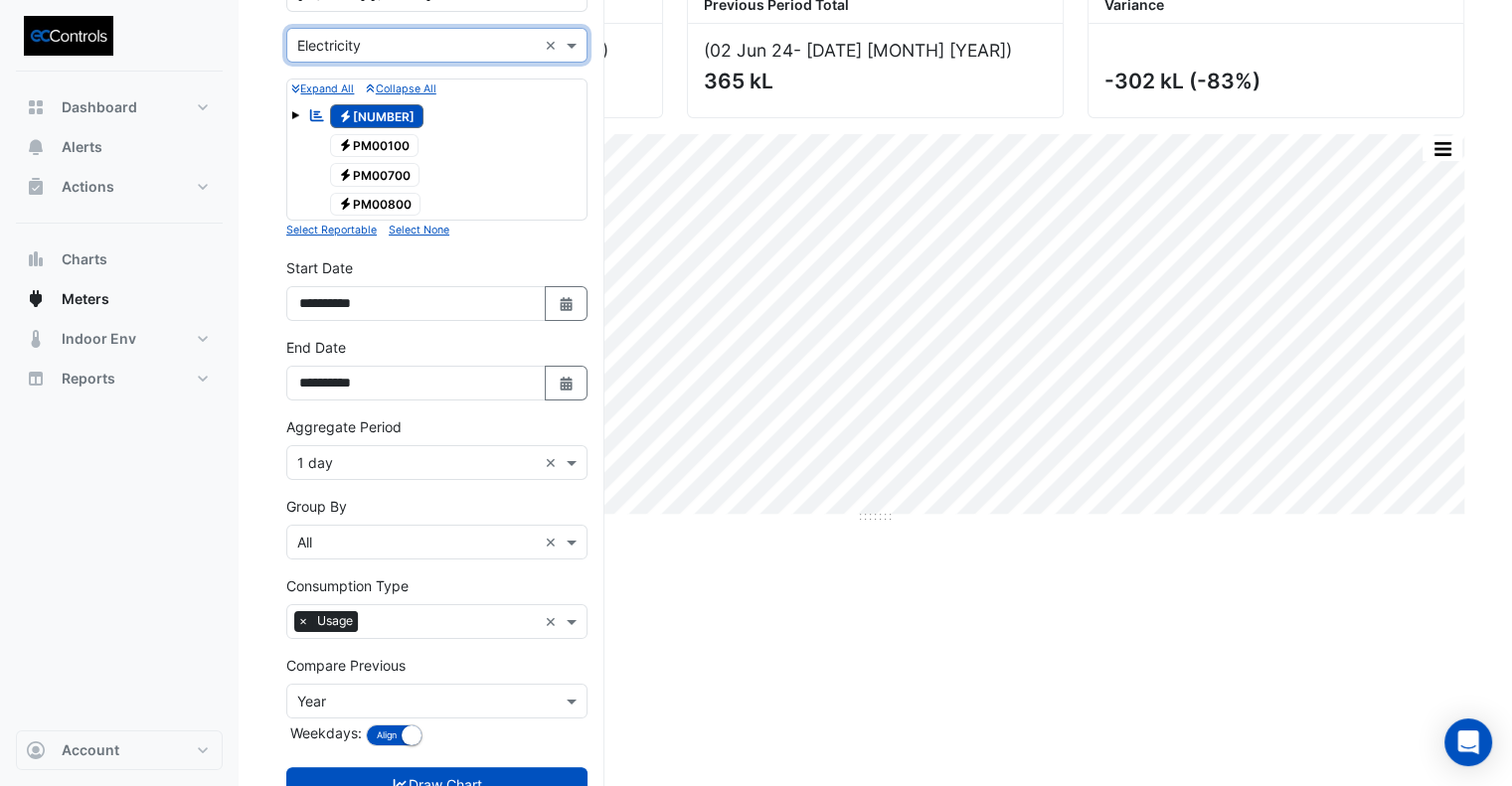 scroll, scrollTop: 199, scrollLeft: 0, axis: vertical 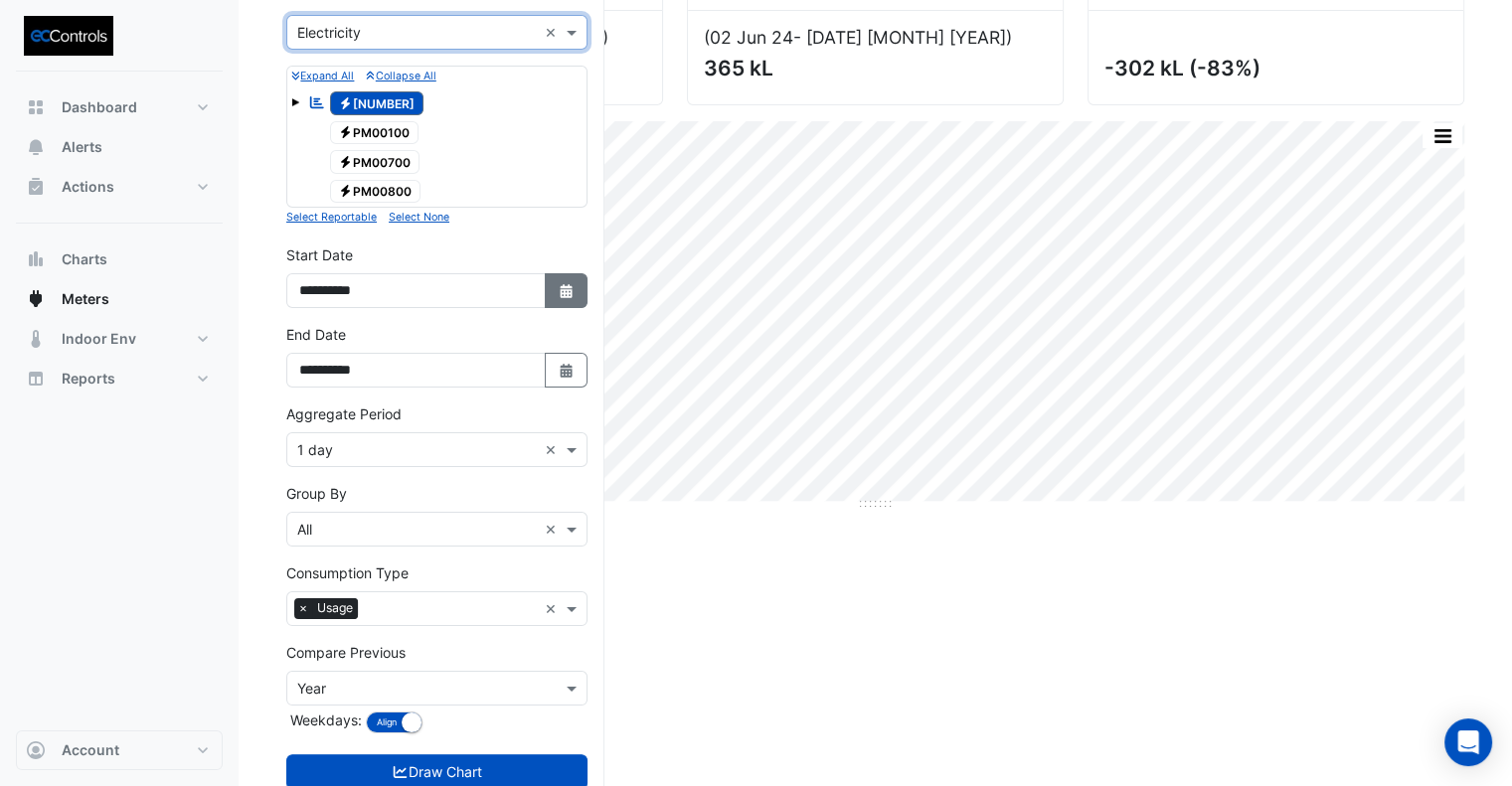 click on "Select Date" 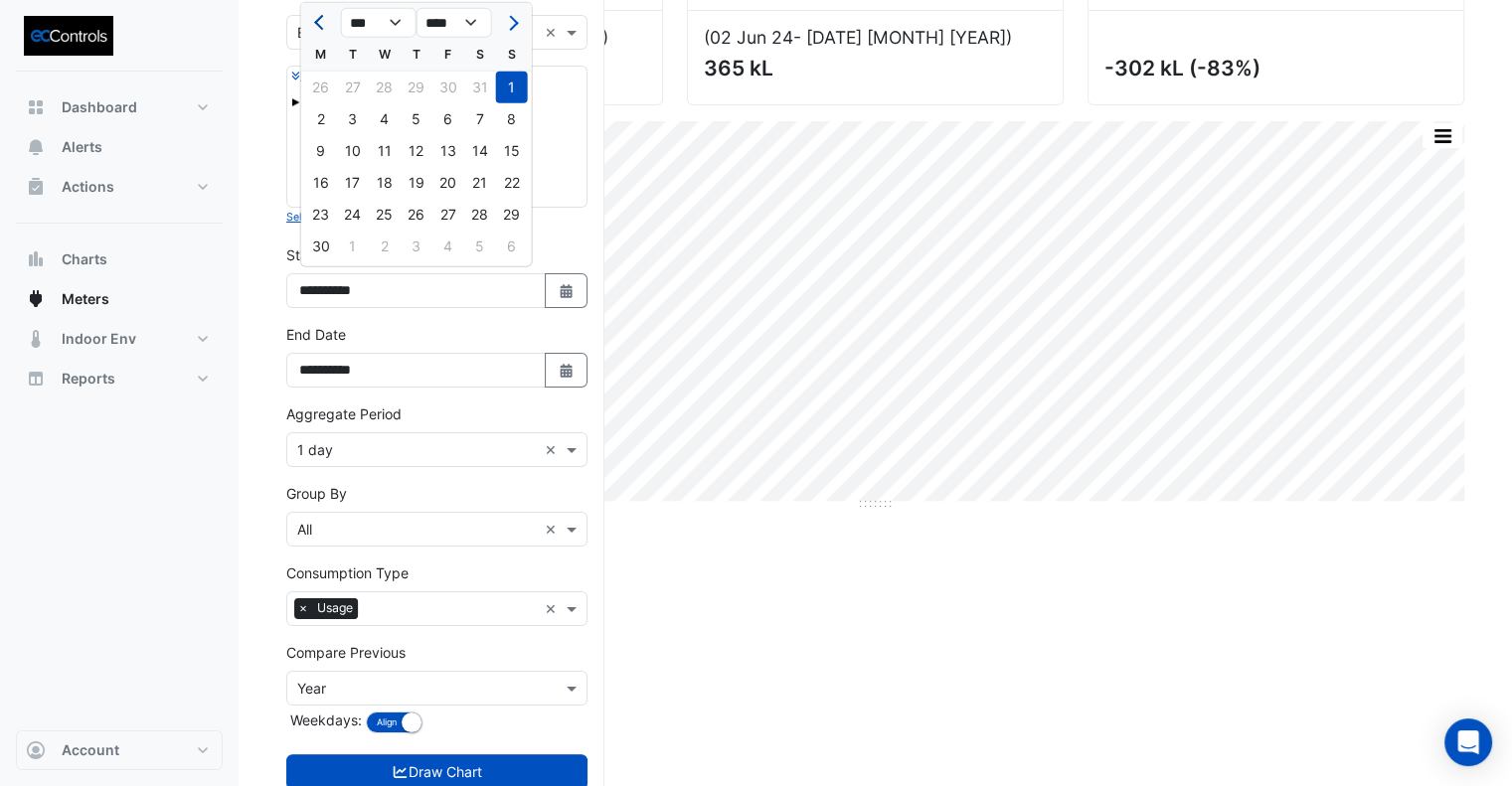 click 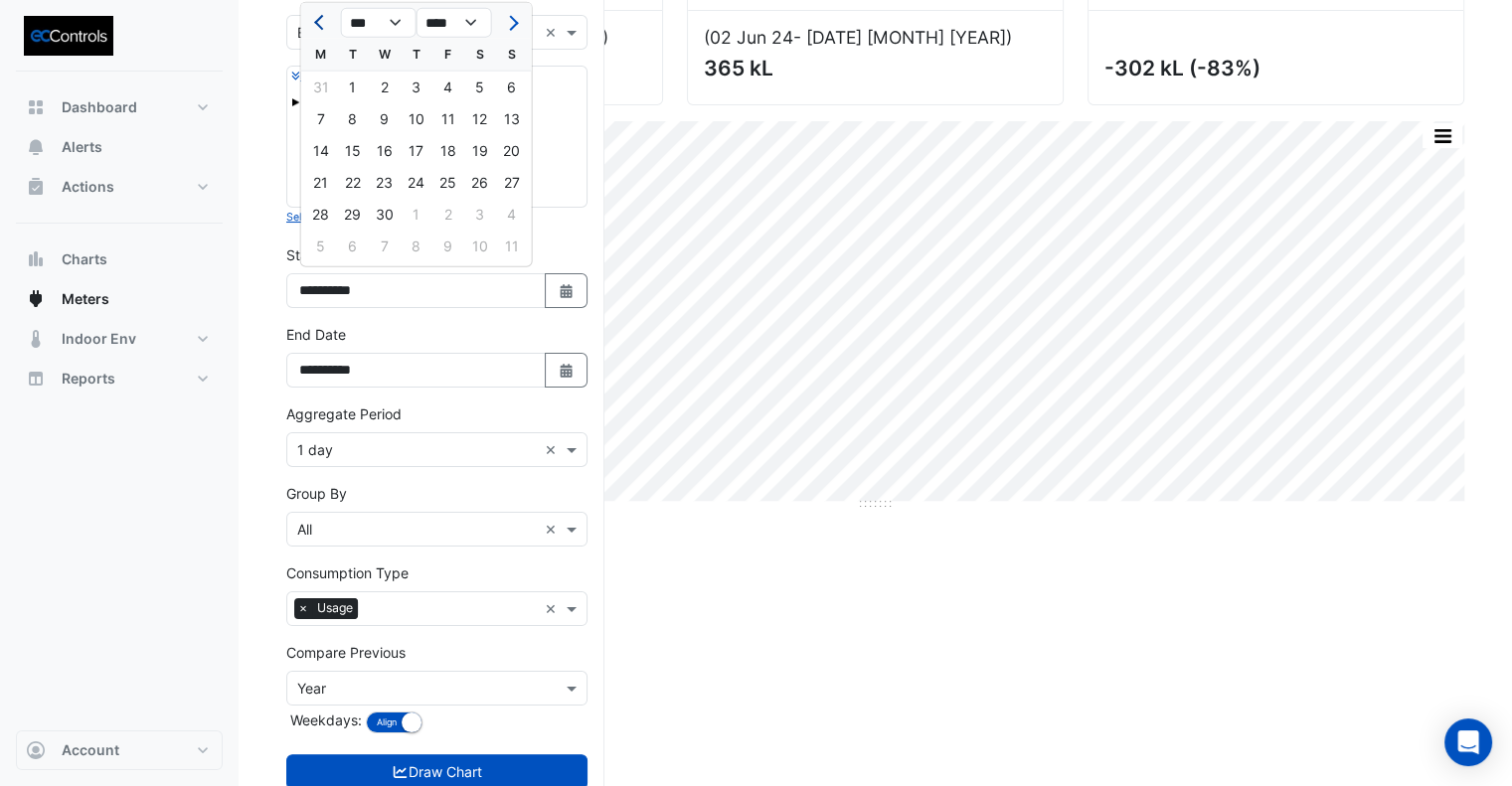 click 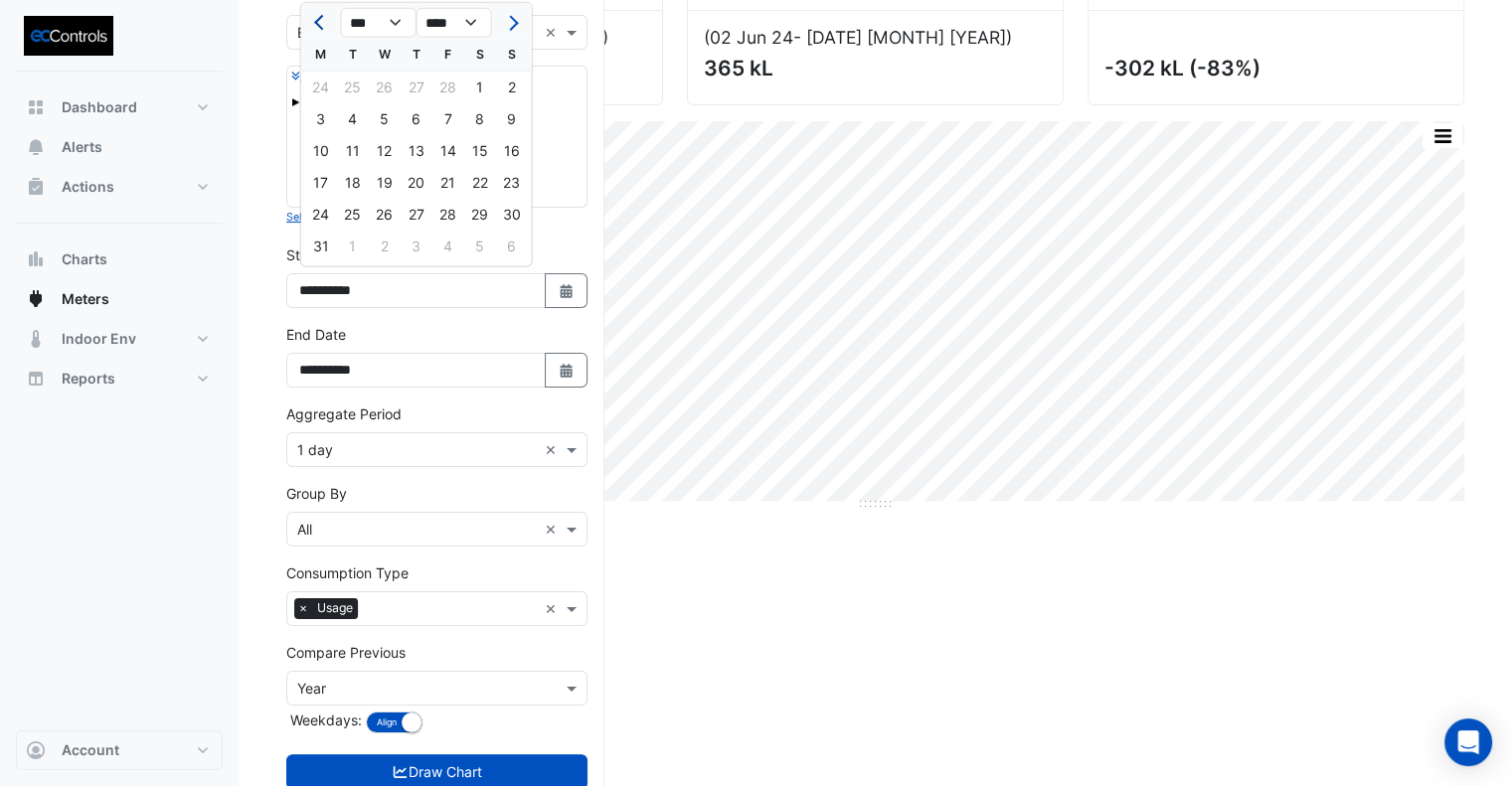 click 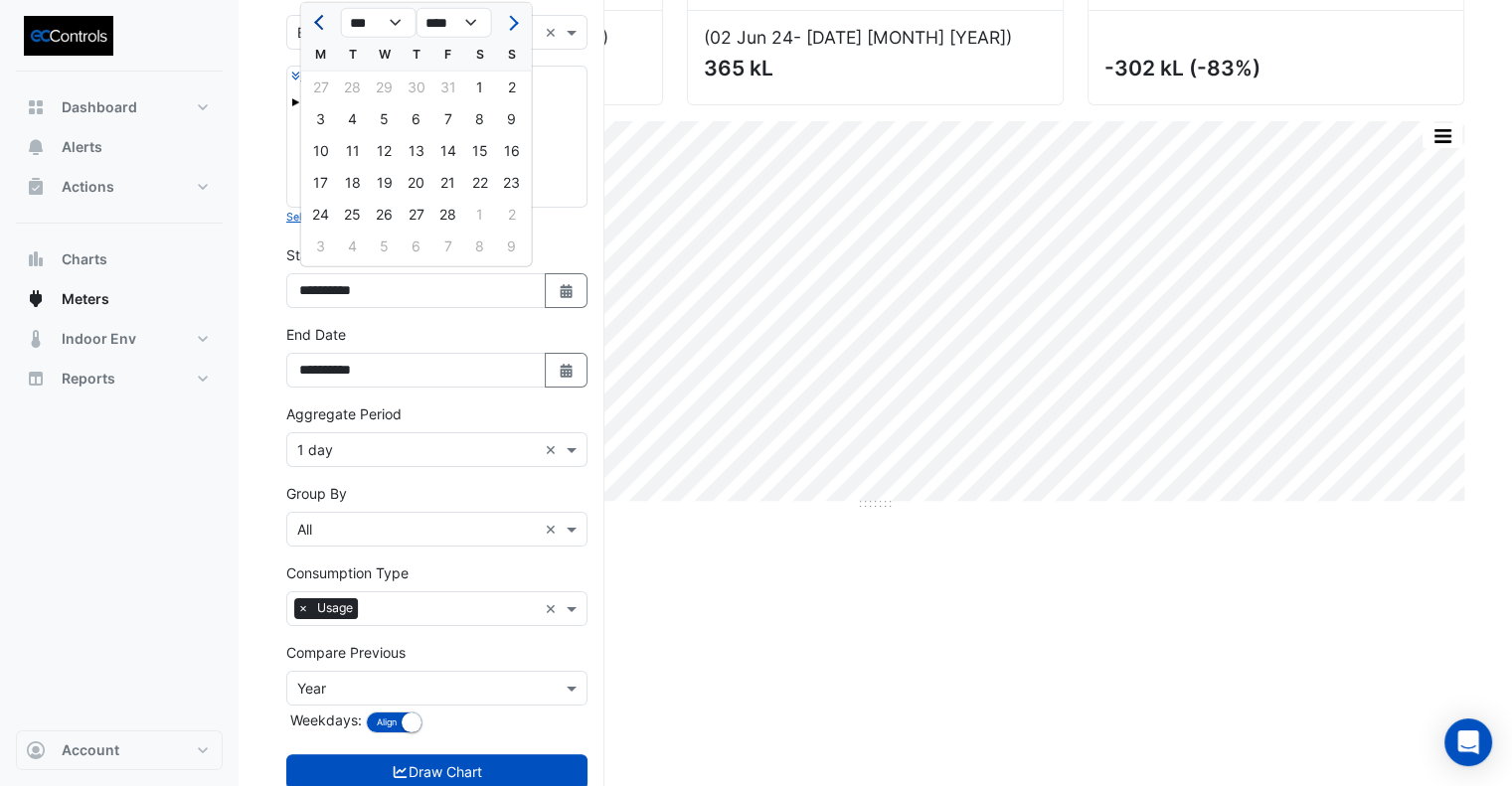 click 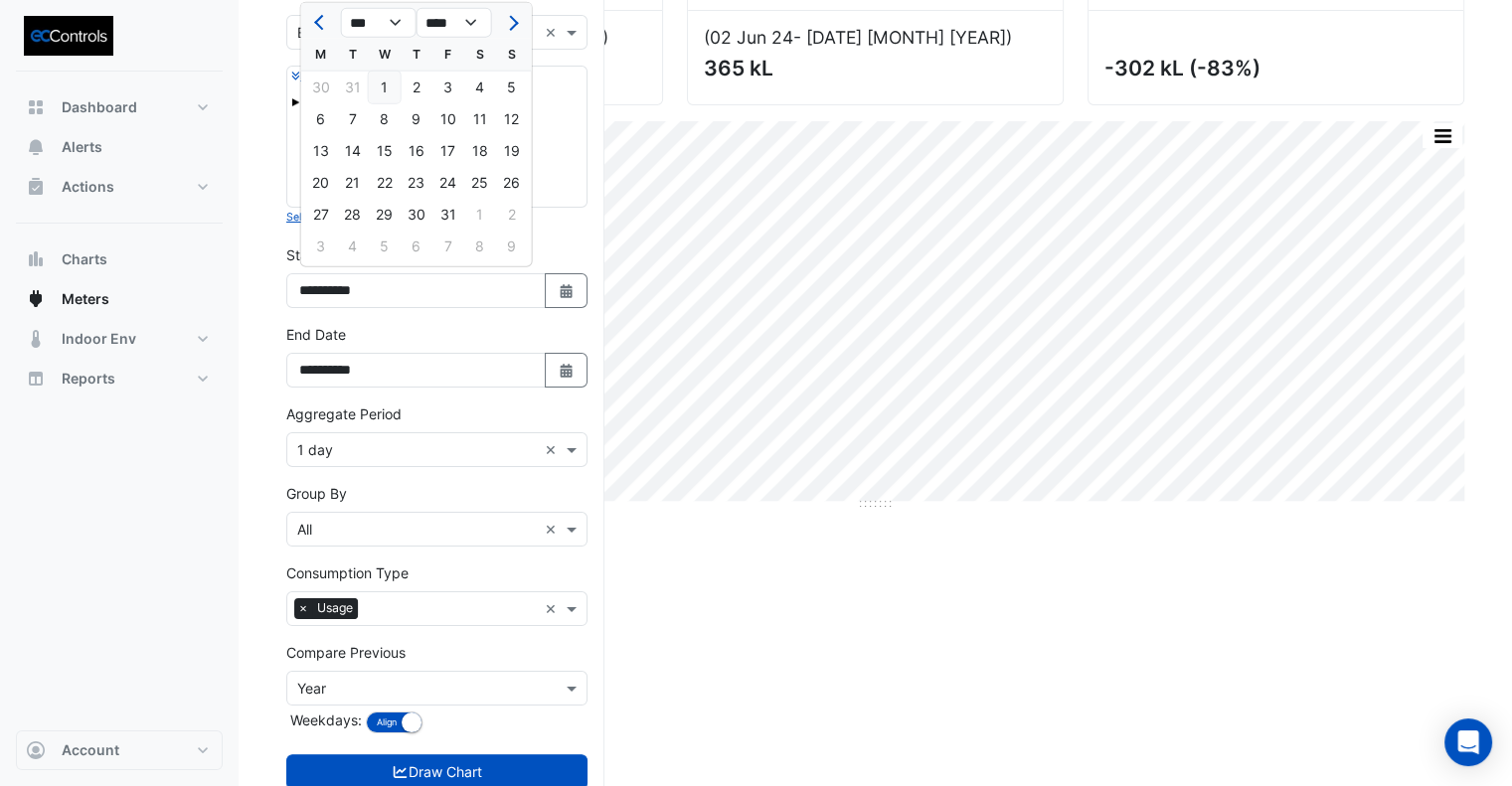 click on "1" 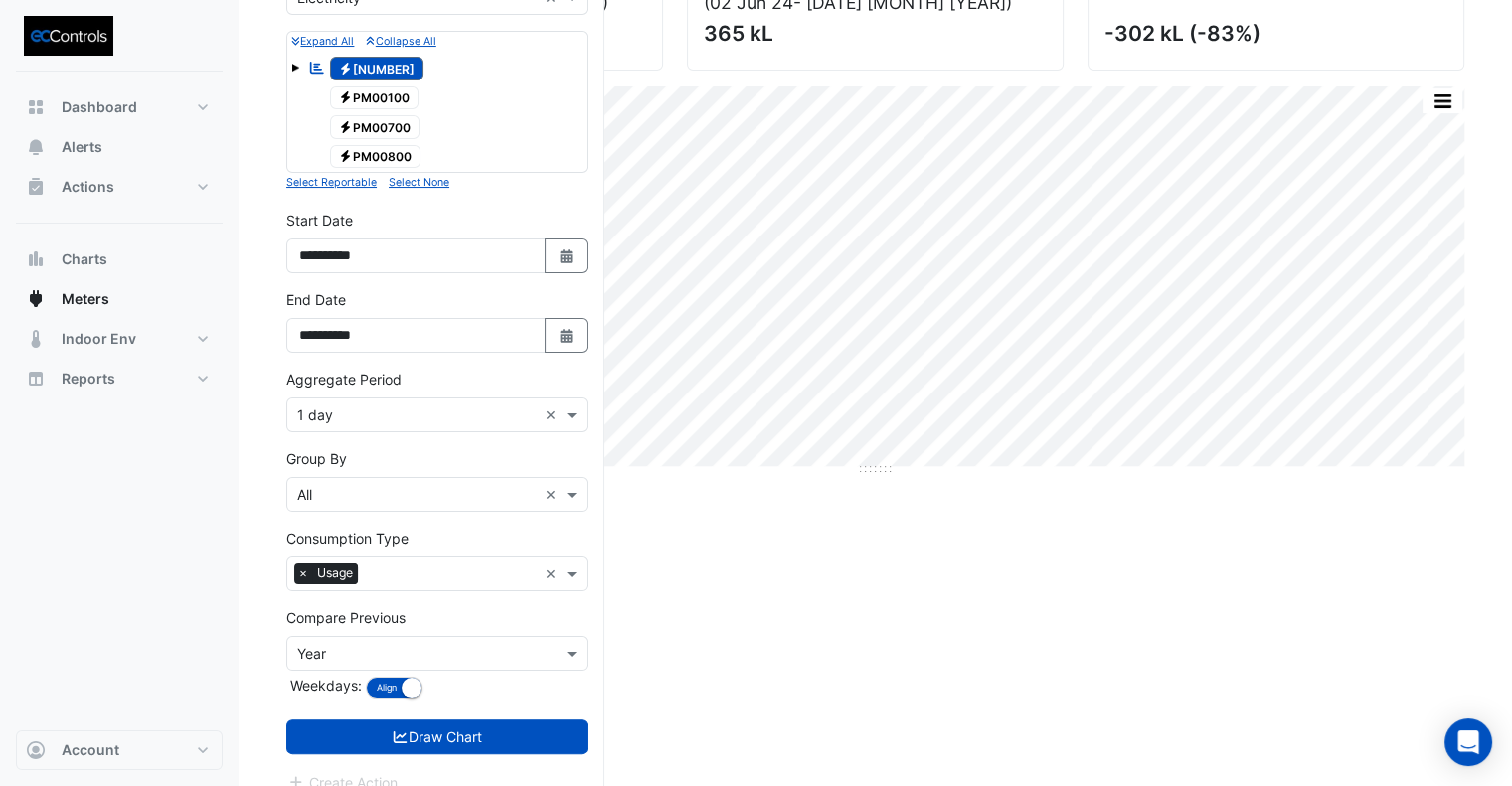 scroll, scrollTop: 250, scrollLeft: 0, axis: vertical 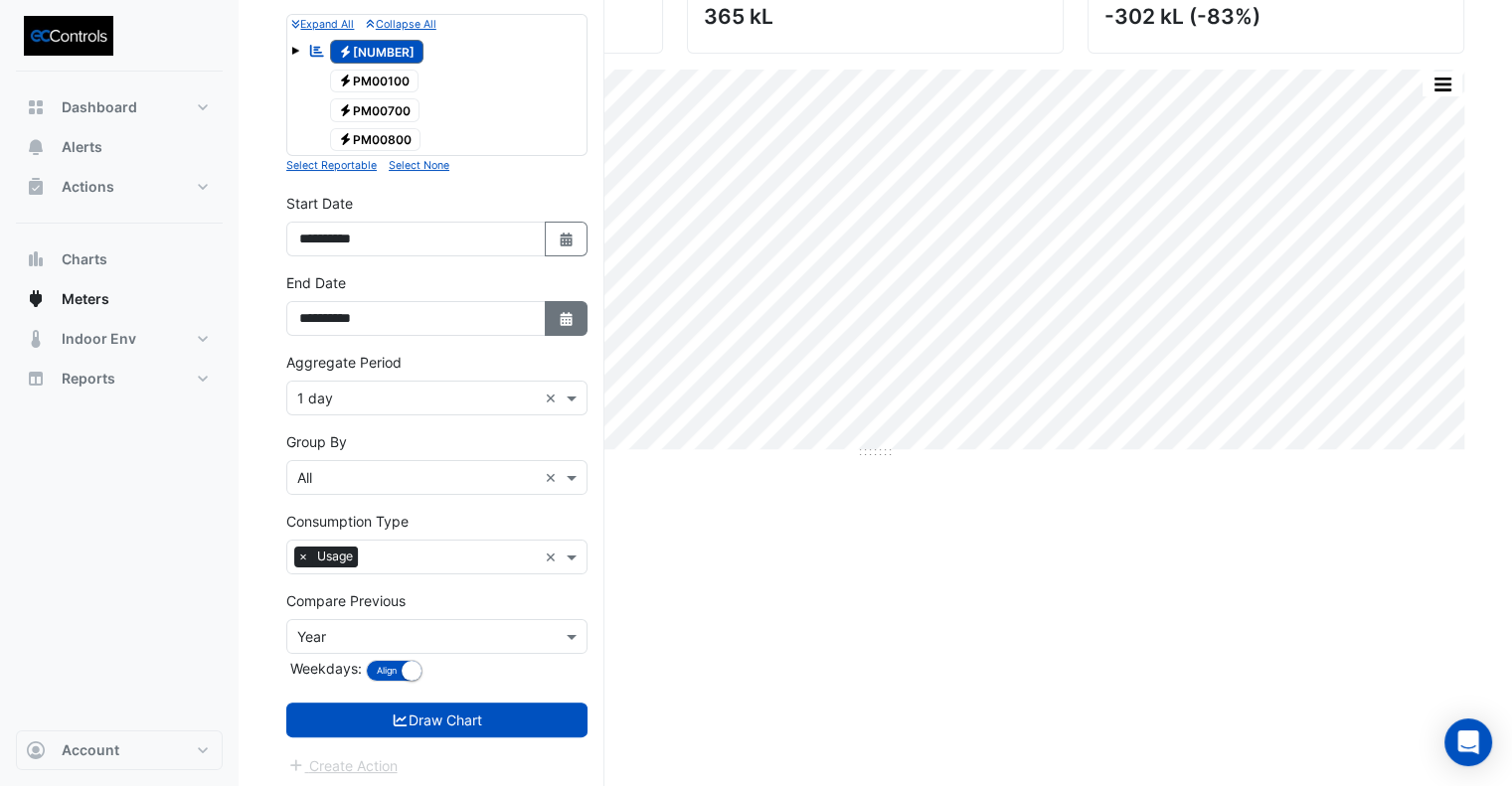 click on "Select Date" 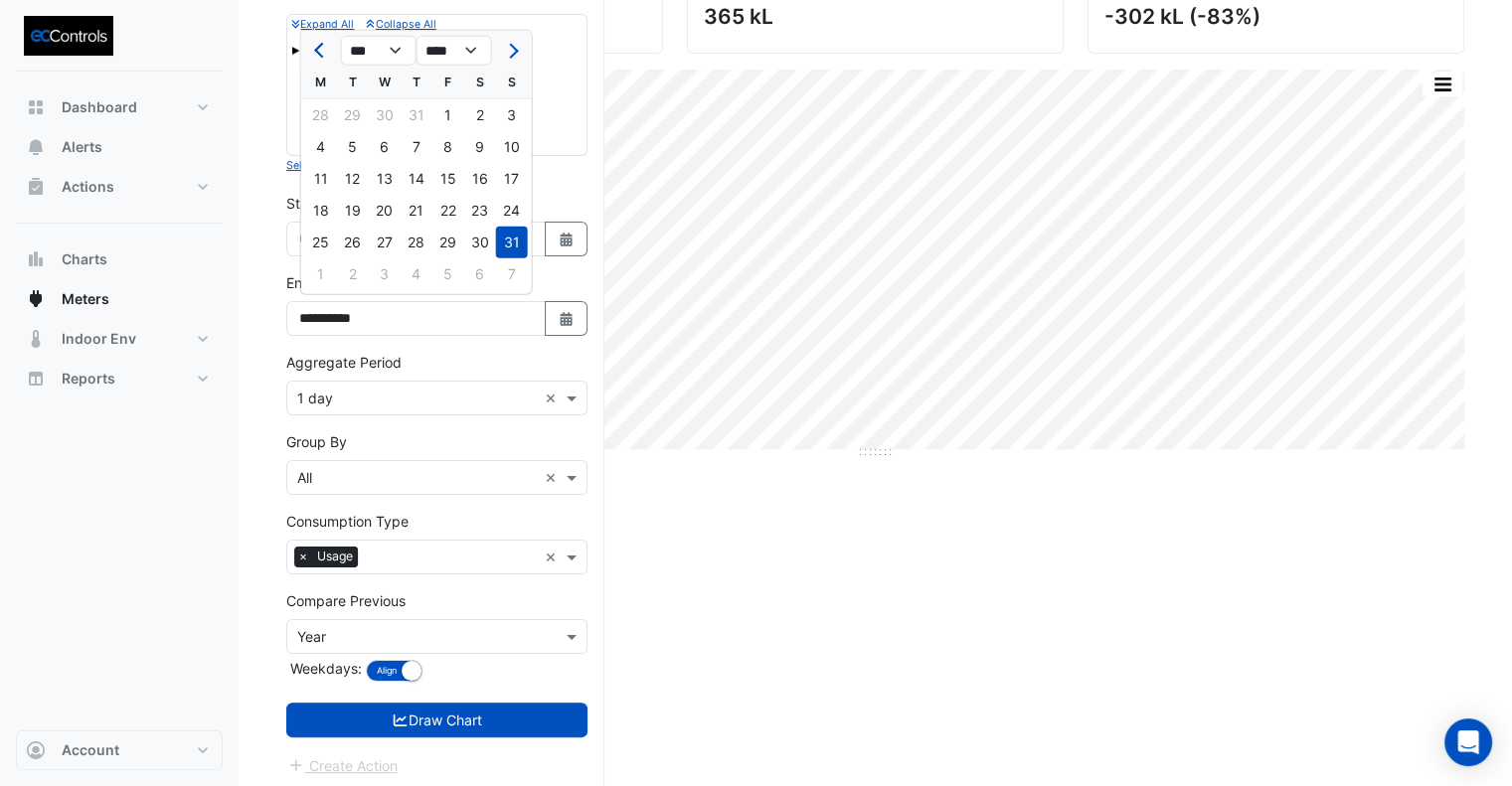 click 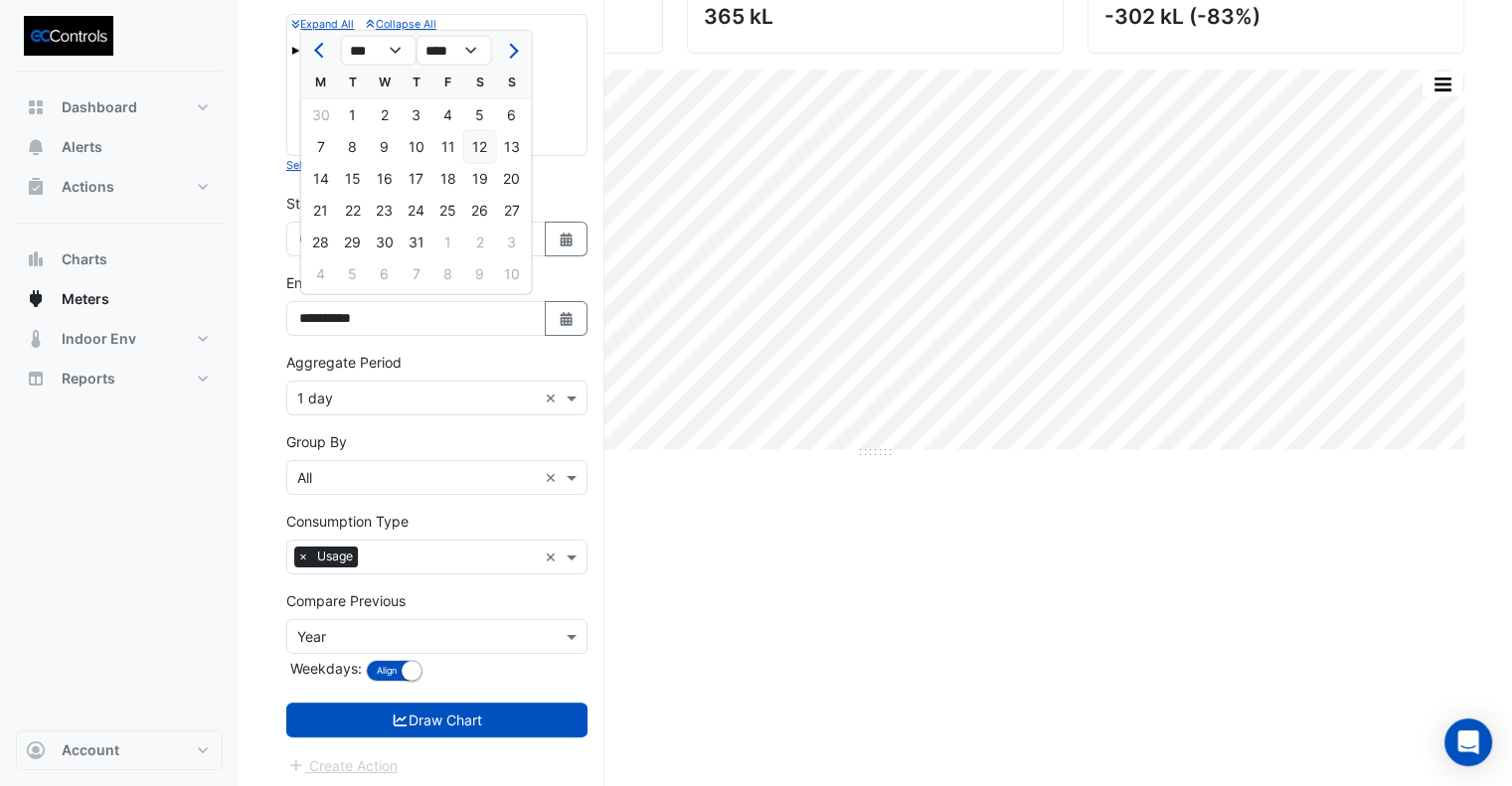 click on "12" 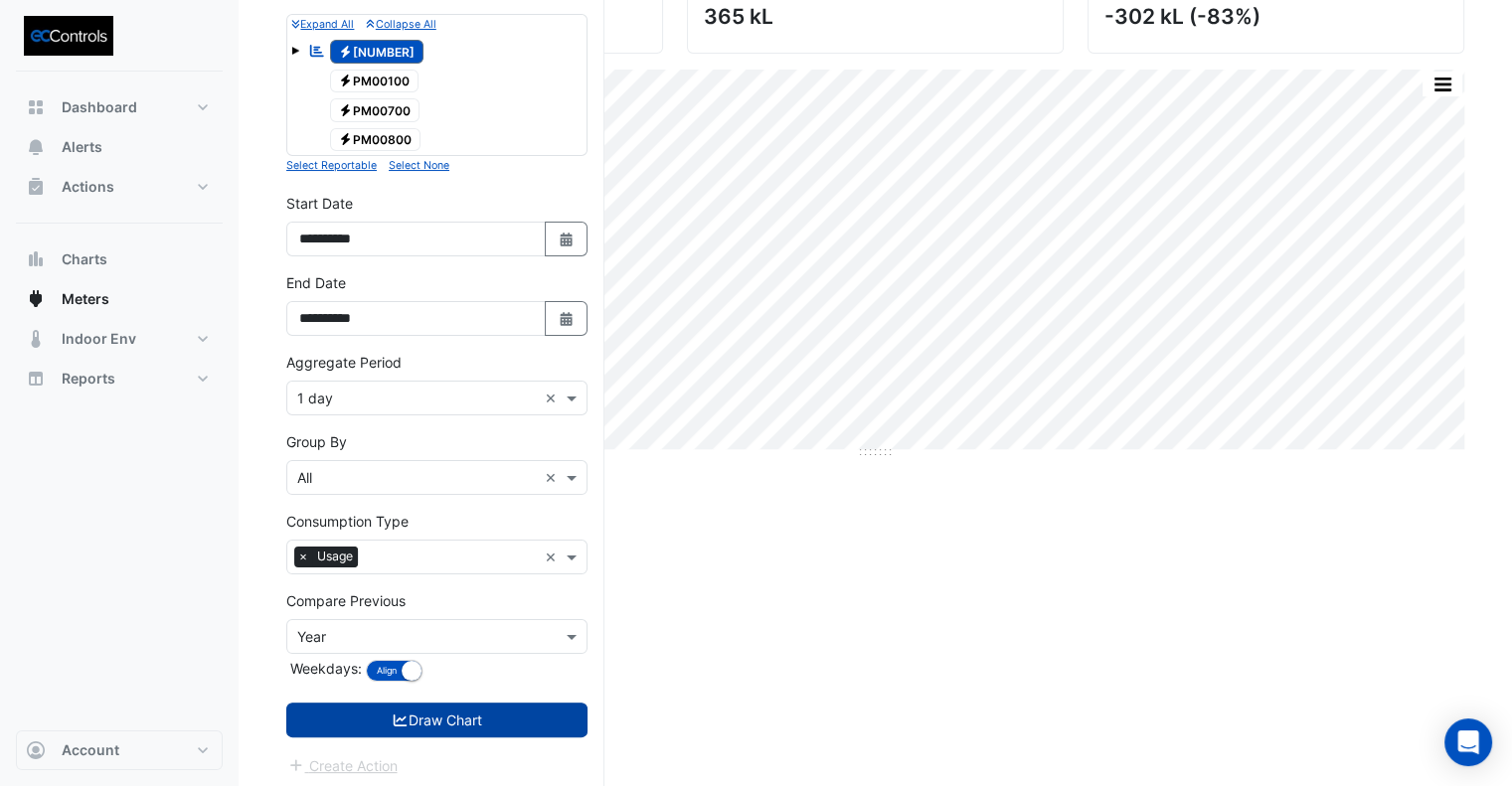 click on "Draw Chart" at bounding box center (436, 719) 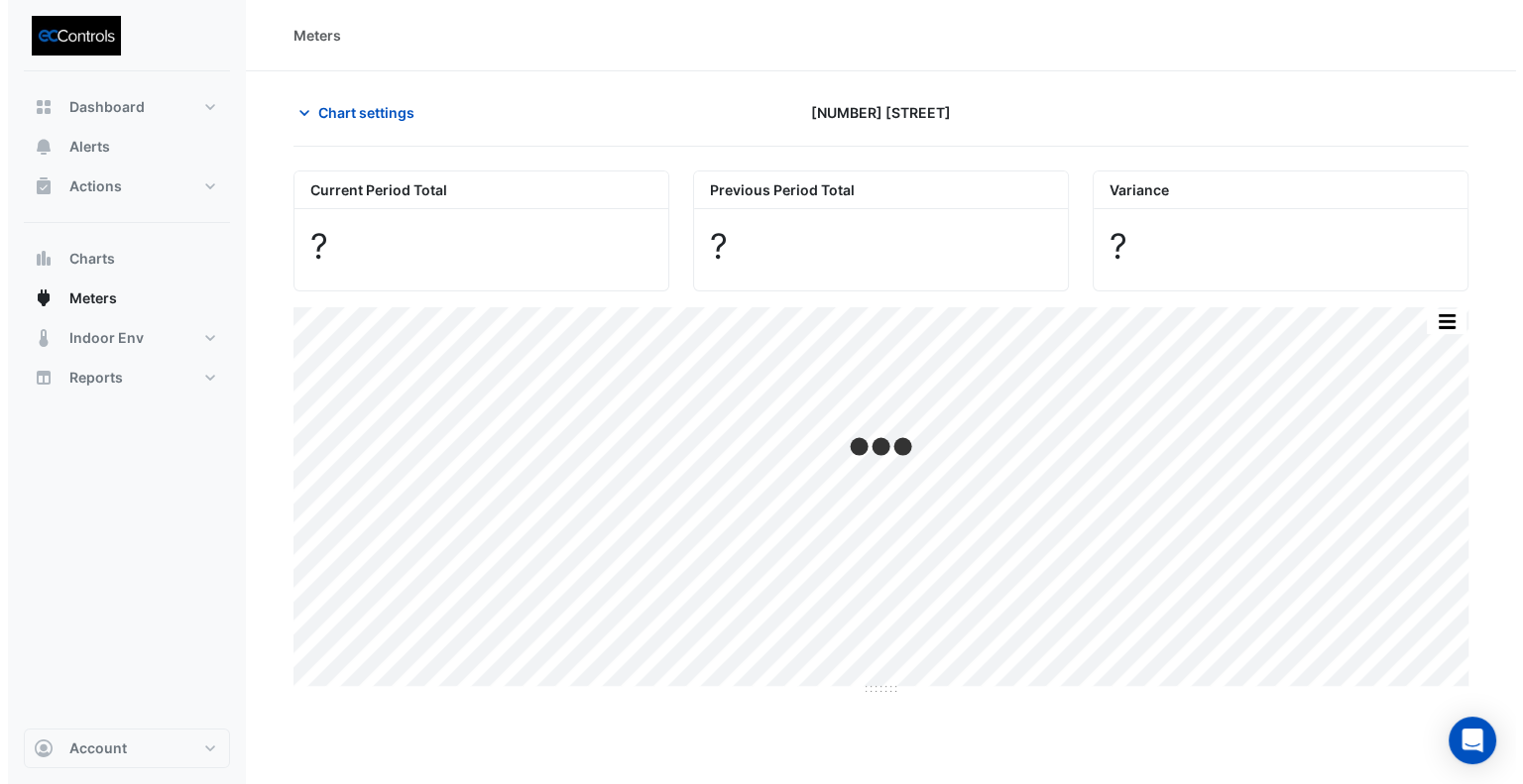 scroll, scrollTop: 0, scrollLeft: 0, axis: both 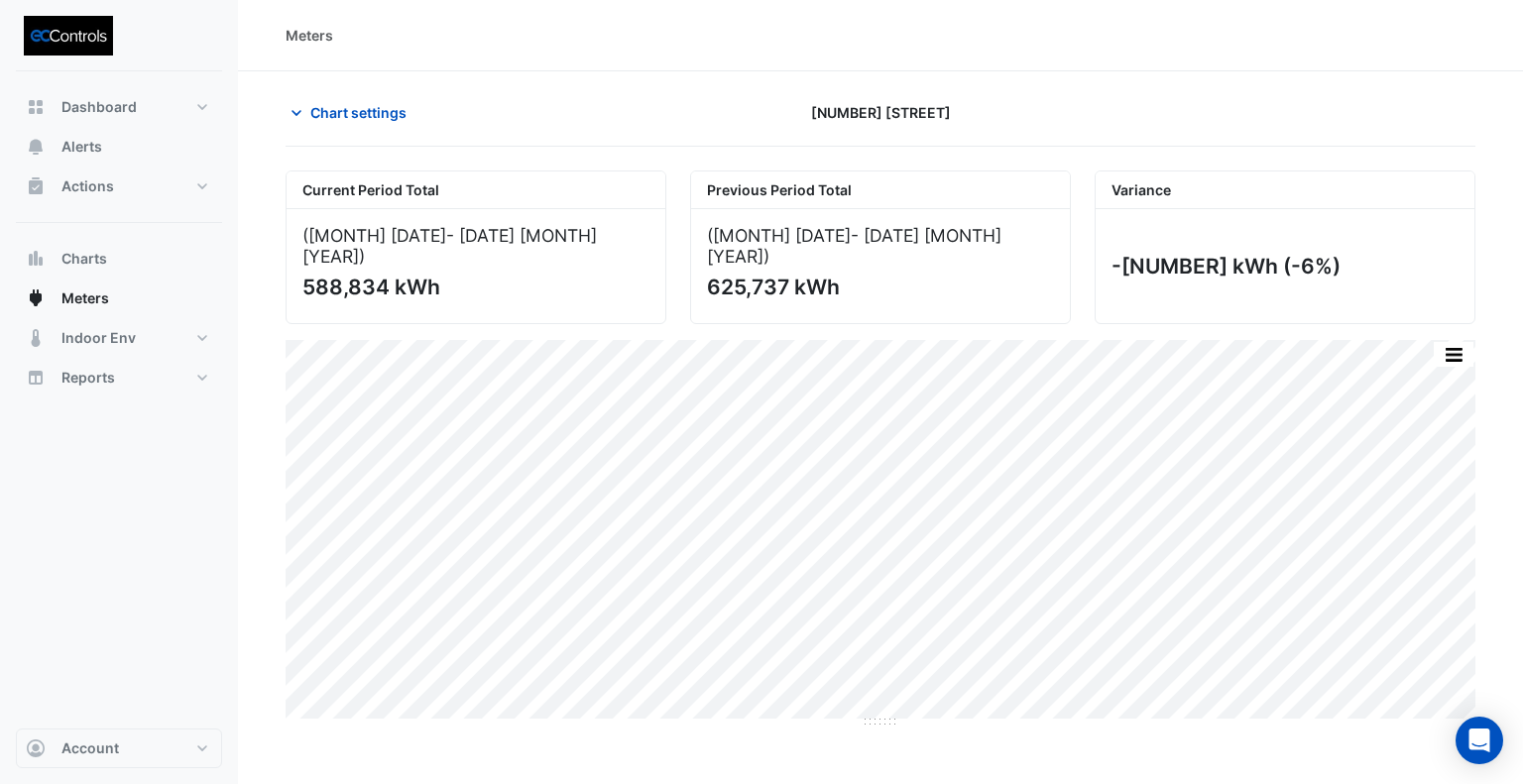 drag, startPoint x: 1212, startPoint y: 97, endPoint x: 1156, endPoint y: 26, distance: 90.426766 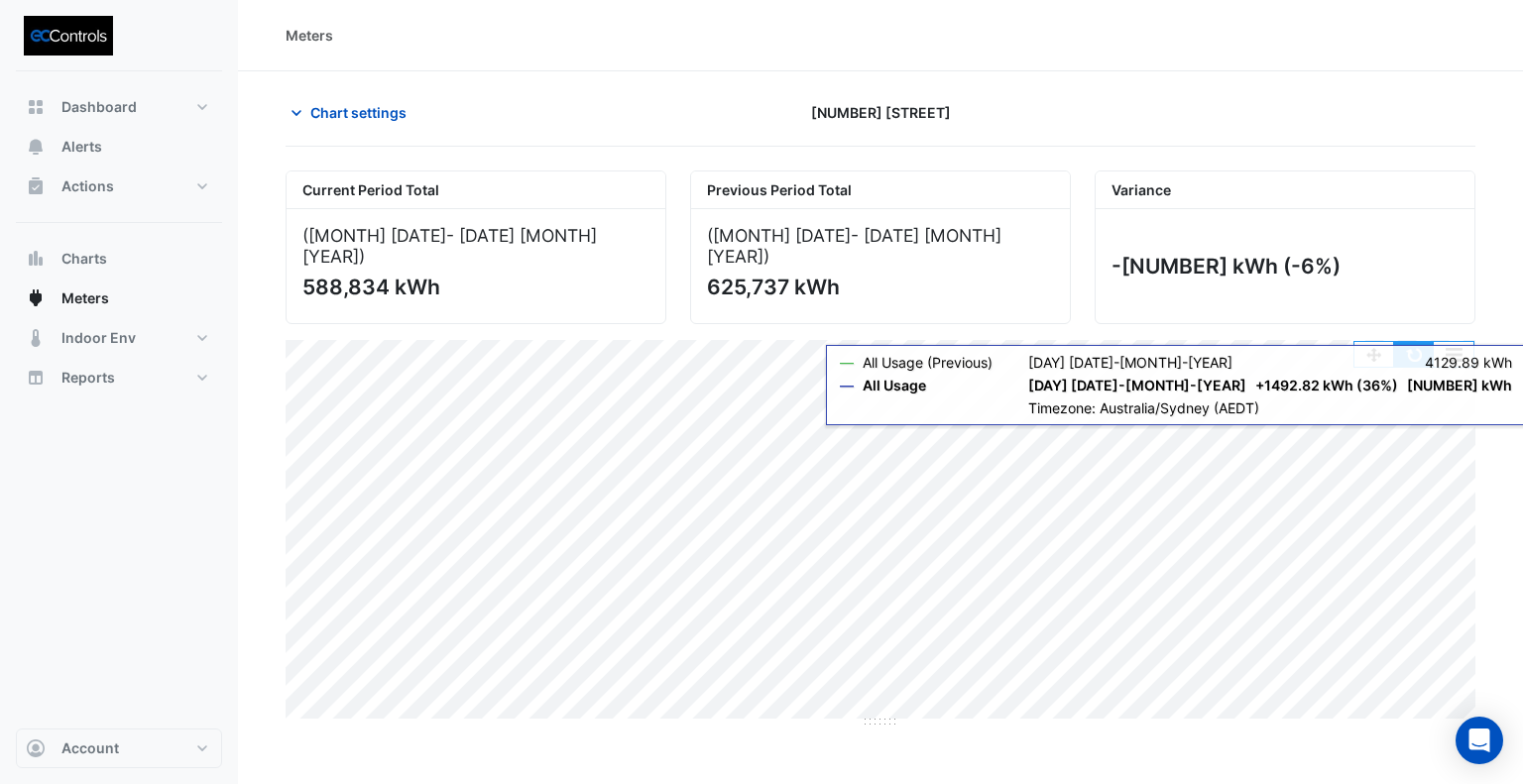 click 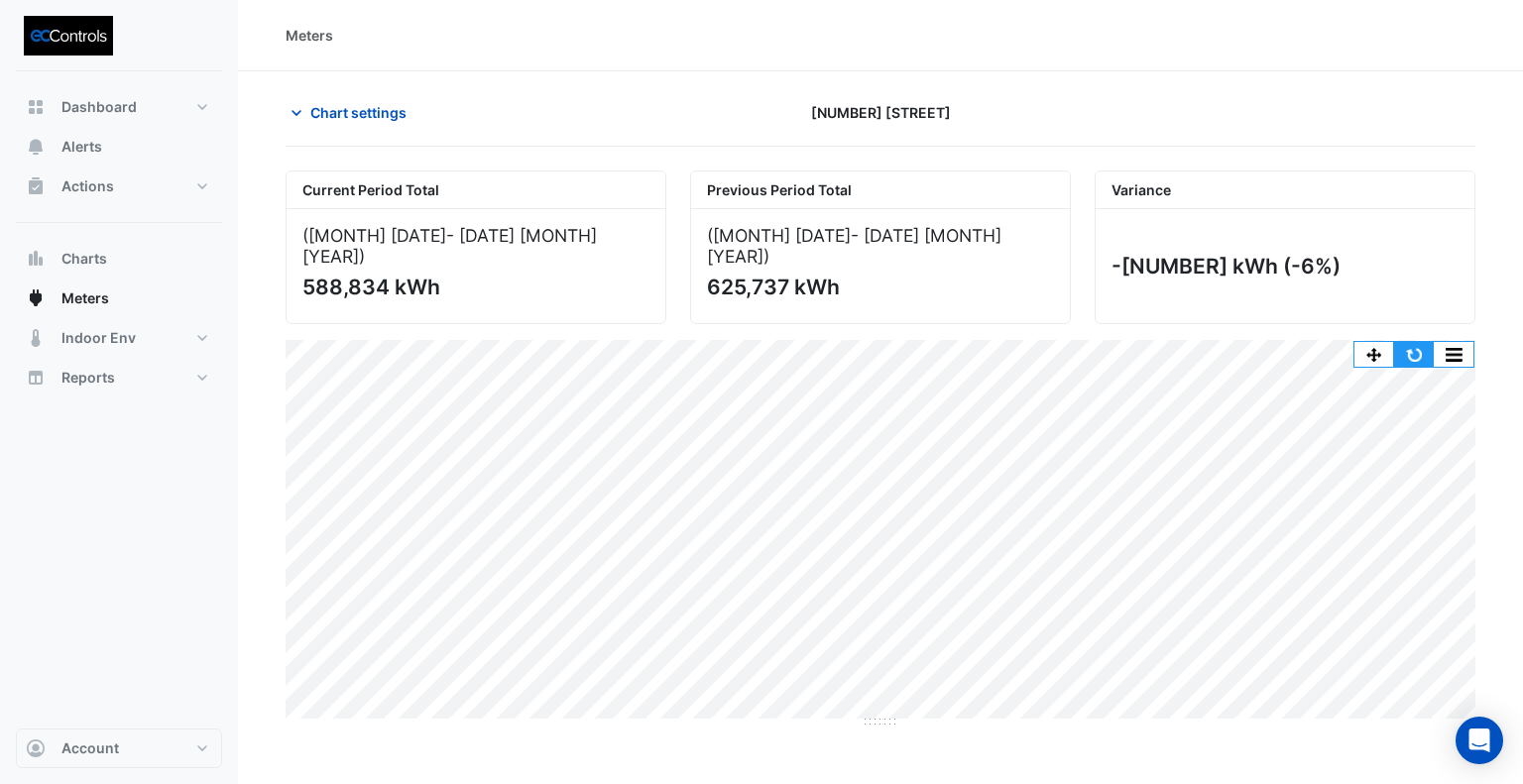 click 